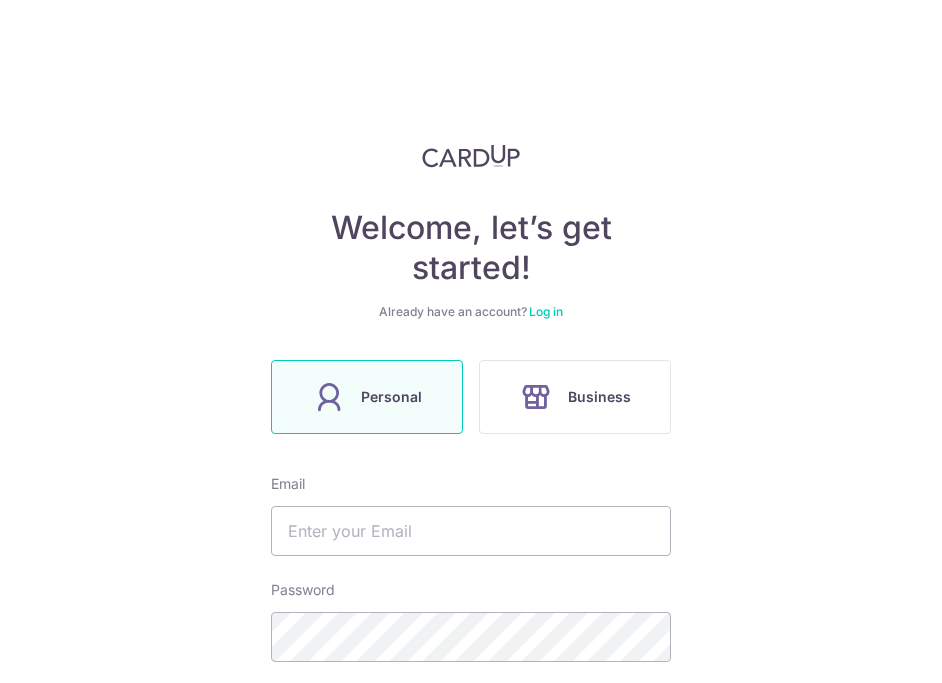 scroll, scrollTop: 0, scrollLeft: 0, axis: both 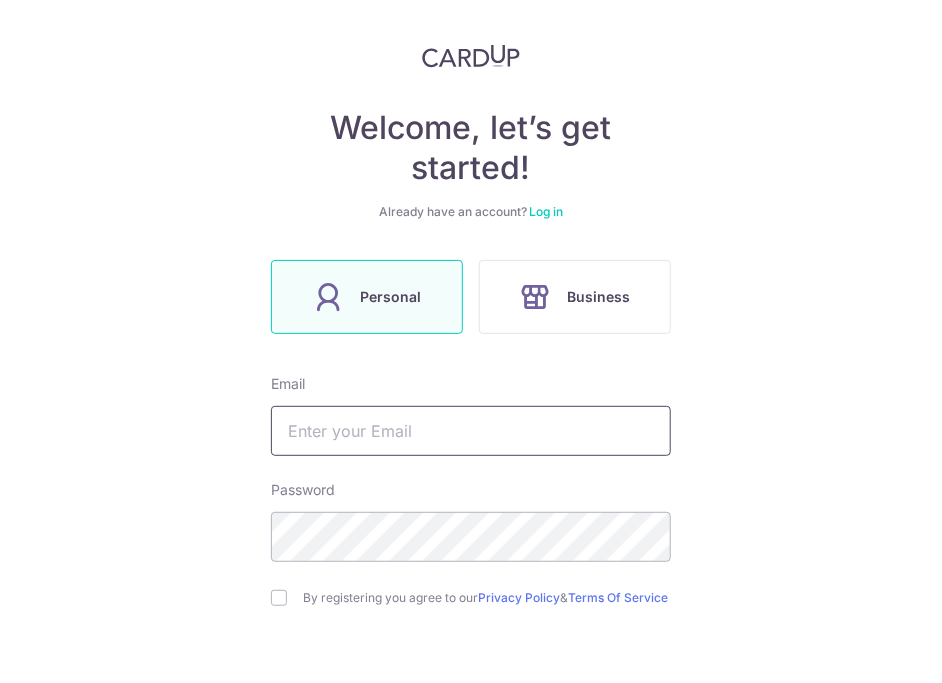 click at bounding box center [471, 431] 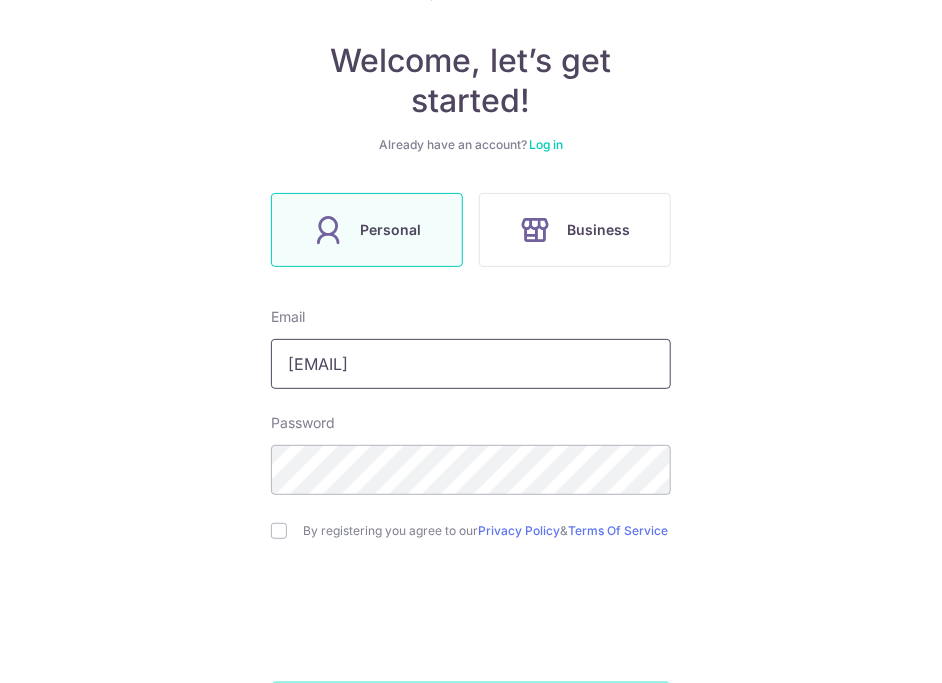 scroll, scrollTop: 254, scrollLeft: 0, axis: vertical 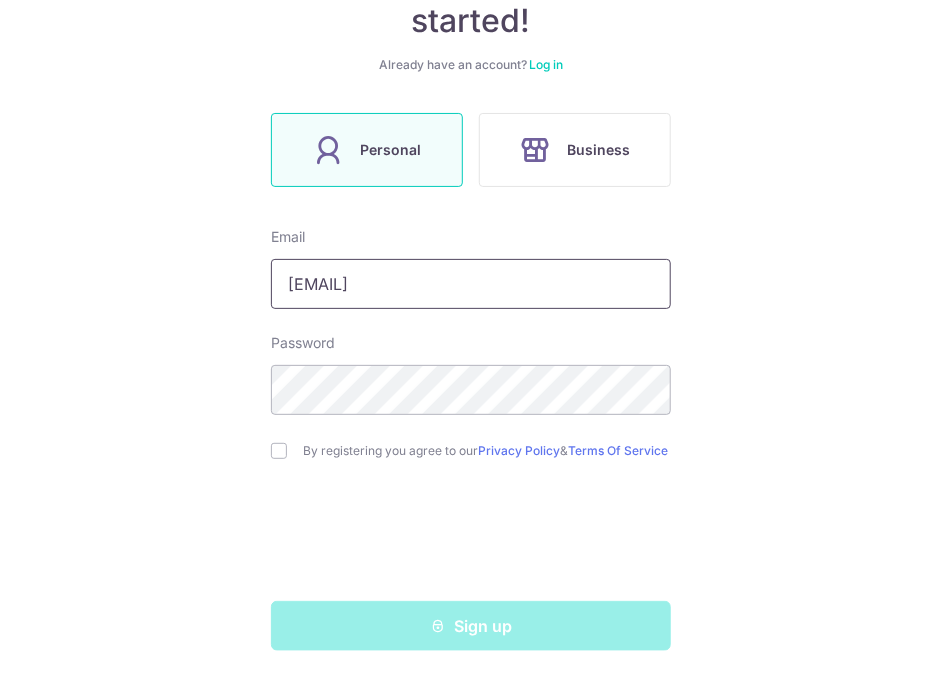 type on "[EMAIL]" 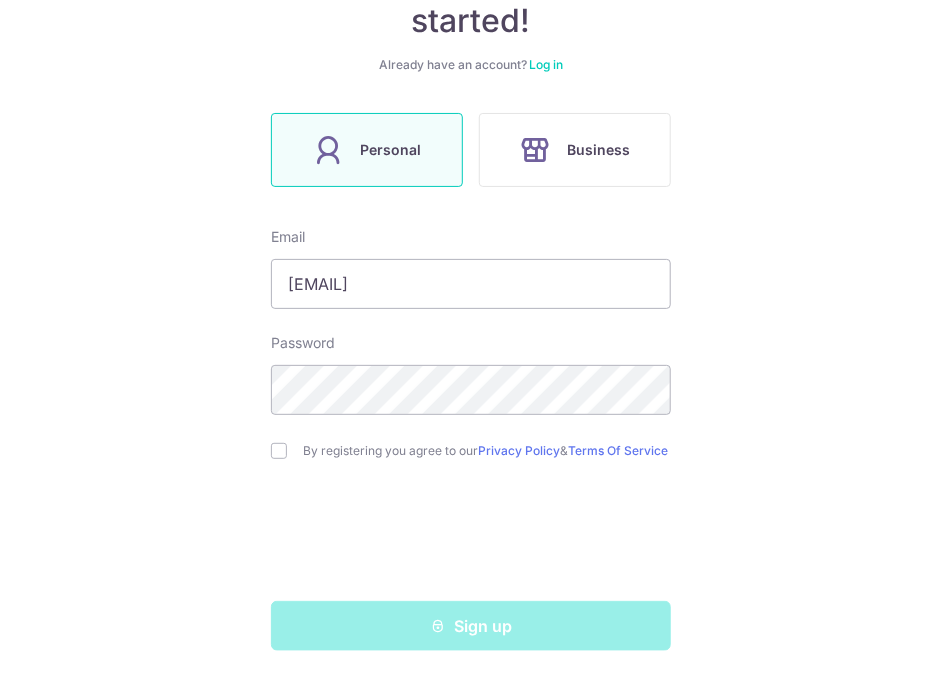 click on "Welcome, let’s get started!
Already have an account?  Log in
Personal
Business
Email
[EMAIL]
Password
By registering you agree to our
Privacy Policy
&  Terms Of Service
Sign up" at bounding box center [471, 341] 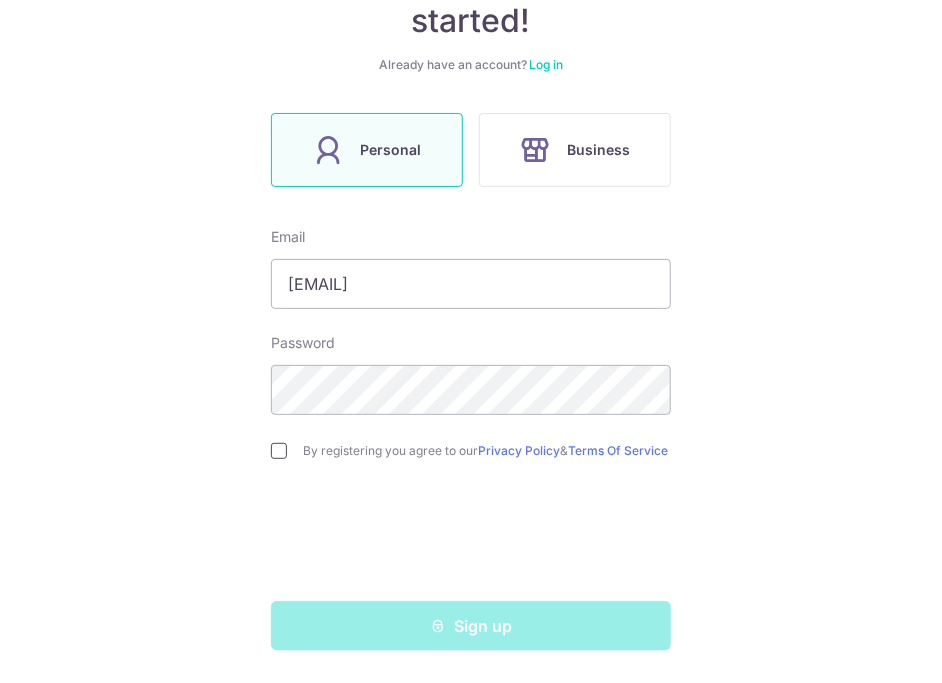 click at bounding box center [279, 451] 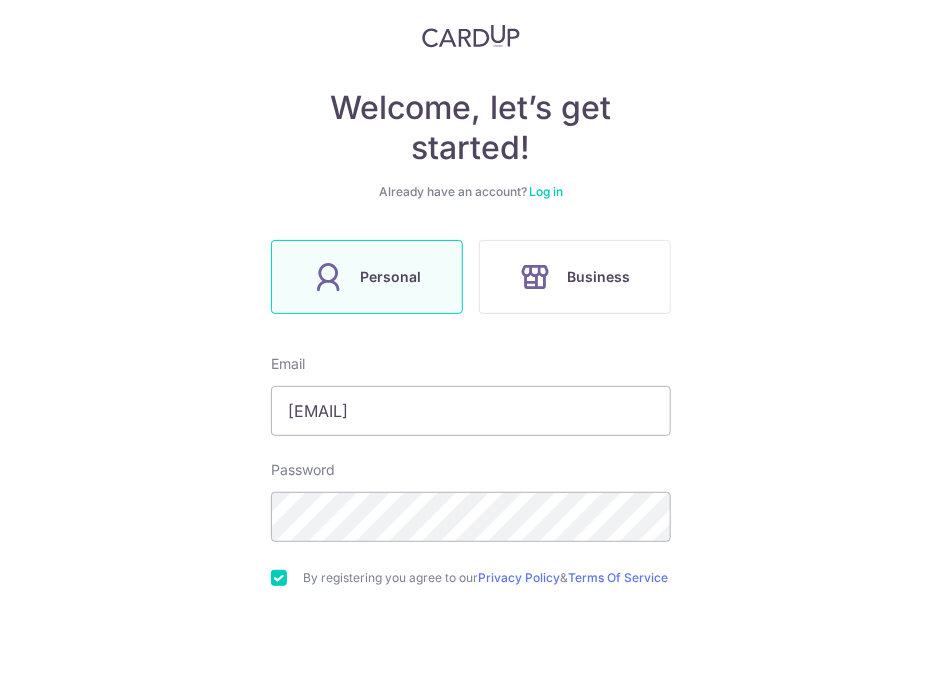 scroll, scrollTop: 154, scrollLeft: 0, axis: vertical 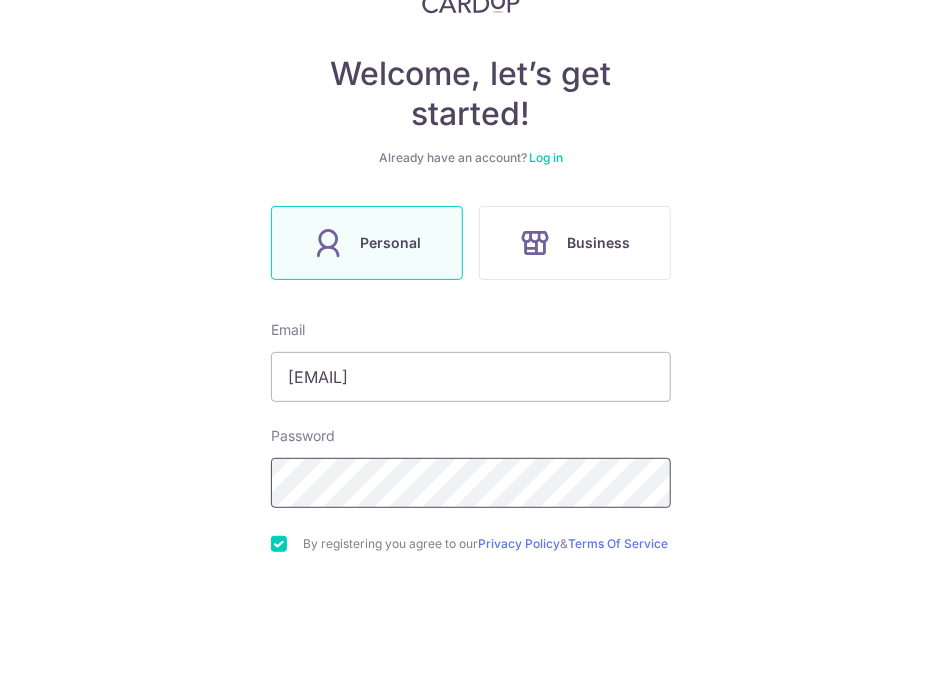 click on "Welcome, let’s get started!
Already have an account?  Log in
Personal
Business
Email
limshengjie6@gmail.com
Password
By registering you agree to our
Privacy Policy
&  Terms Of Service
Sign up" at bounding box center (471, 341) 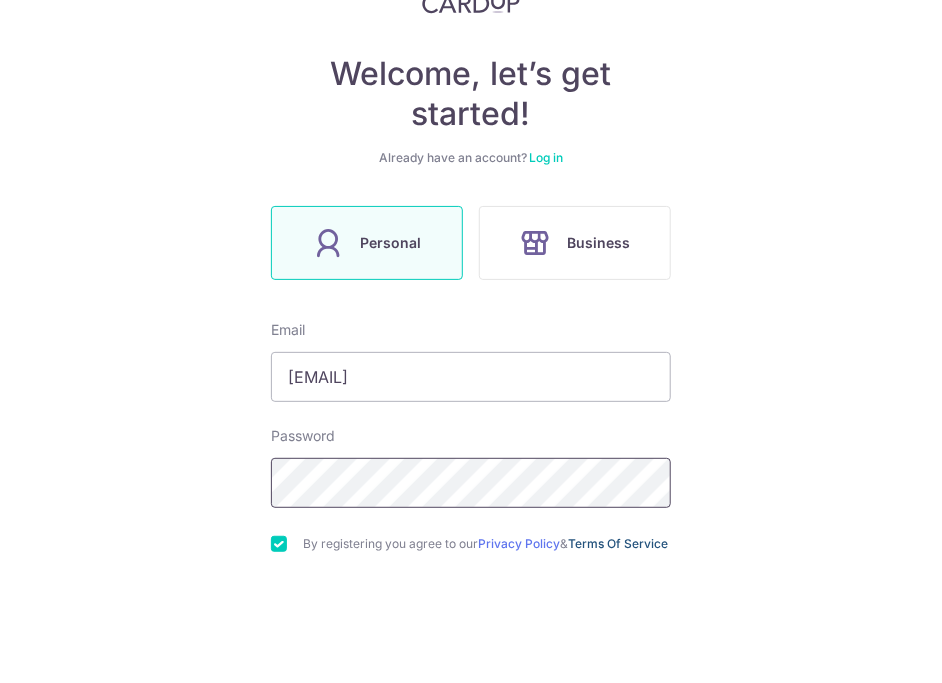 scroll, scrollTop: 254, scrollLeft: 0, axis: vertical 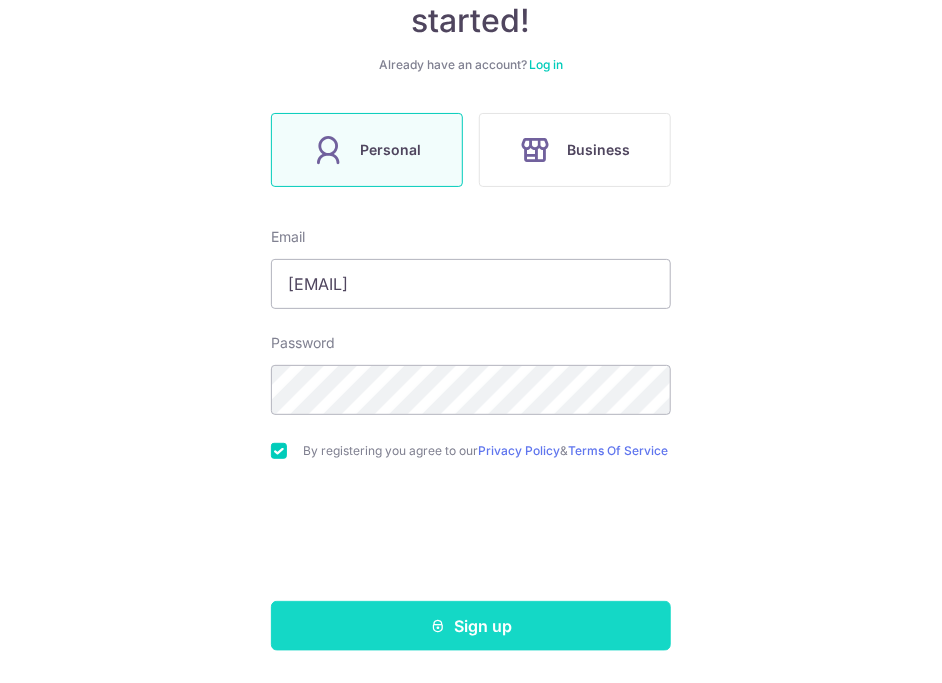 click at bounding box center [438, 626] 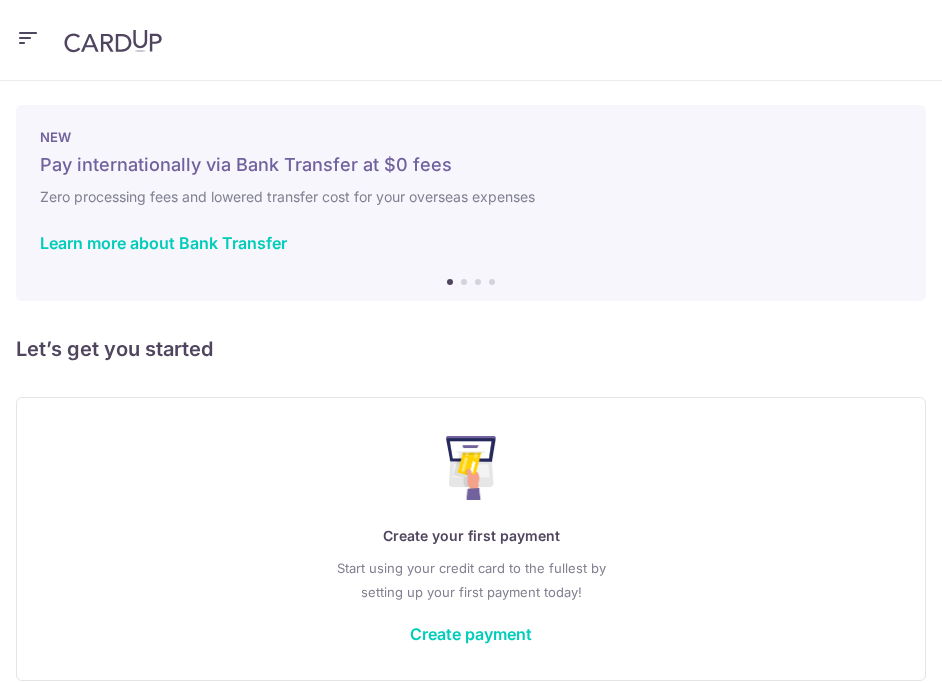 scroll, scrollTop: 0, scrollLeft: 0, axis: both 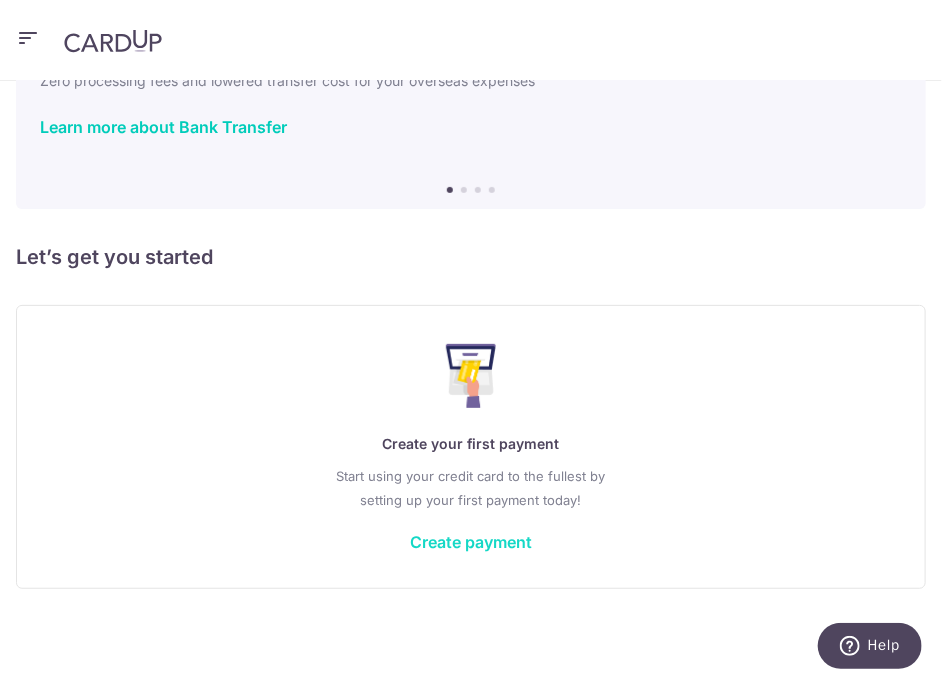 click on "Create payment" at bounding box center [471, 542] 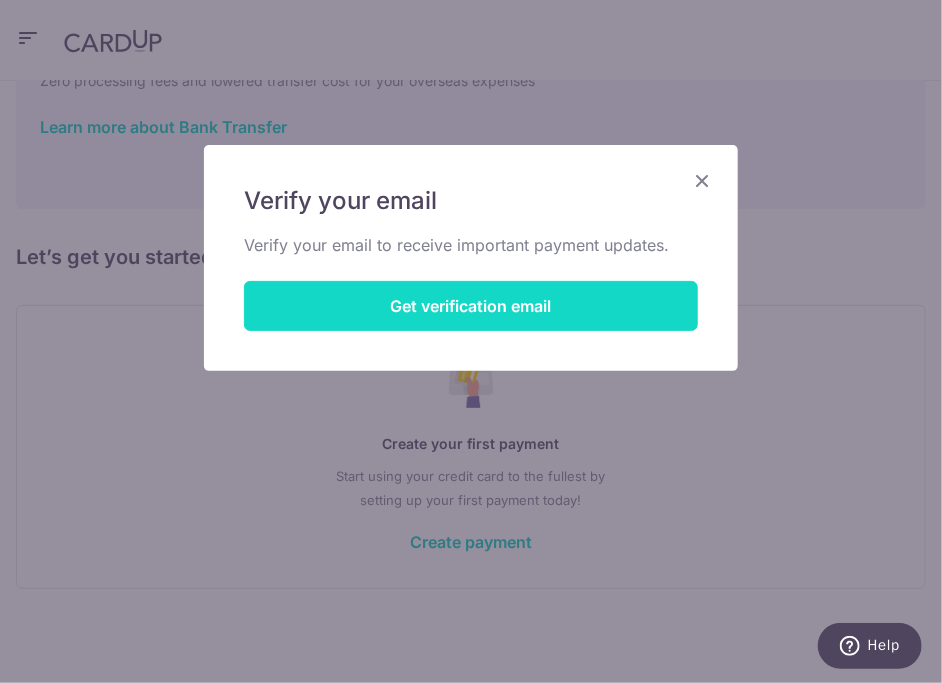 click on "Get verification email" at bounding box center (471, 306) 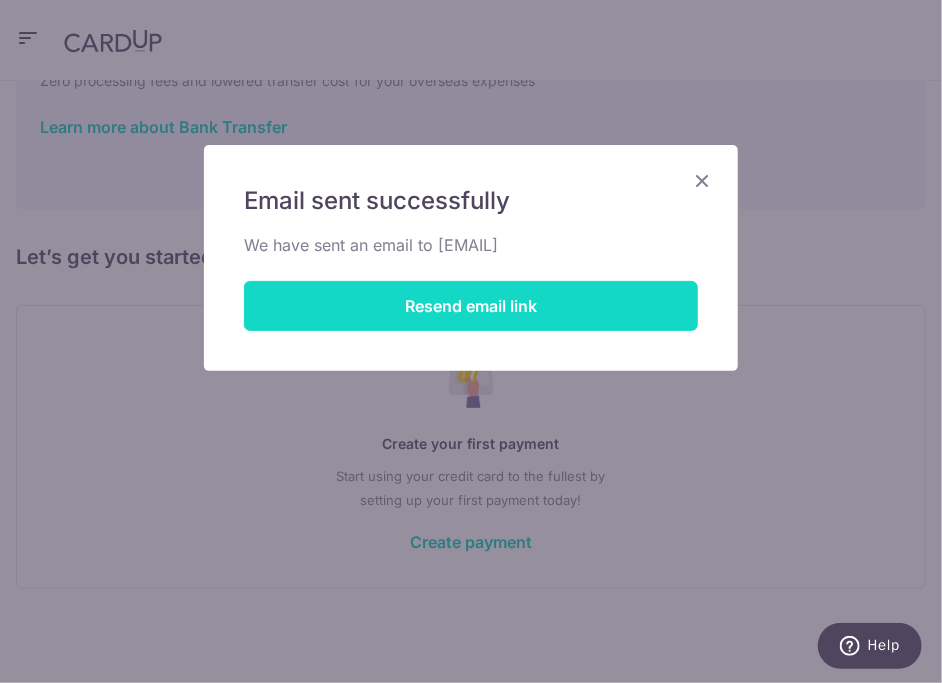 click on "Resend email link" at bounding box center [471, 306] 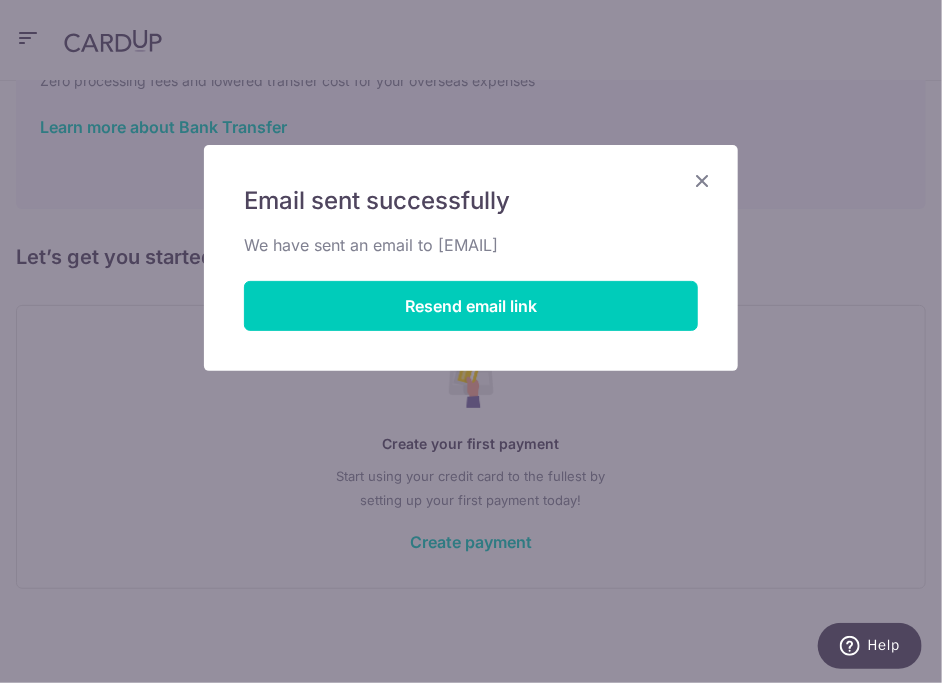drag, startPoint x: 708, startPoint y: 178, endPoint x: 557, endPoint y: 123, distance: 160.7047 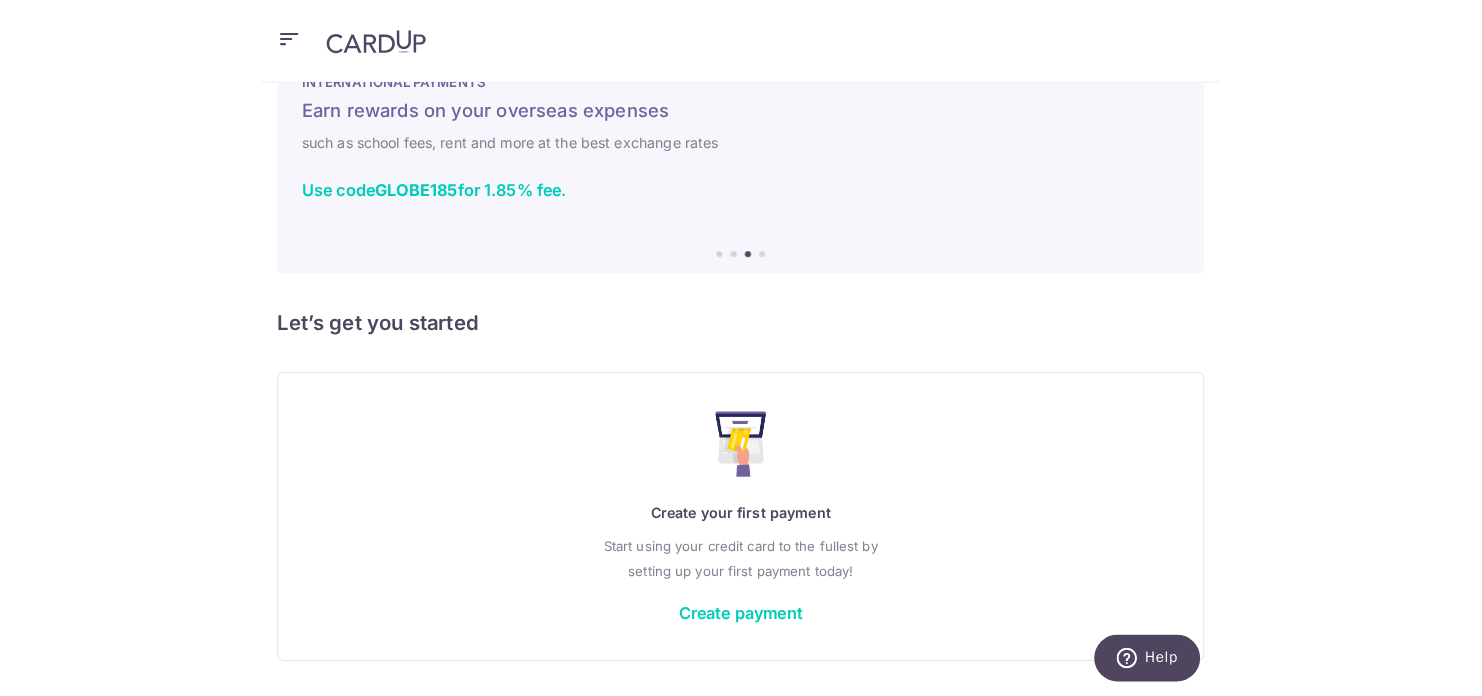 scroll, scrollTop: 0, scrollLeft: 0, axis: both 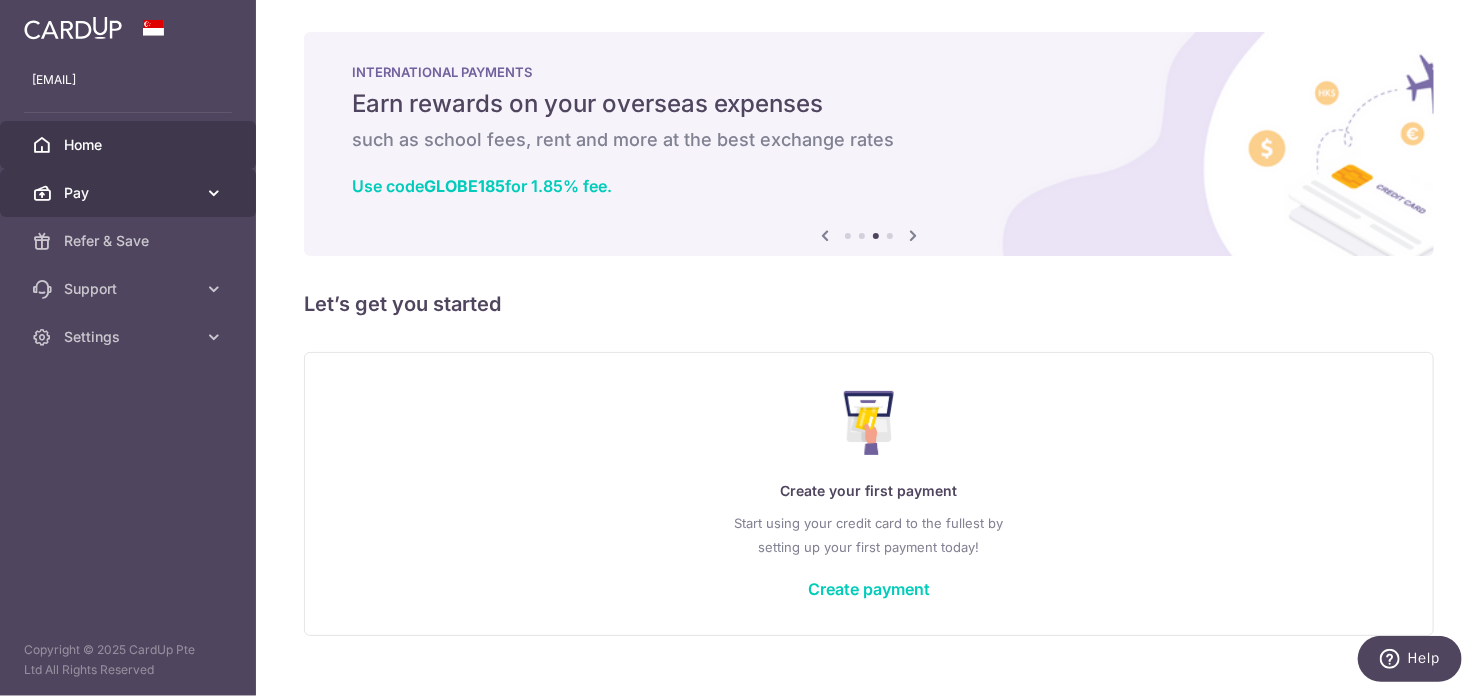 click on "Pay" at bounding box center [130, 193] 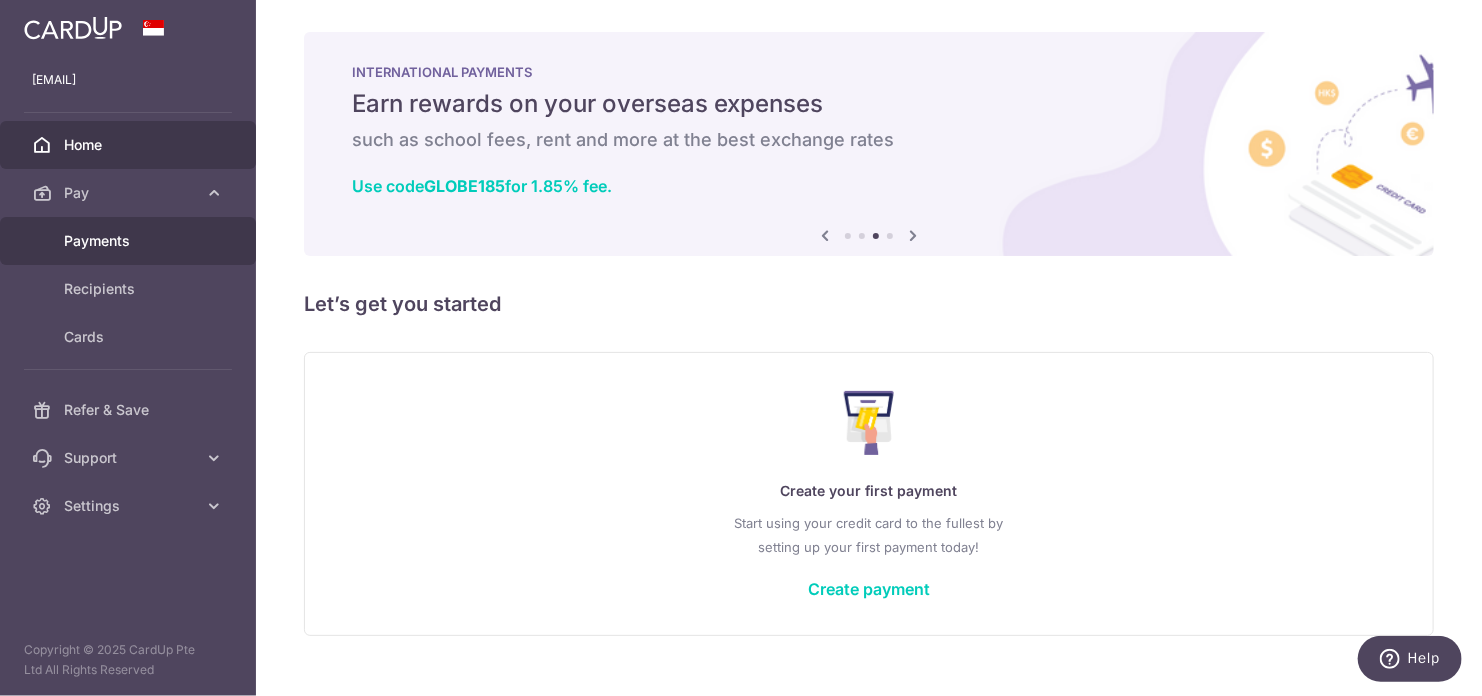 click on "Payments" at bounding box center (128, 241) 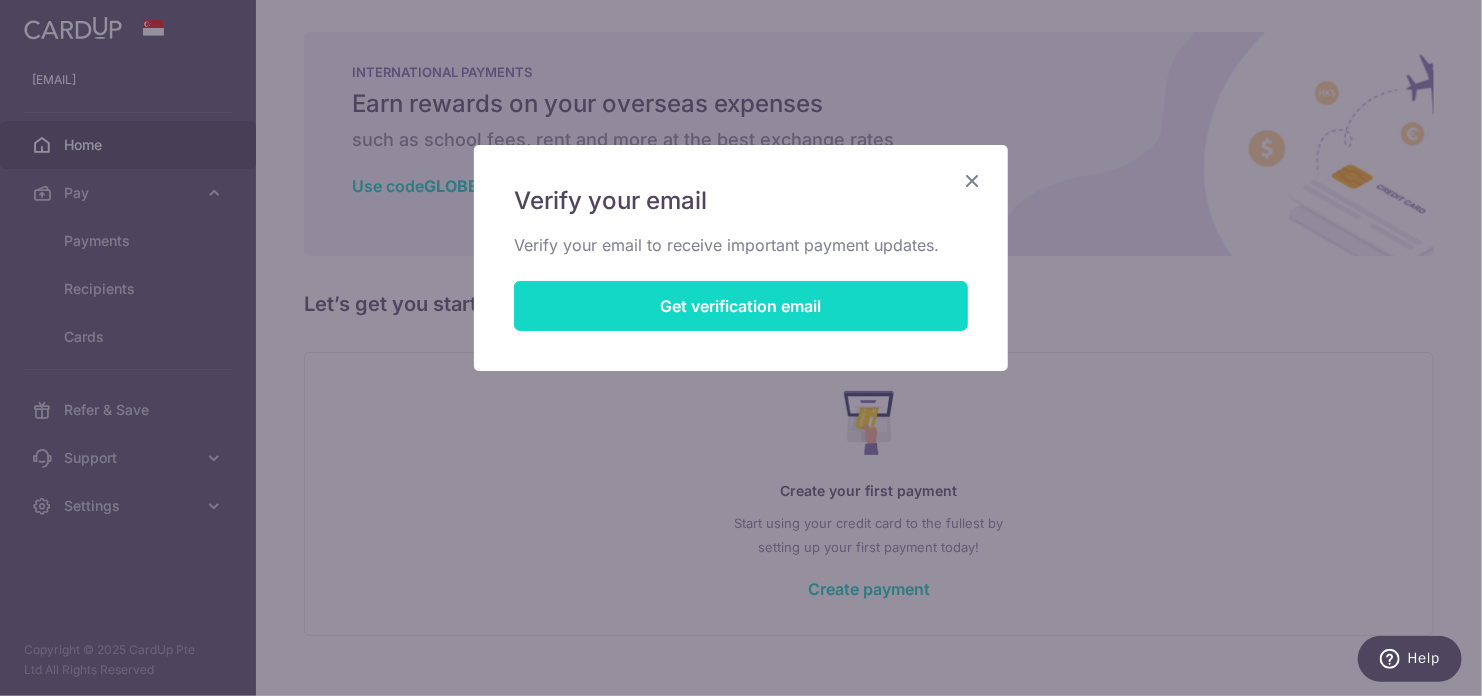 click on "Get verification email" at bounding box center [741, 306] 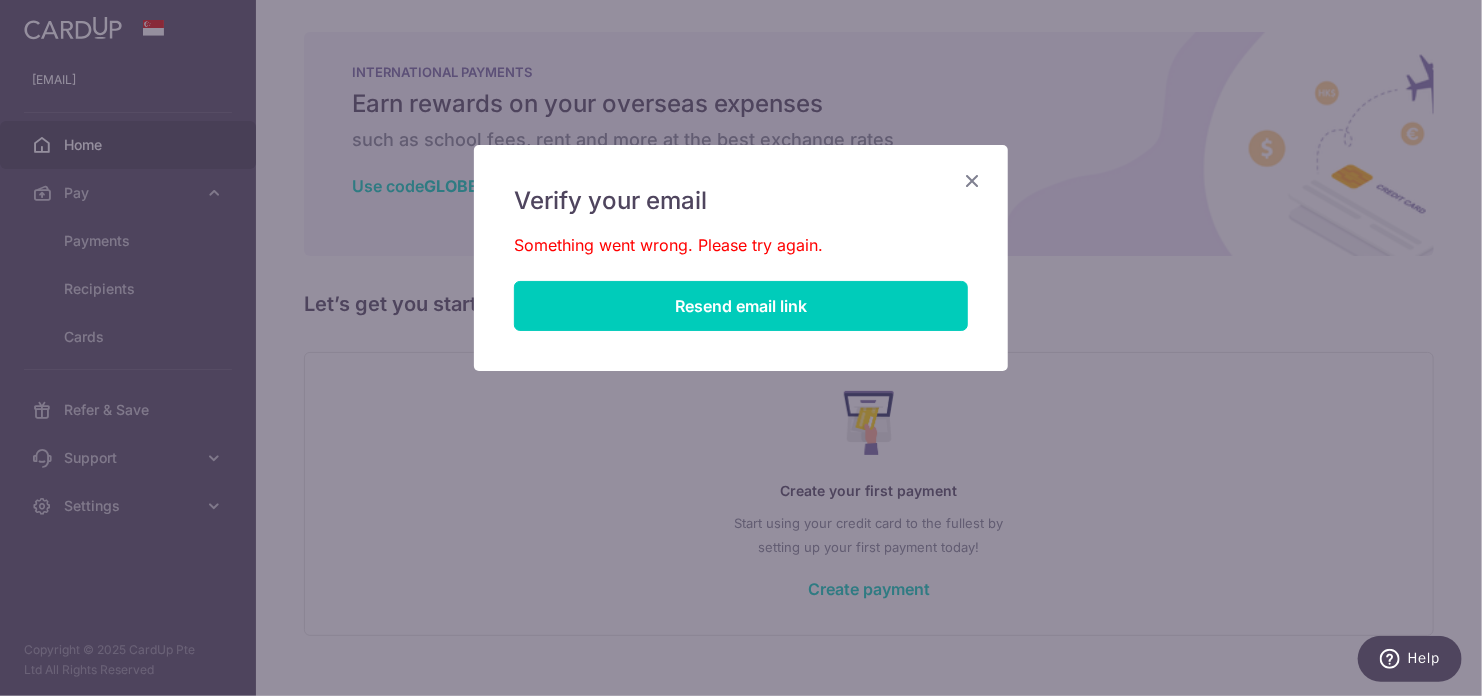 click at bounding box center [972, 180] 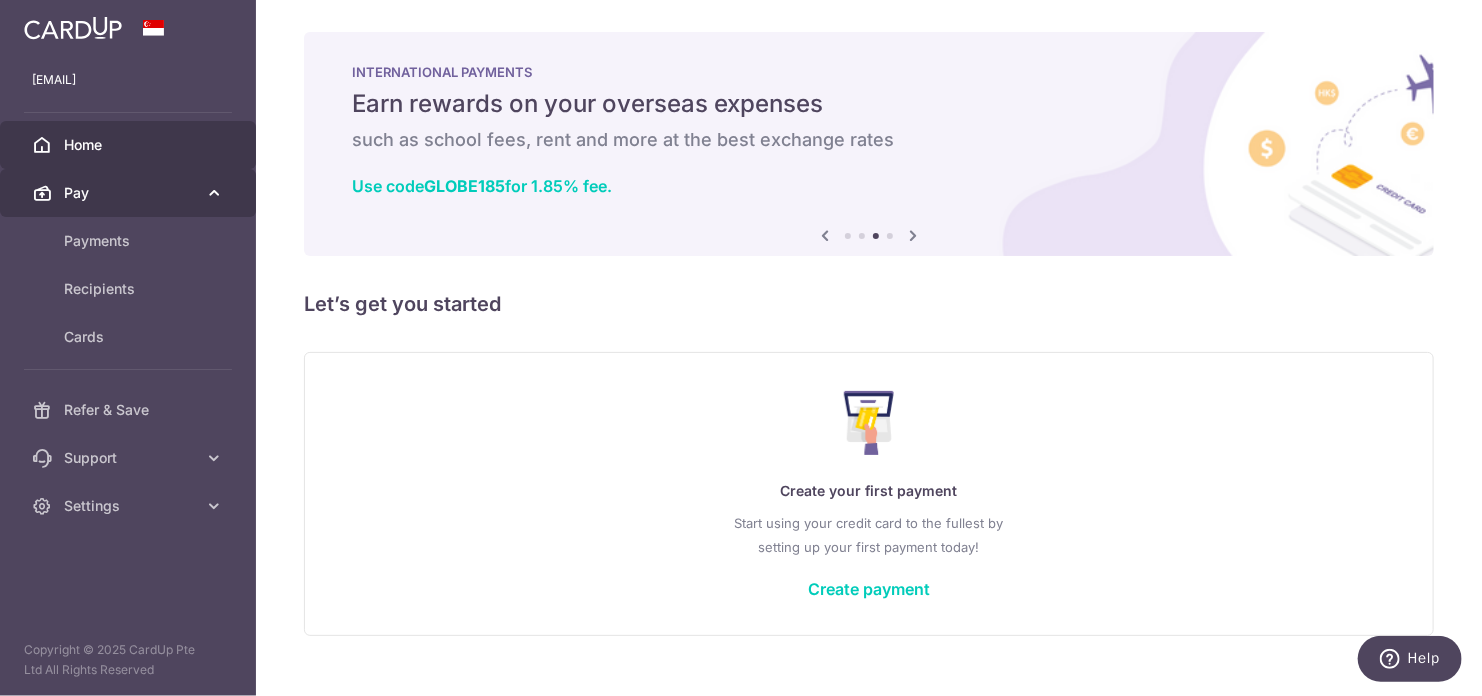 click on "Pay" at bounding box center [130, 193] 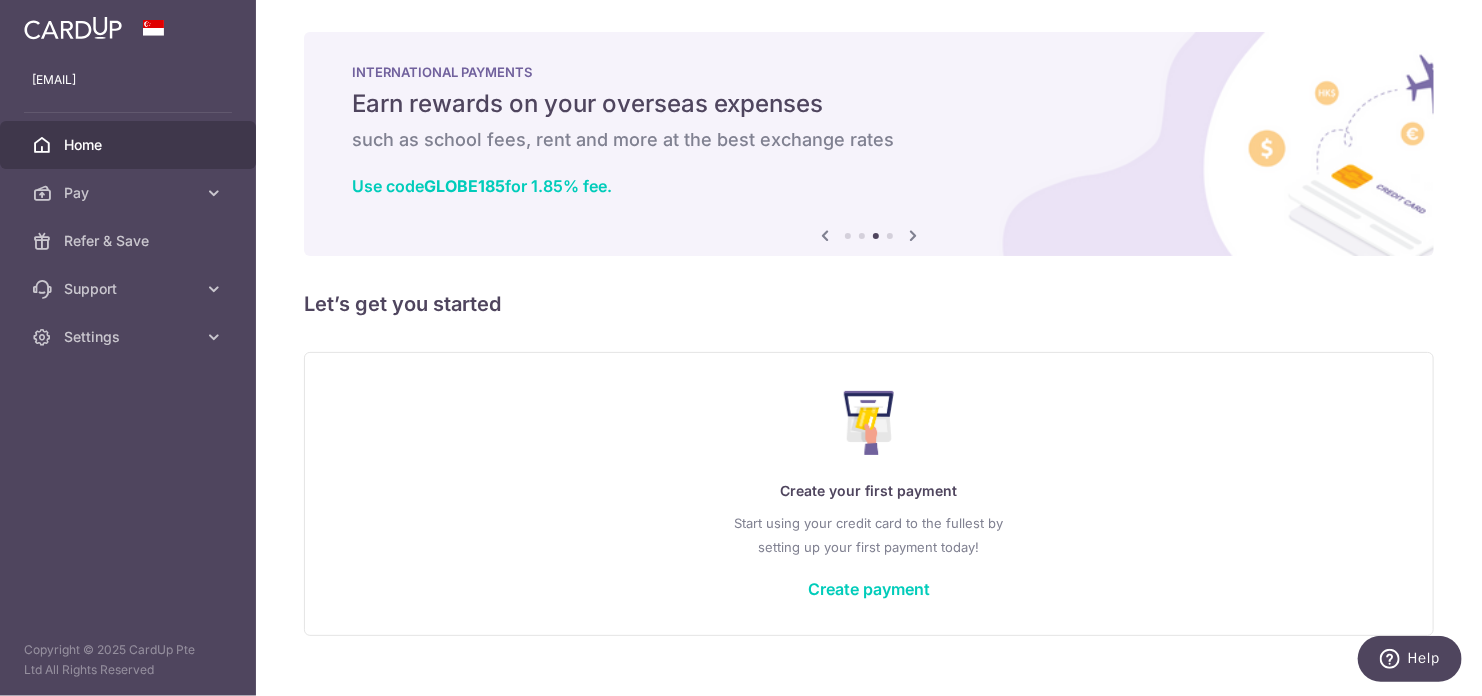 drag, startPoint x: 175, startPoint y: 201, endPoint x: 183, endPoint y: 216, distance: 17 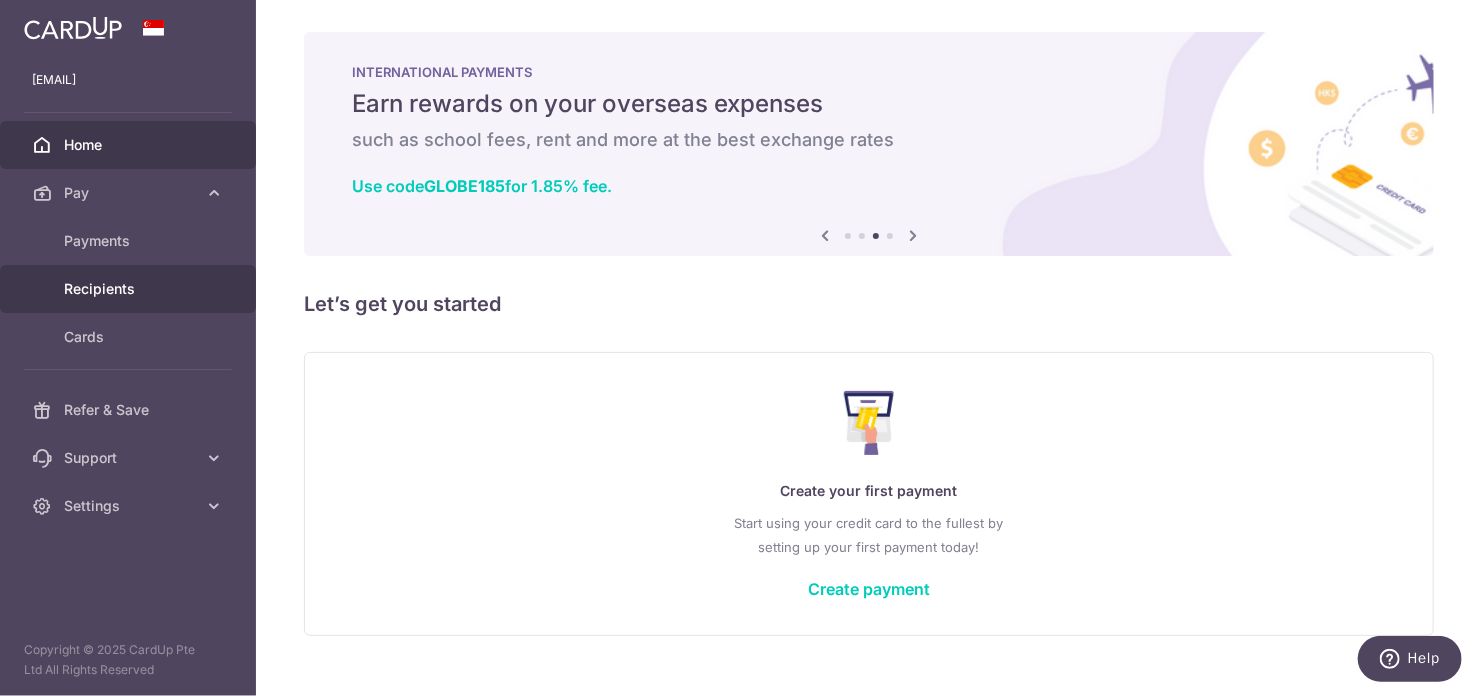 click on "Recipients" at bounding box center (130, 289) 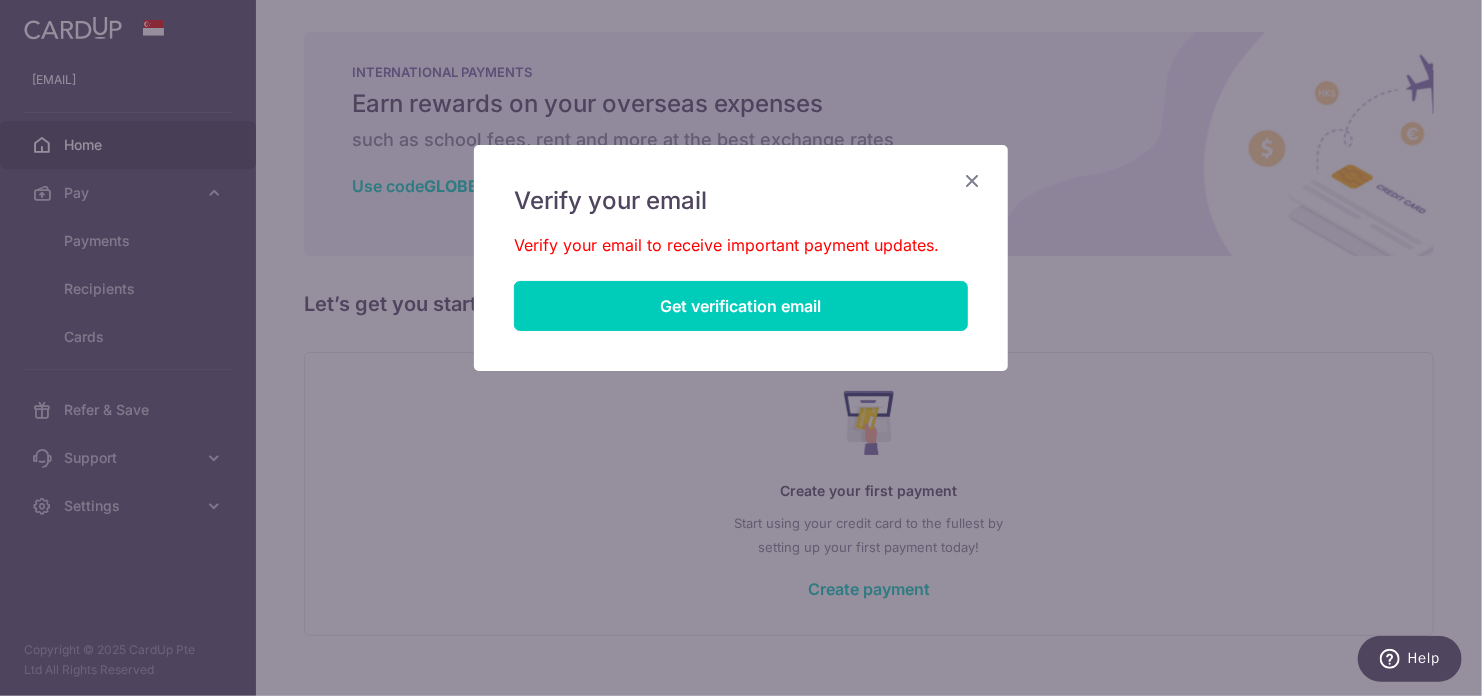 click at bounding box center [972, 180] 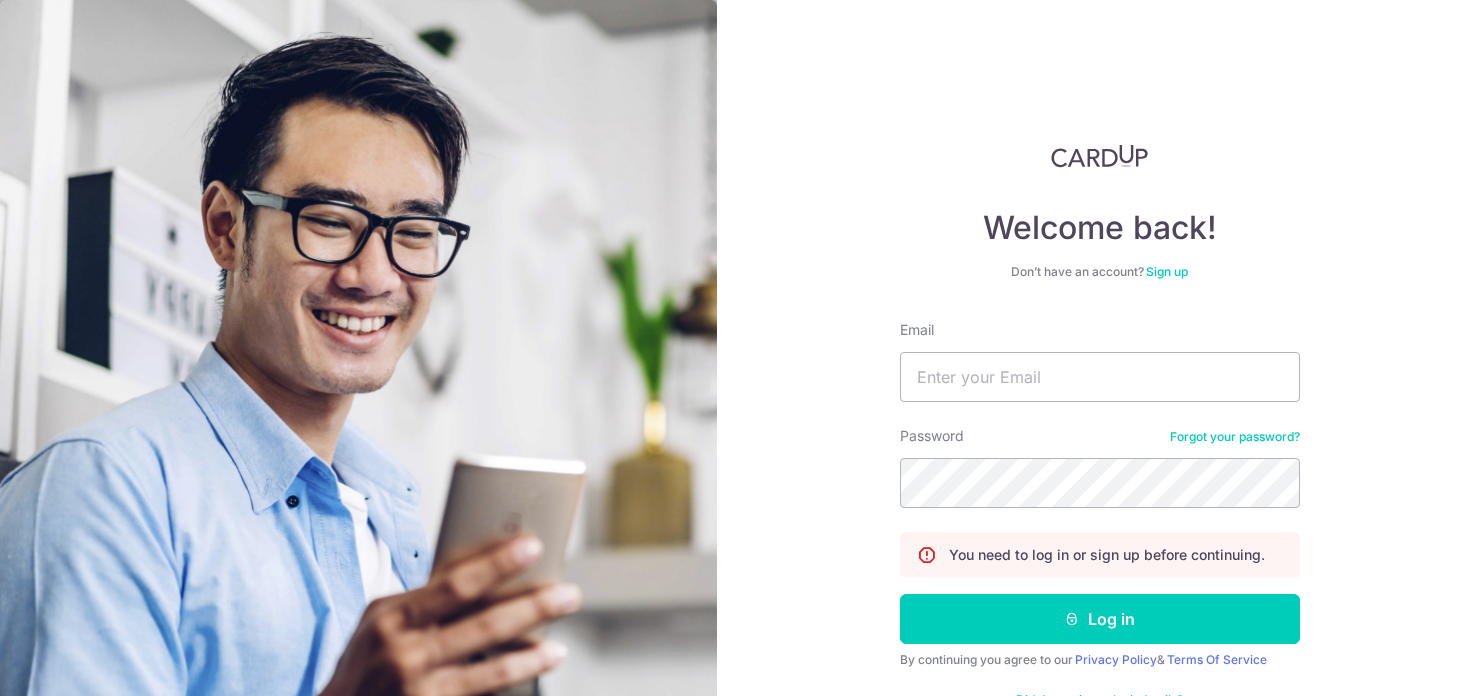 scroll, scrollTop: 0, scrollLeft: 0, axis: both 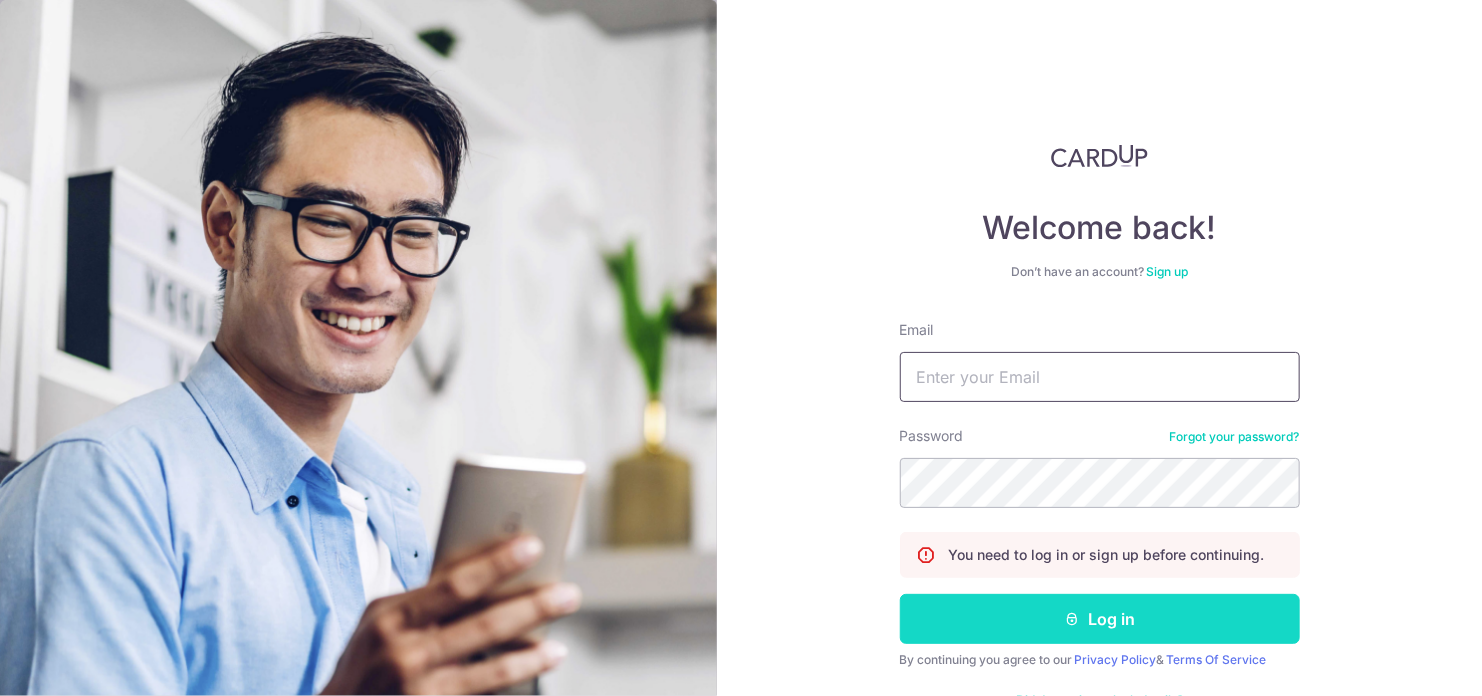 type on "limshengjie6@gmail.com" 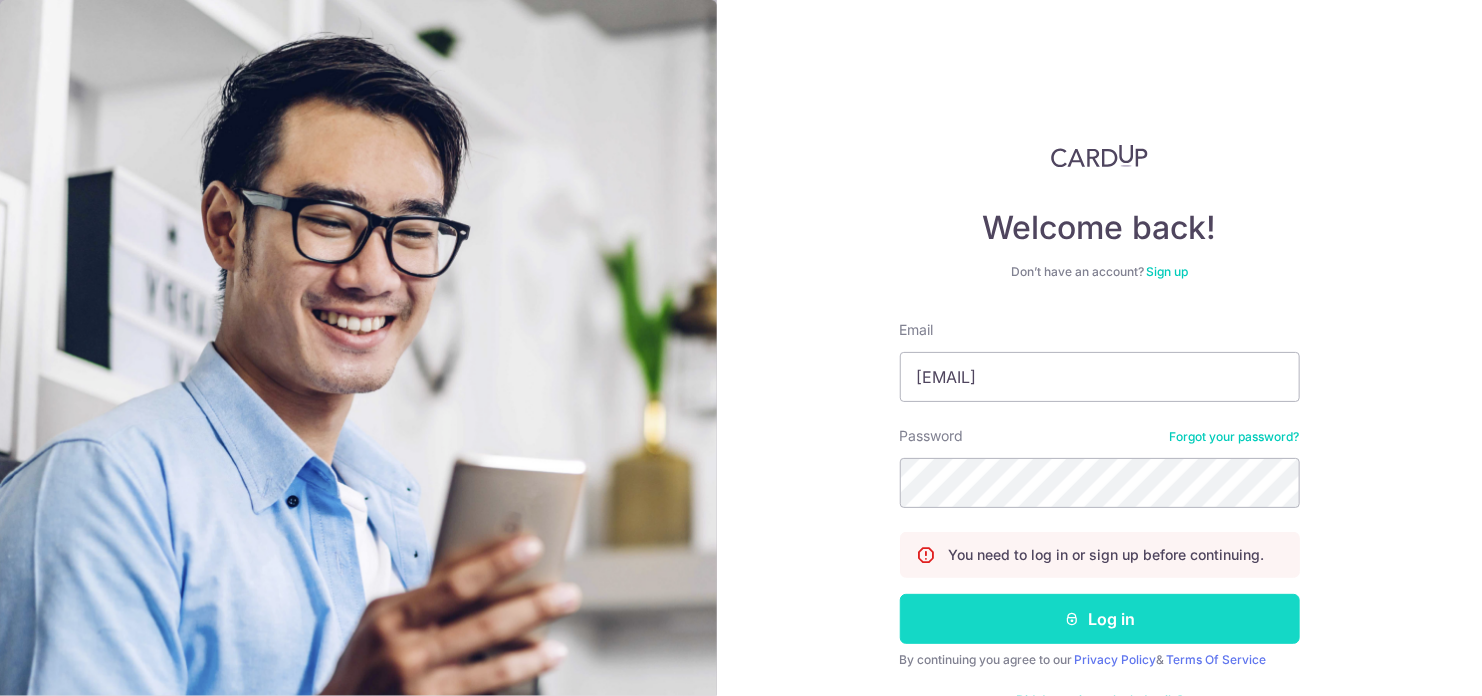click on "Log in" at bounding box center [1100, 619] 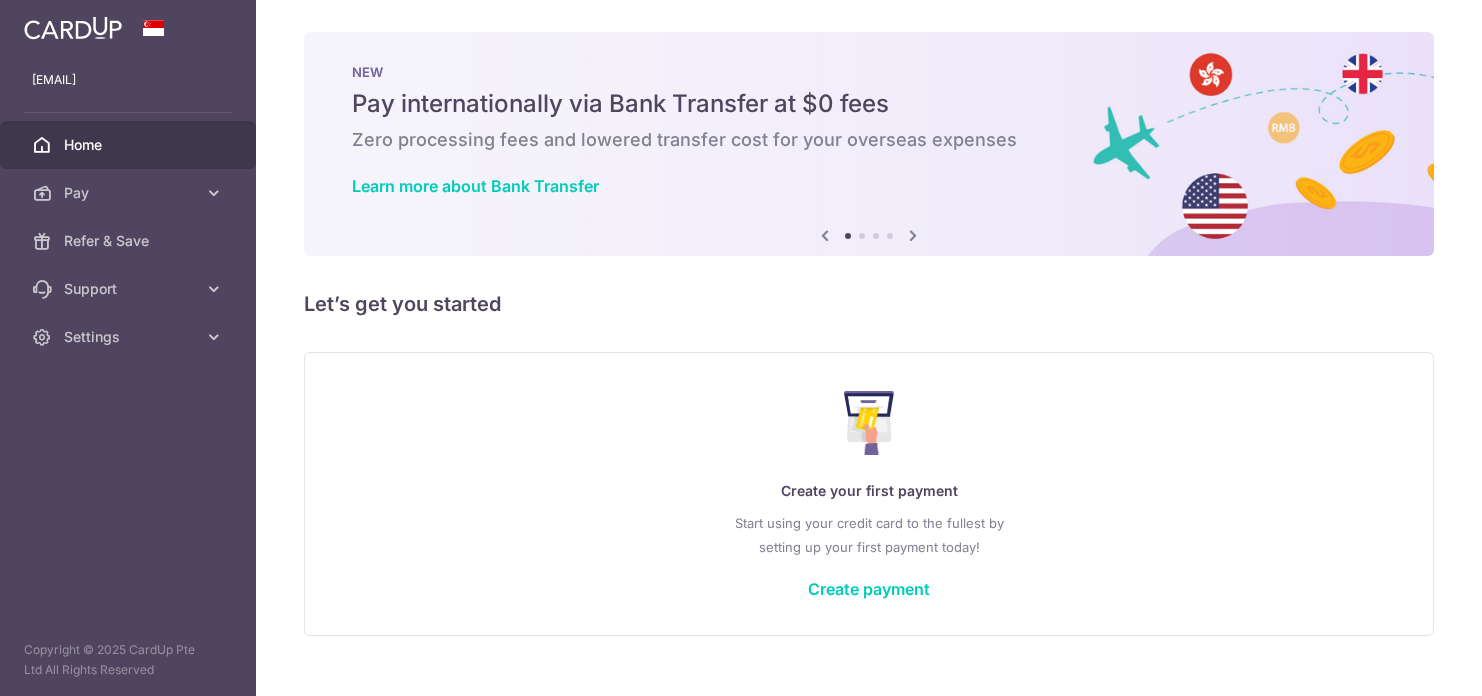 scroll, scrollTop: 0, scrollLeft: 0, axis: both 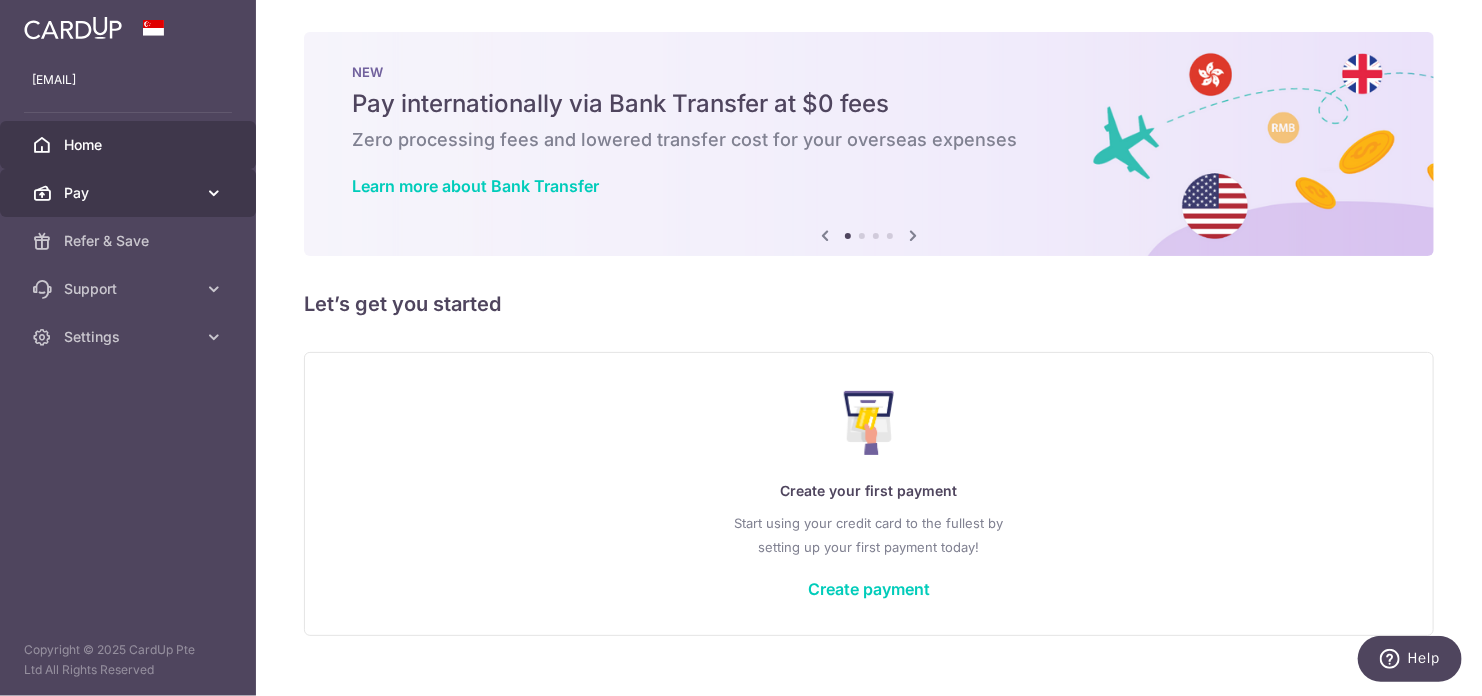 click on "Pay" at bounding box center (128, 193) 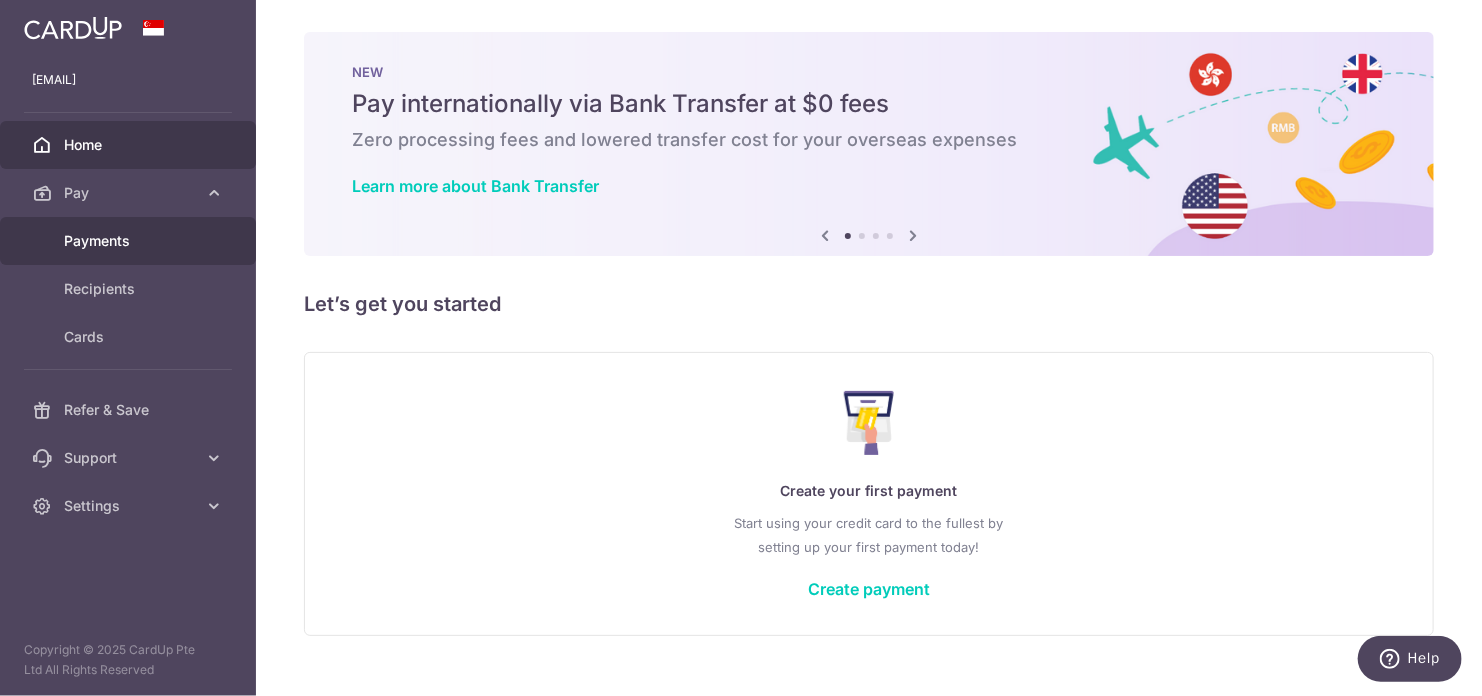 click on "Payments" at bounding box center [128, 241] 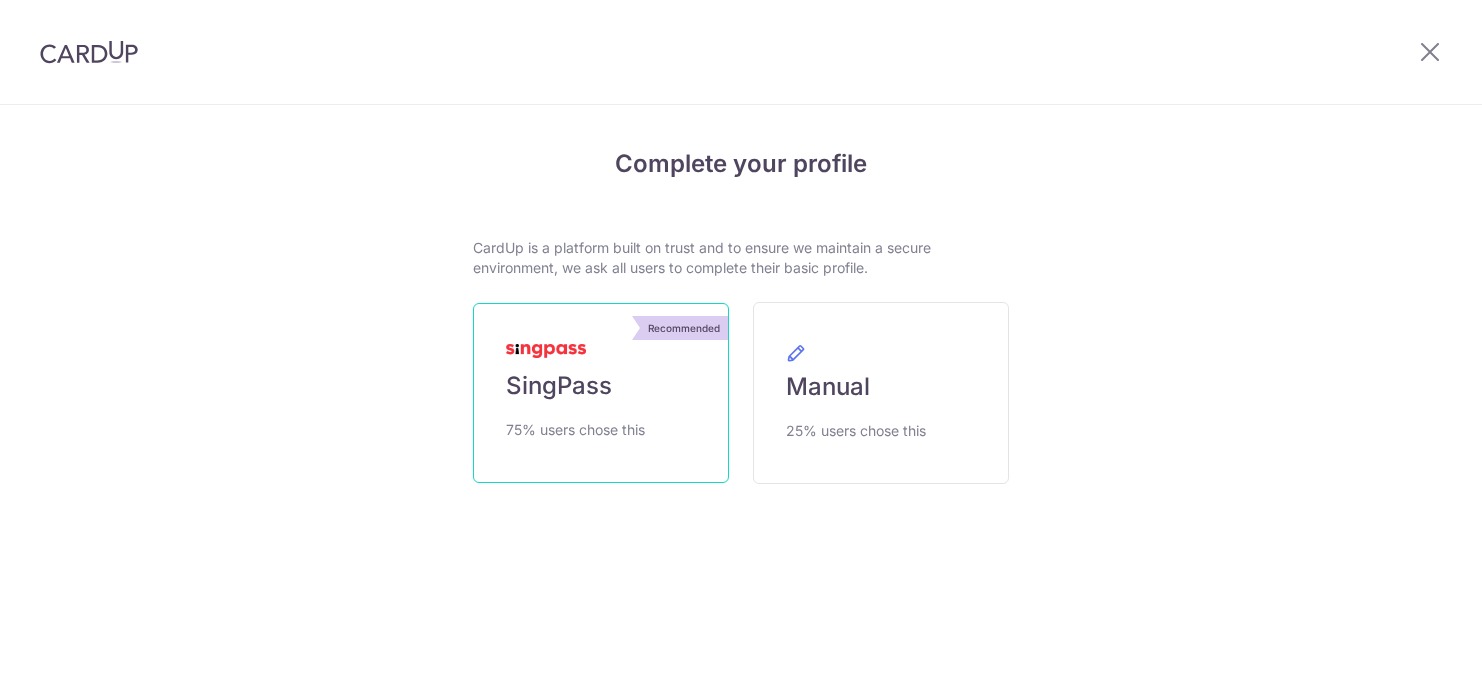 scroll, scrollTop: 0, scrollLeft: 0, axis: both 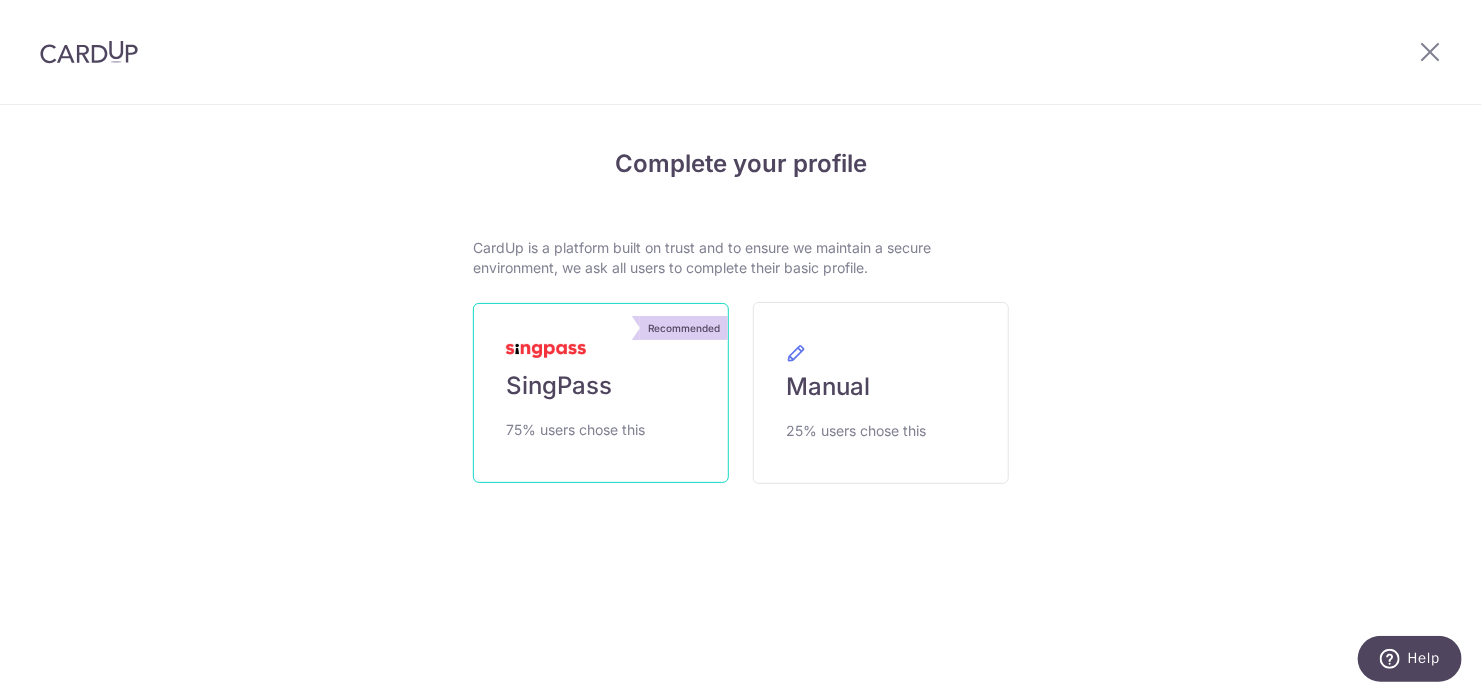 click on "Recommended
SingPass
75% users chose this" at bounding box center [601, 393] 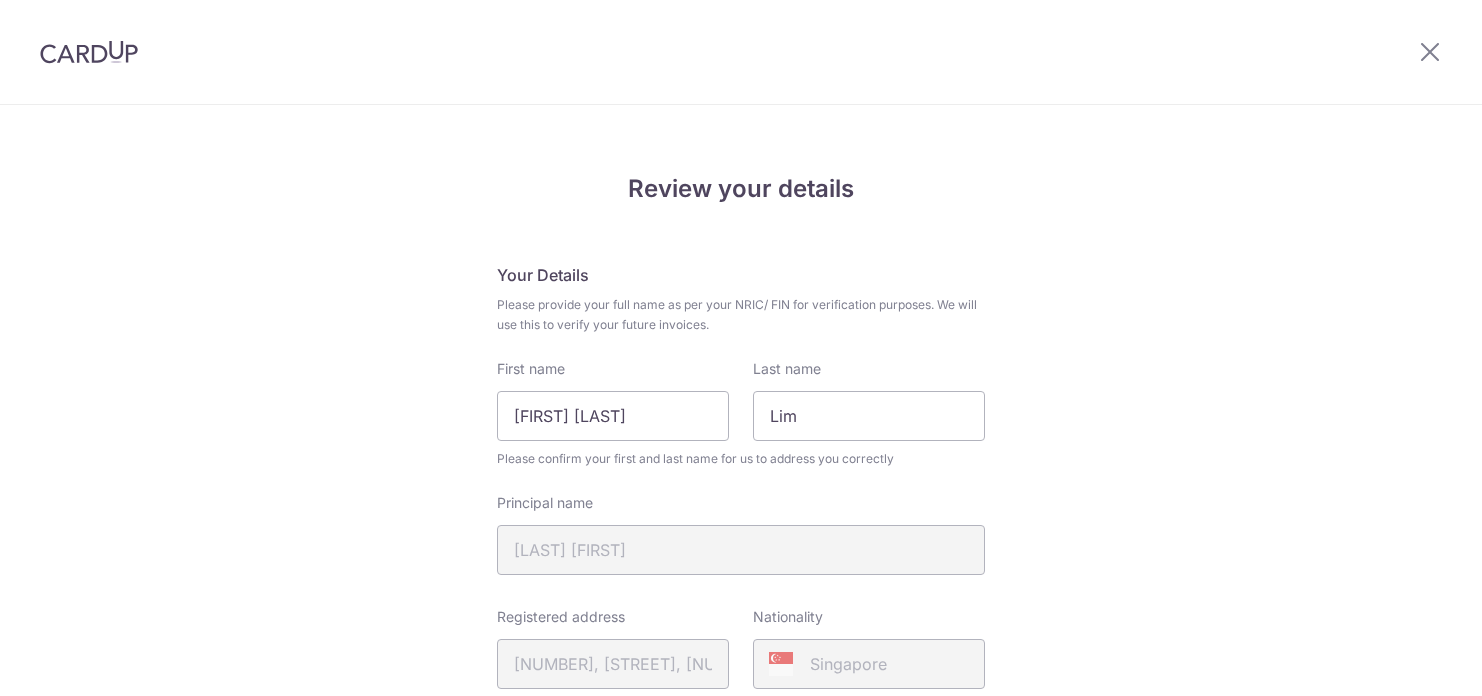 scroll, scrollTop: 0, scrollLeft: 0, axis: both 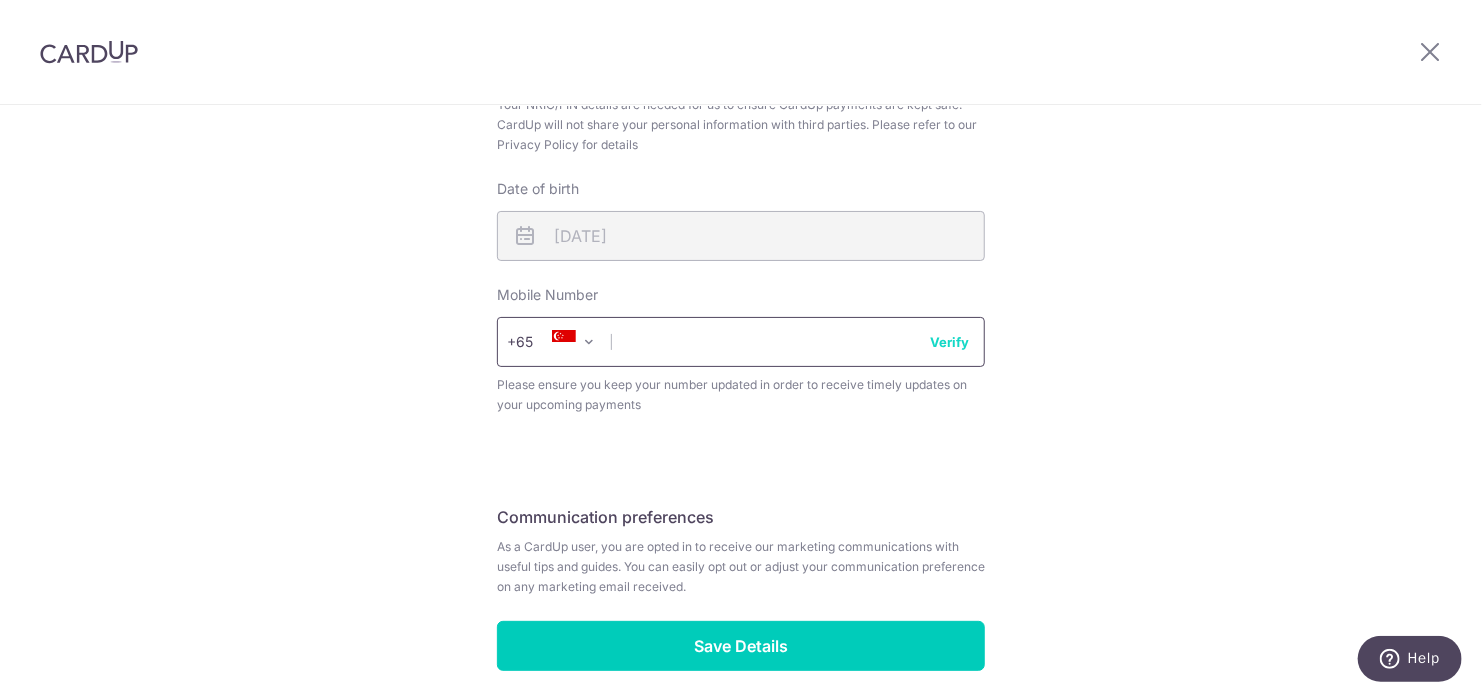 click at bounding box center [741, 342] 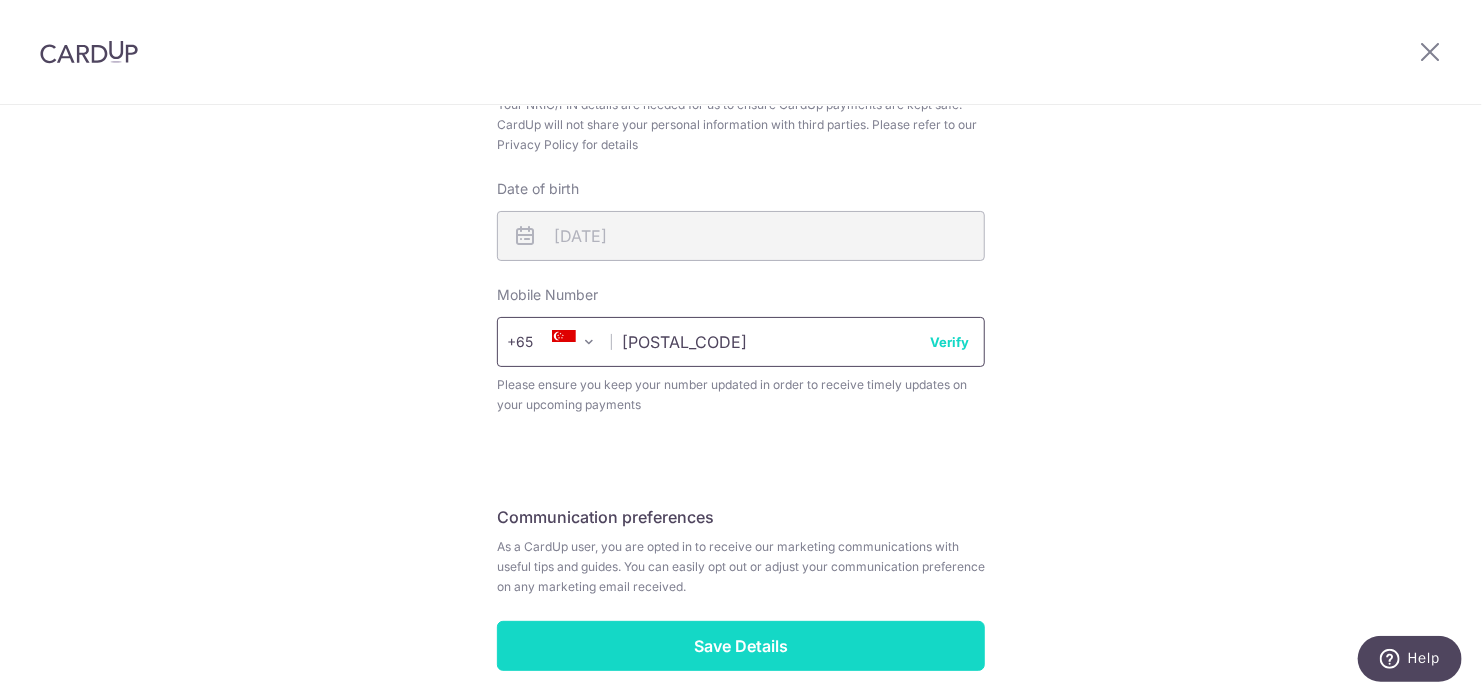 type on "80717014" 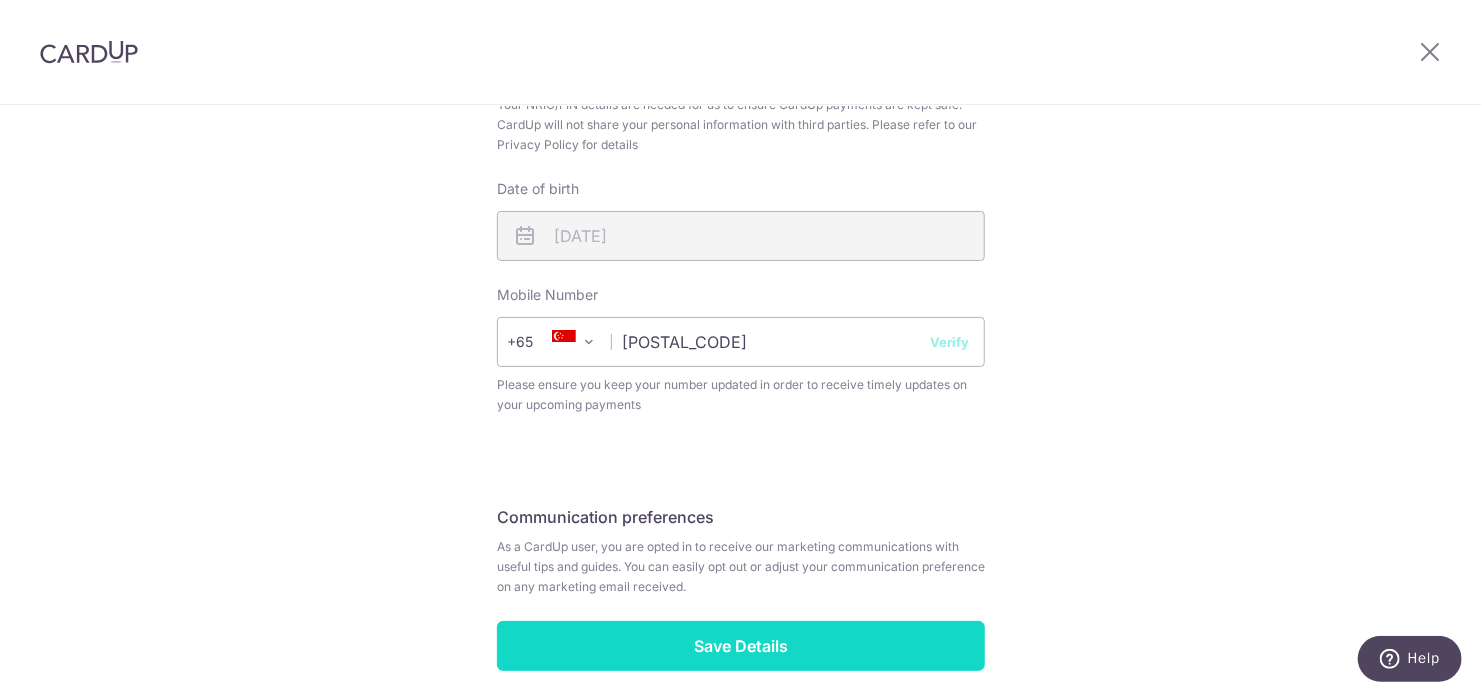 click on "Save Details" at bounding box center [741, 646] 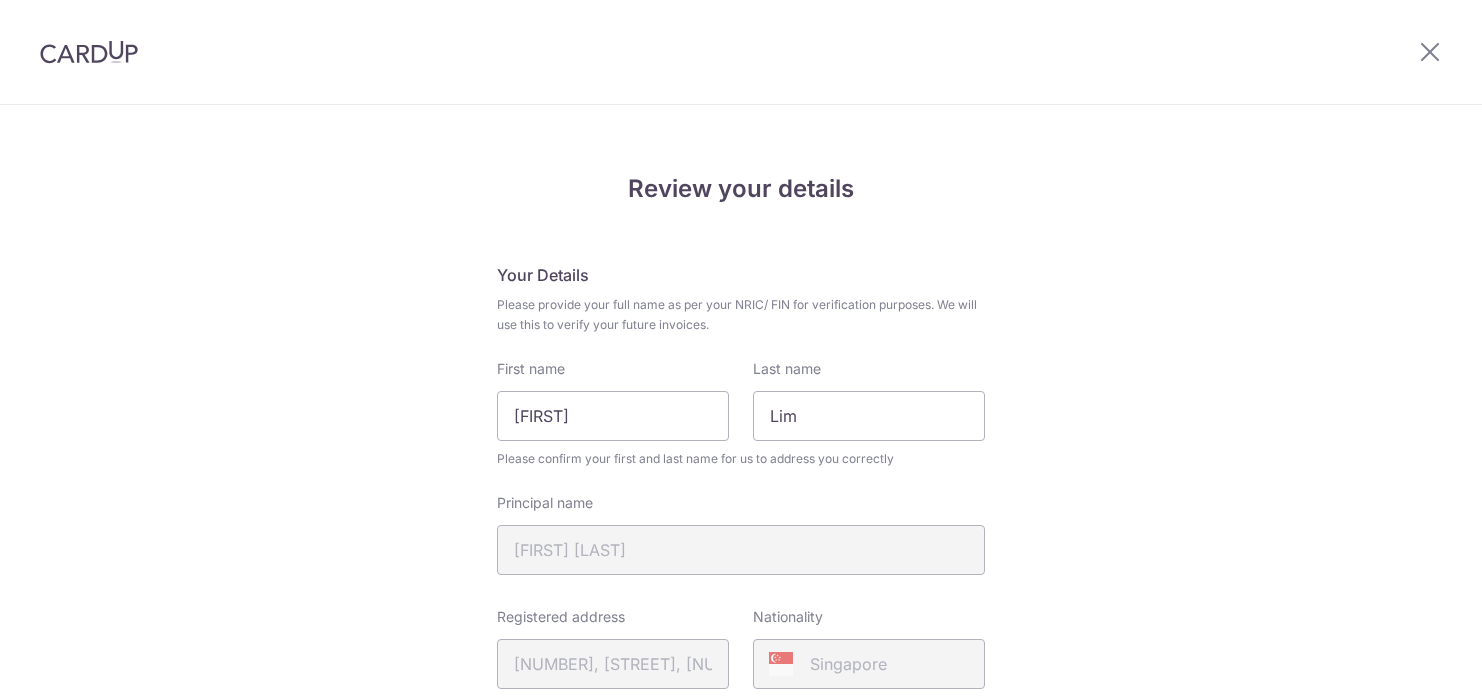 scroll, scrollTop: 0, scrollLeft: 0, axis: both 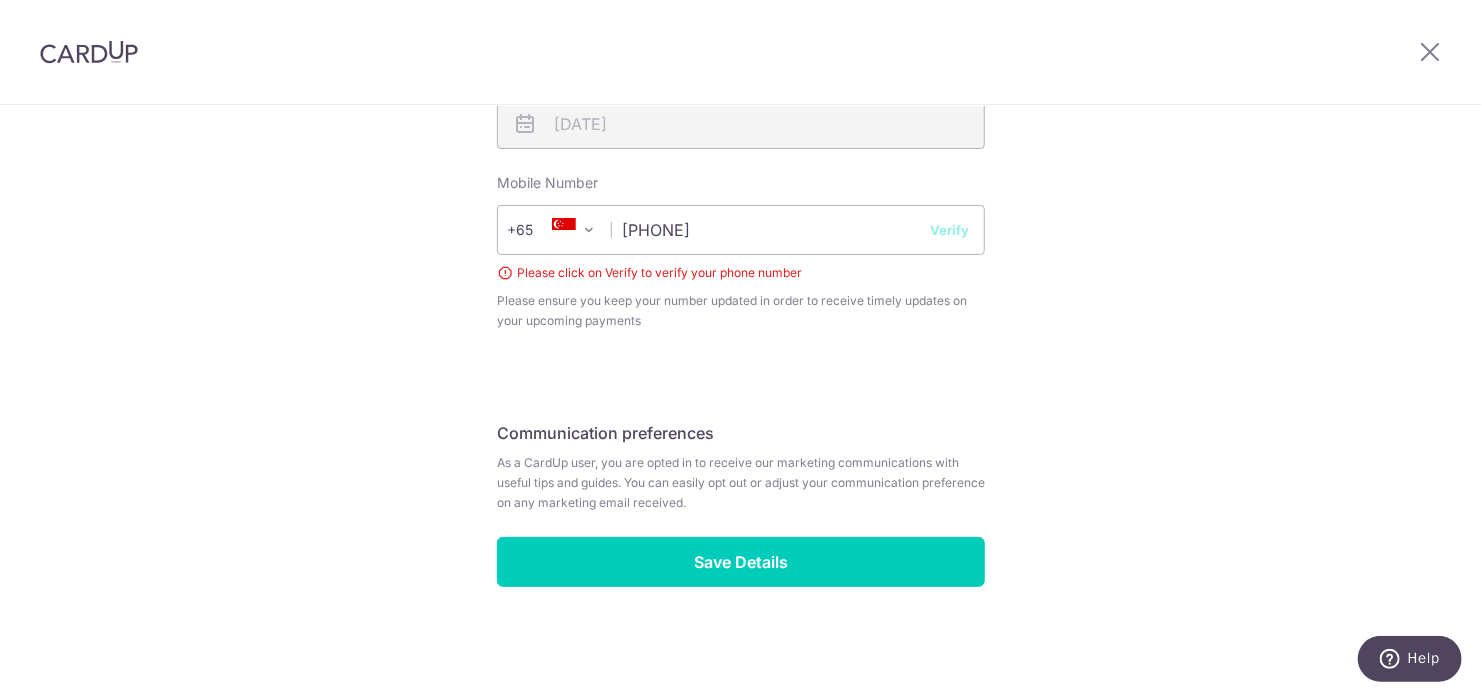 click on "Verify" at bounding box center (949, 230) 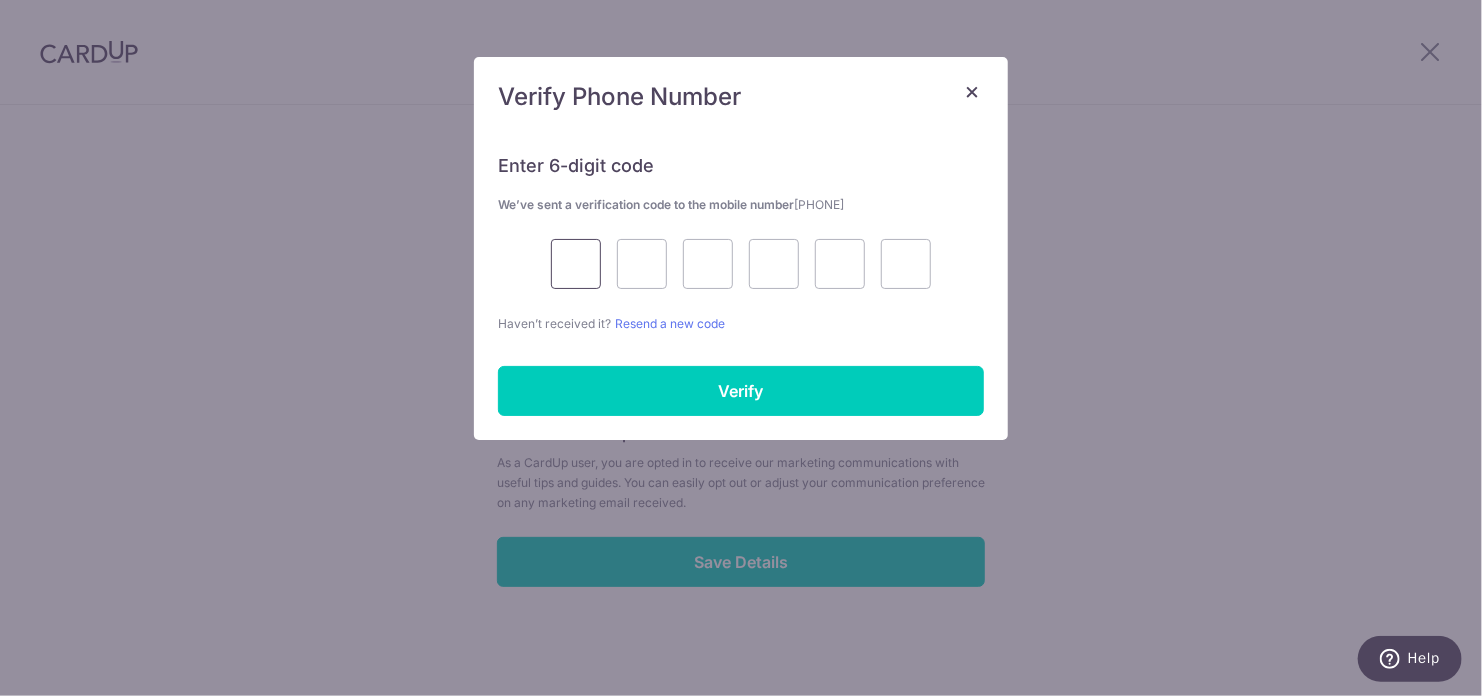 click at bounding box center [576, 264] 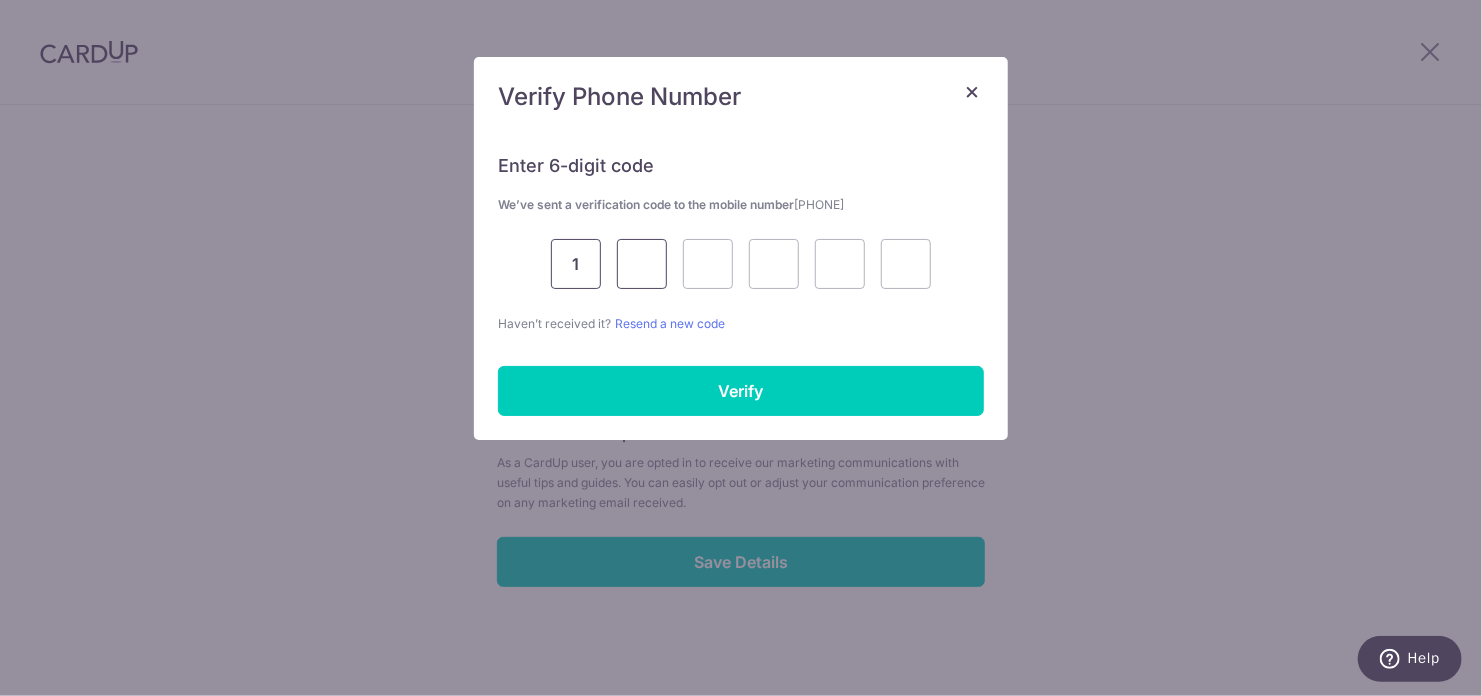 type on "5" 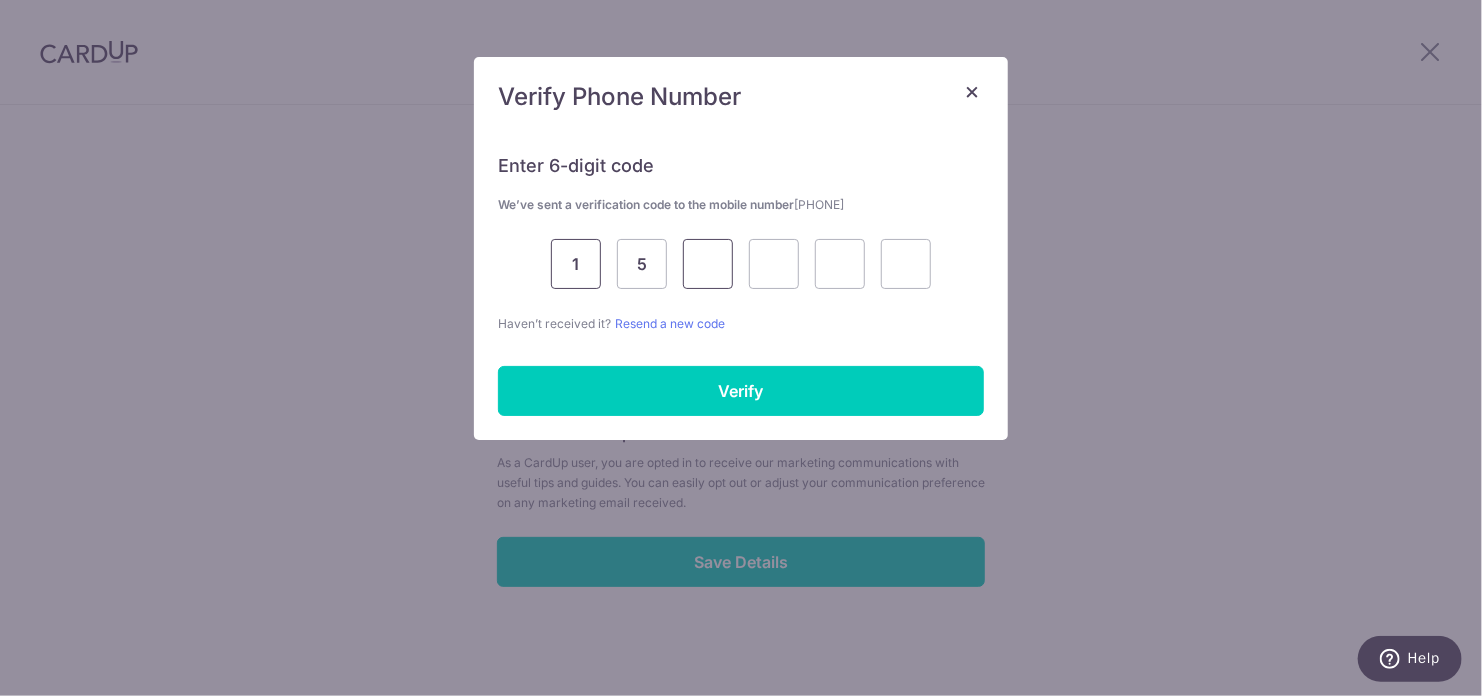 type on "8" 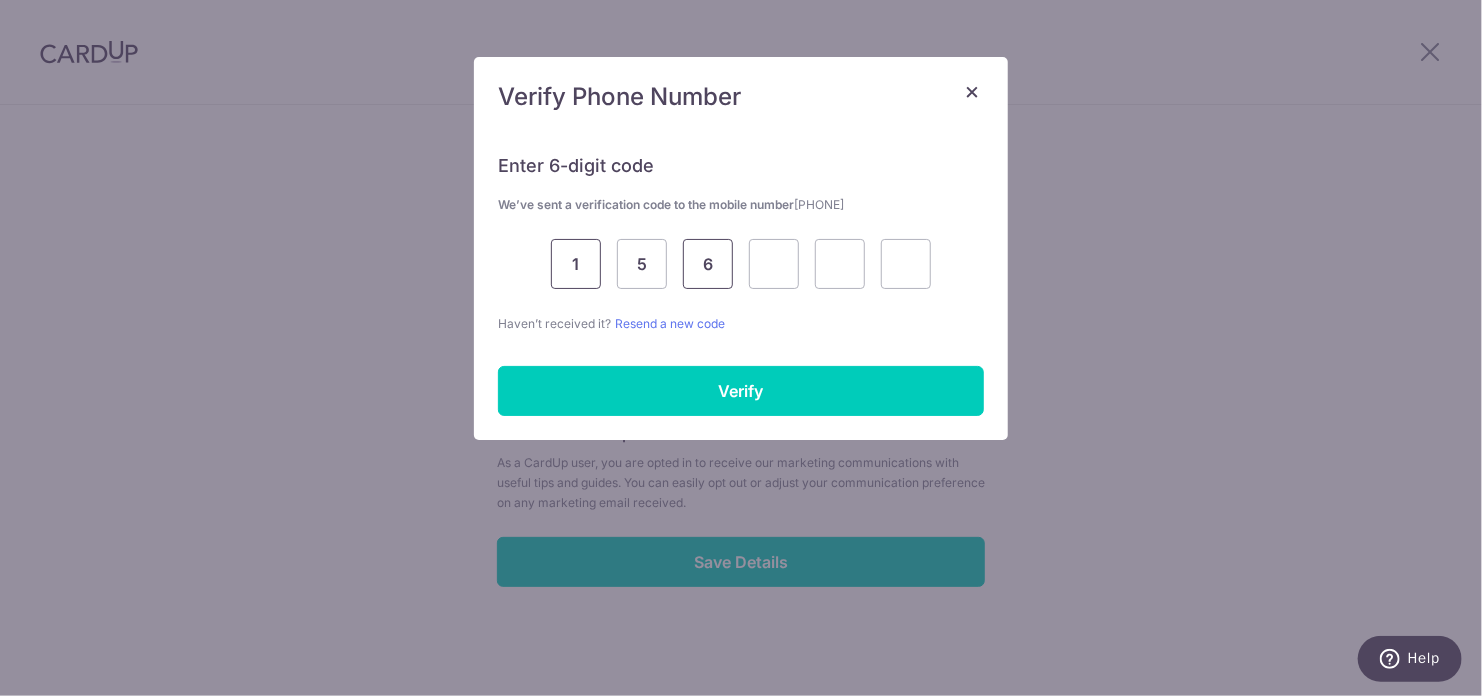 type on "6" 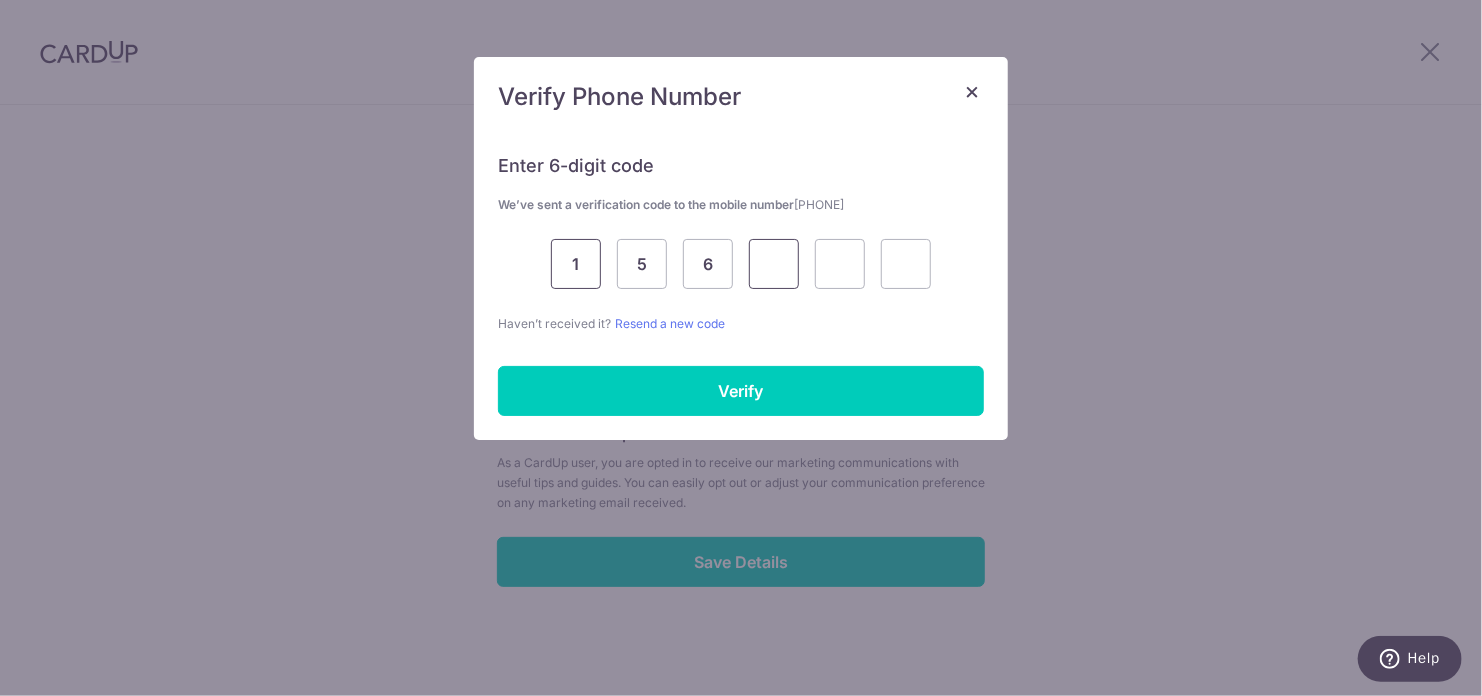 type on "8" 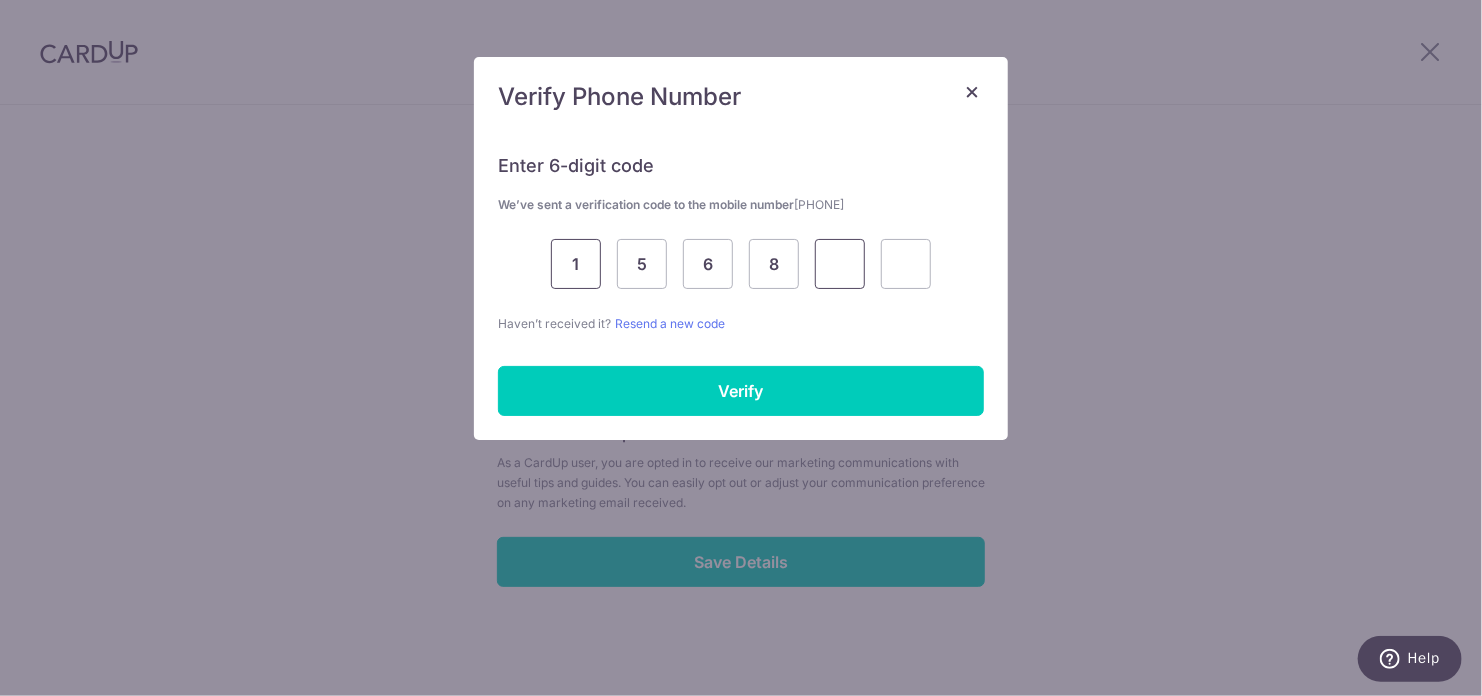 type on "6" 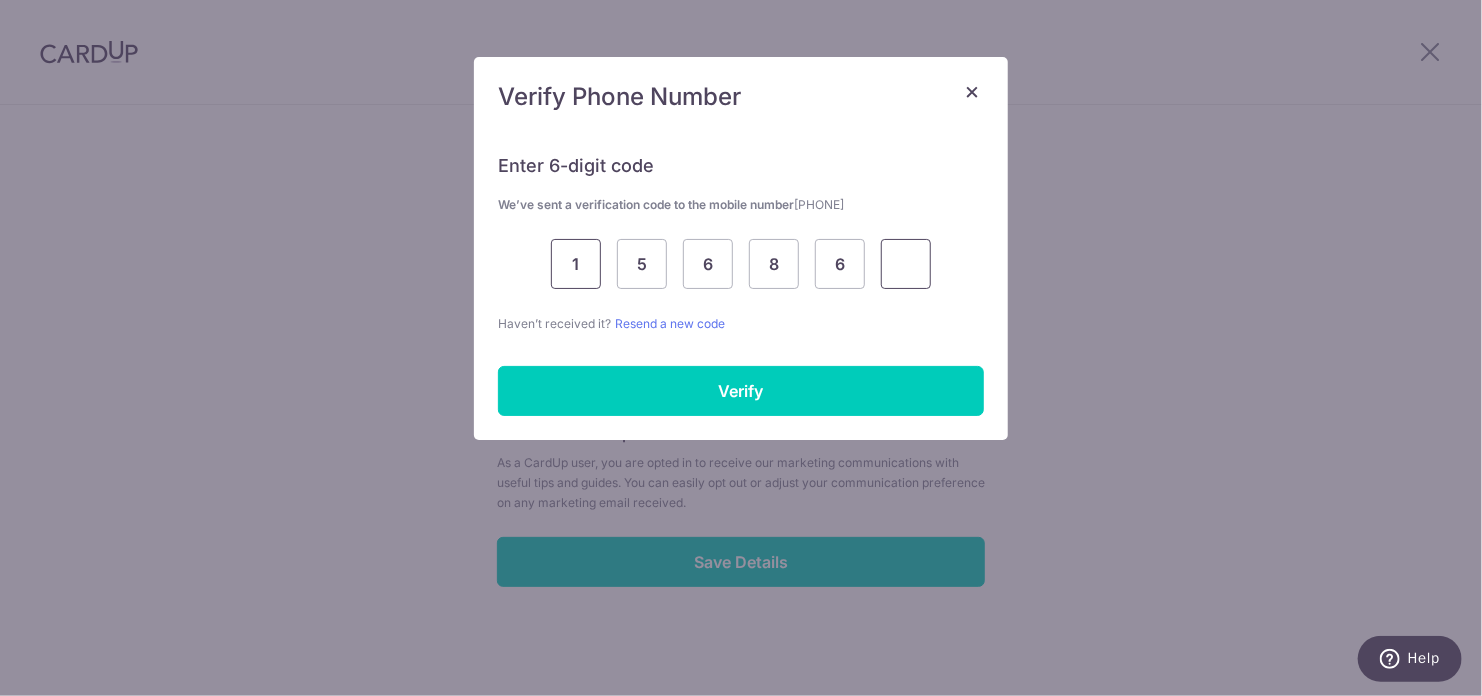 type on "7" 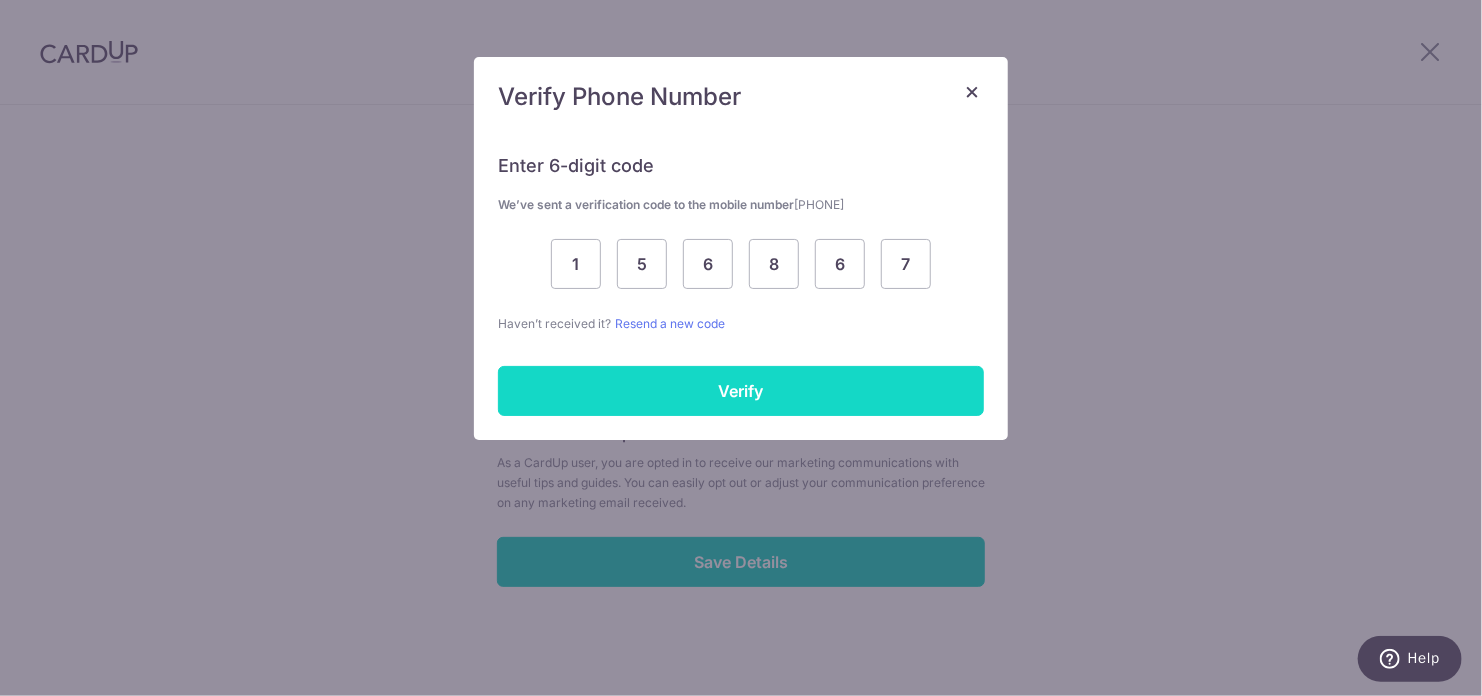 click on "Verify" at bounding box center [741, 391] 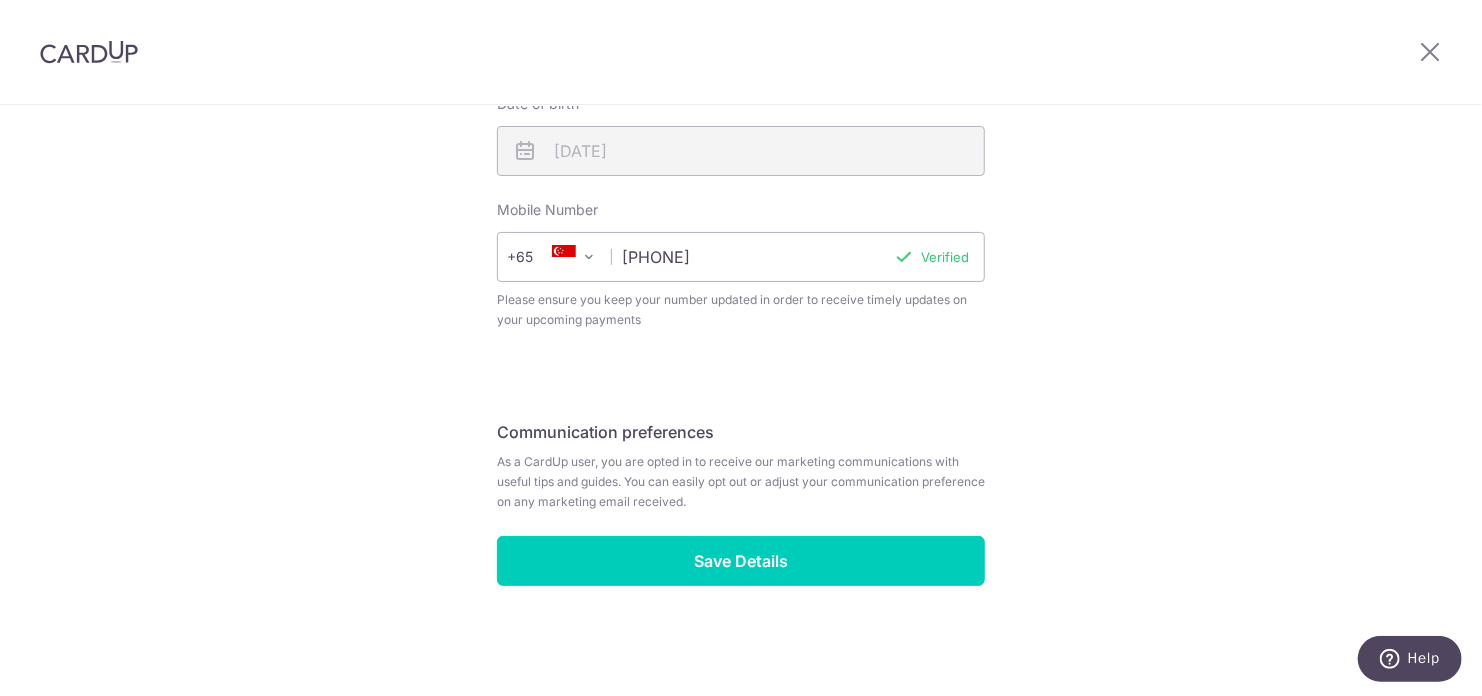 scroll, scrollTop: 784, scrollLeft: 0, axis: vertical 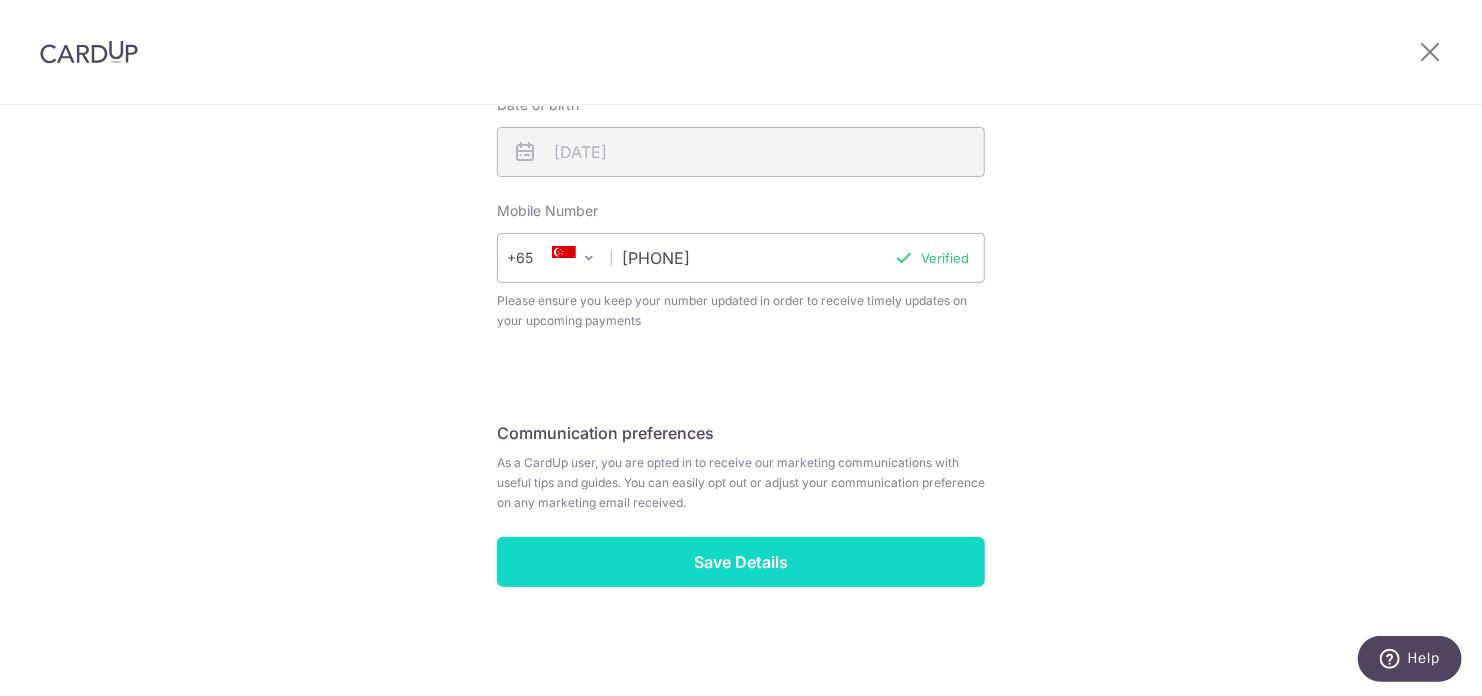 click on "Save Details" at bounding box center (741, 562) 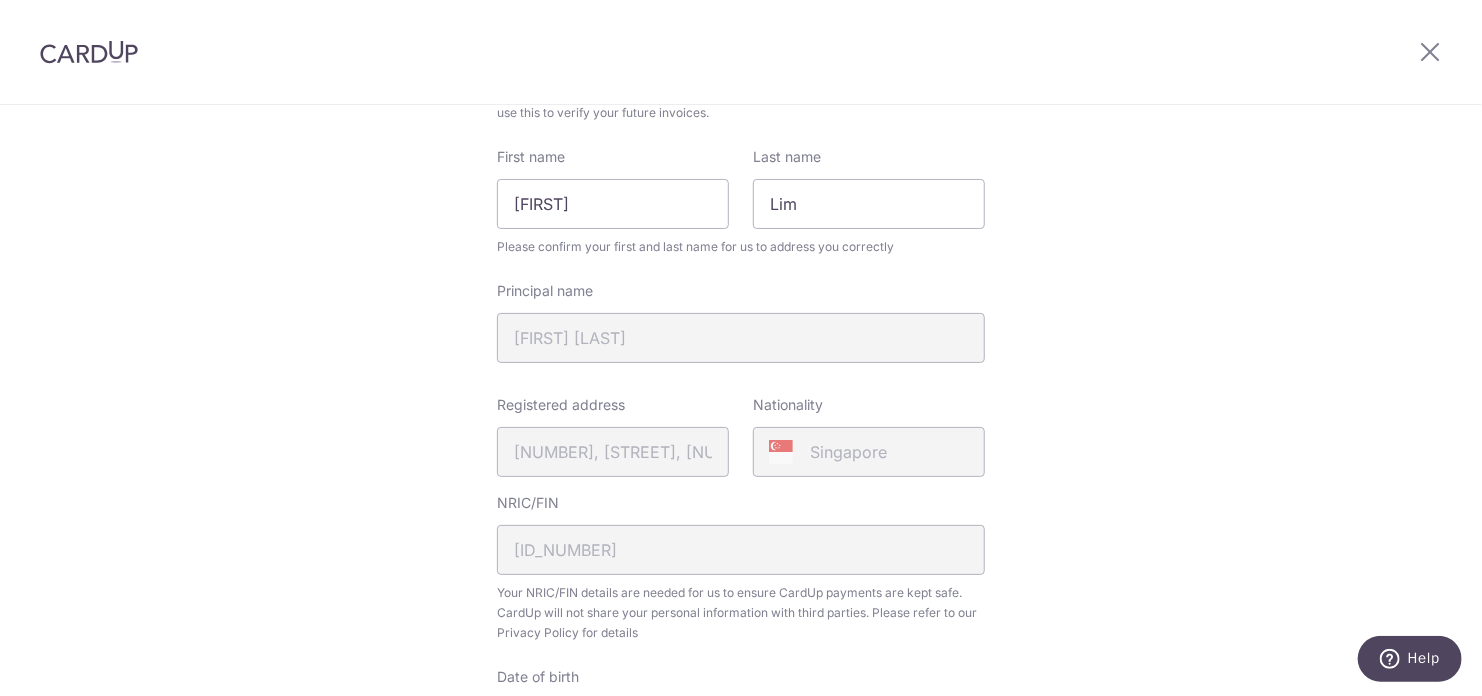 scroll, scrollTop: 0, scrollLeft: 0, axis: both 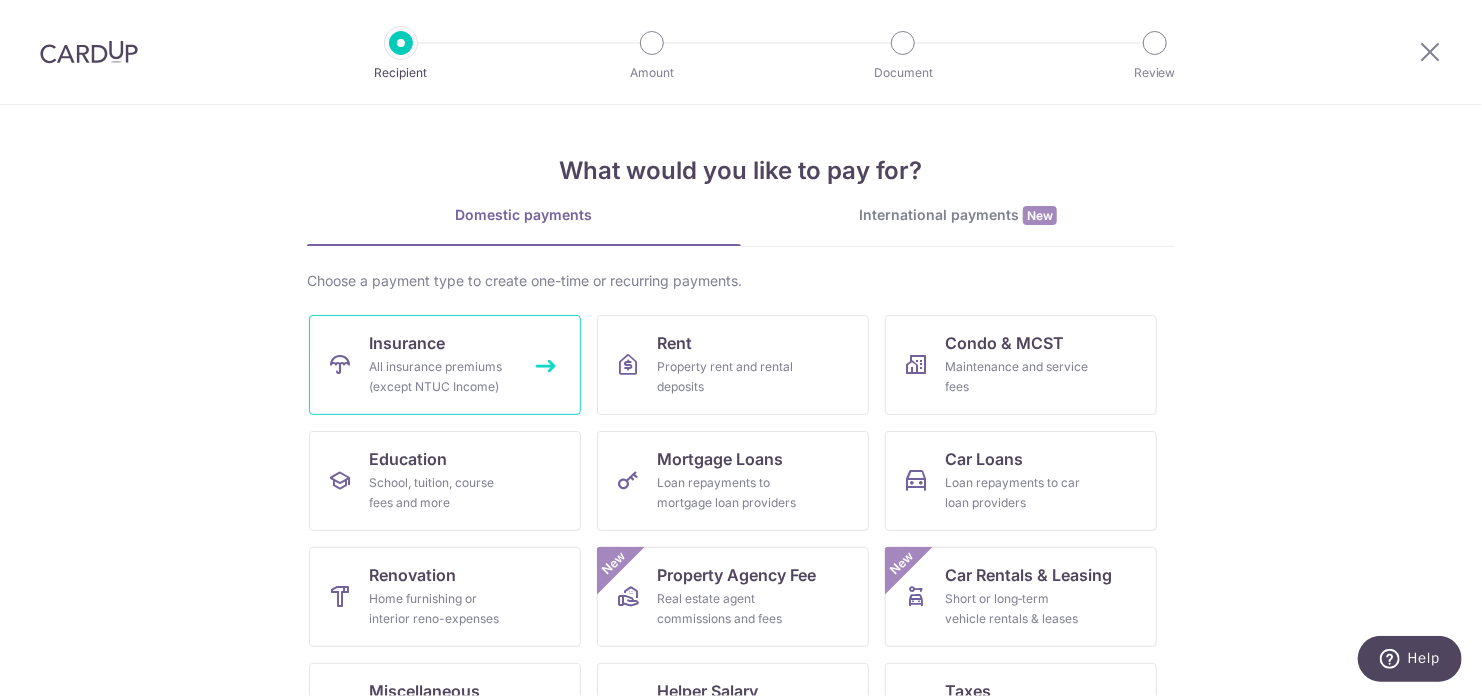 click on "Insurance All insurance premiums (except NTUC Income)" at bounding box center [445, 365] 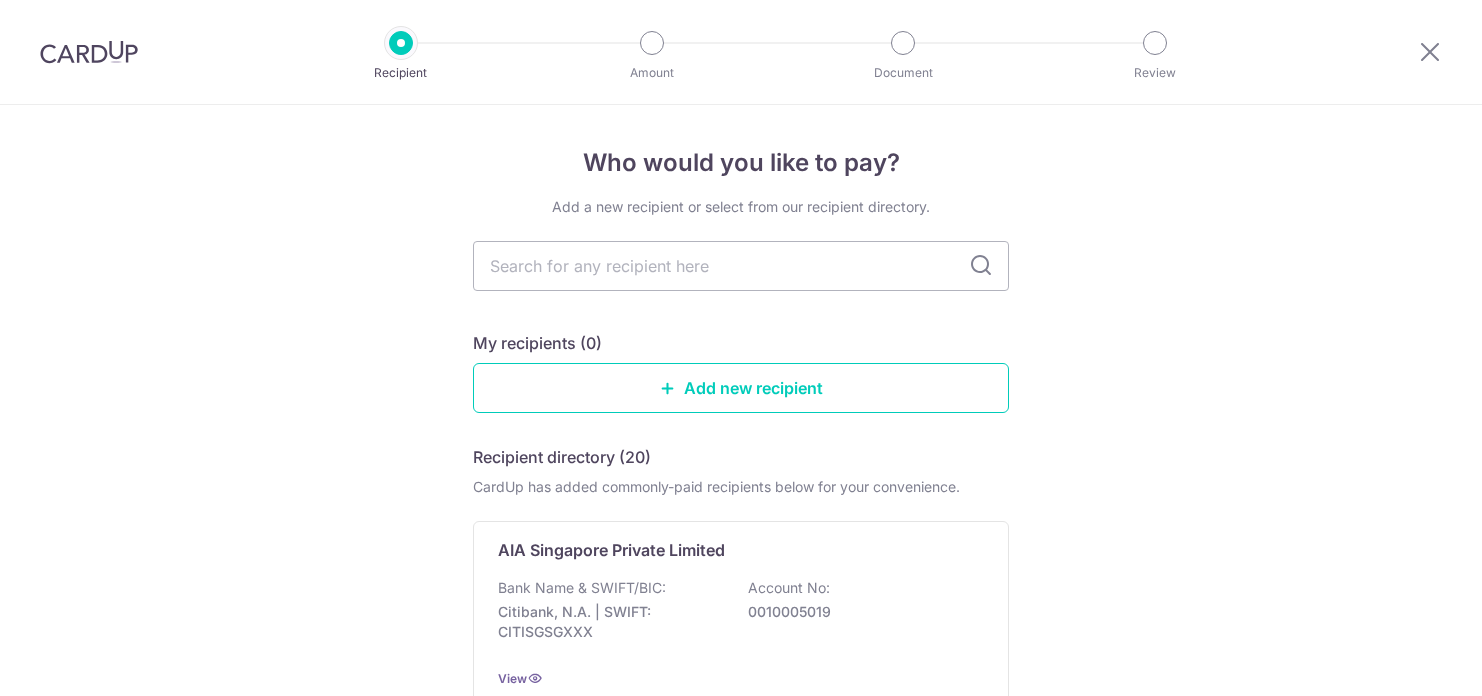 scroll, scrollTop: 0, scrollLeft: 0, axis: both 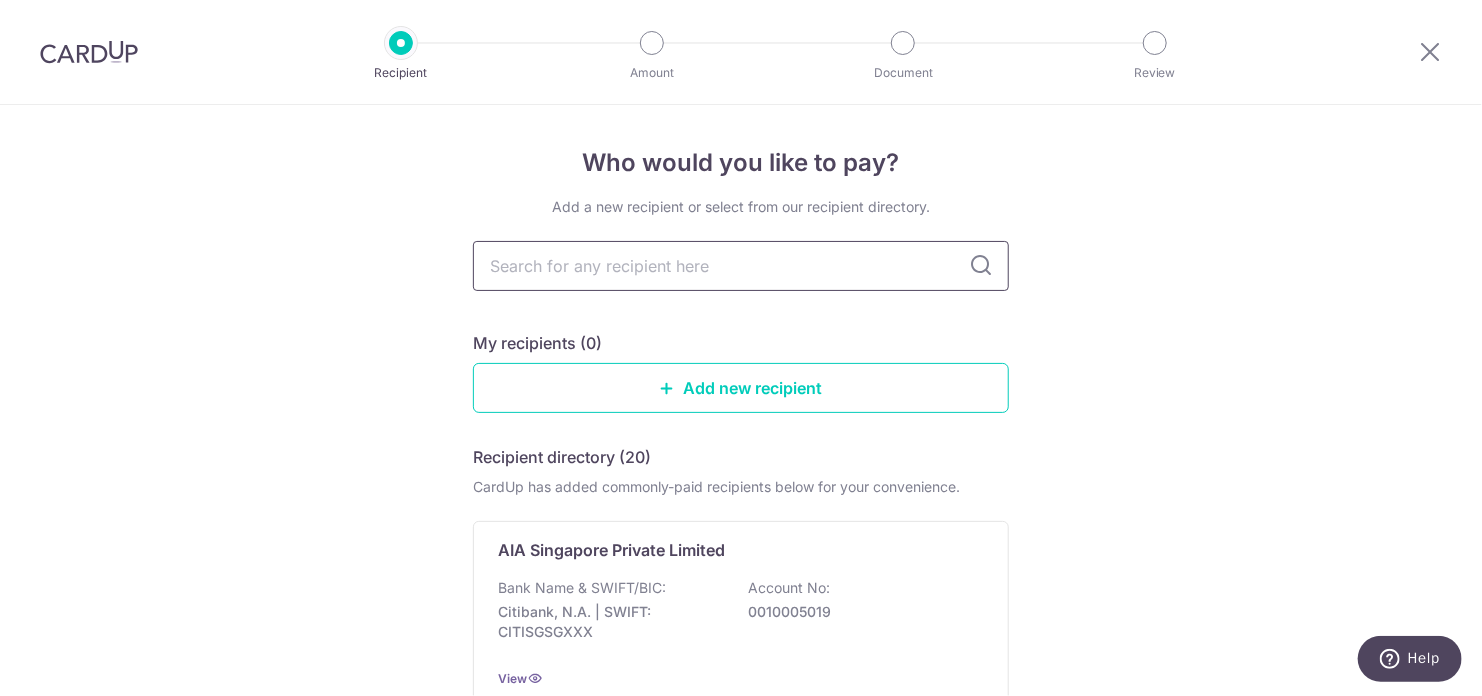 click at bounding box center [741, 266] 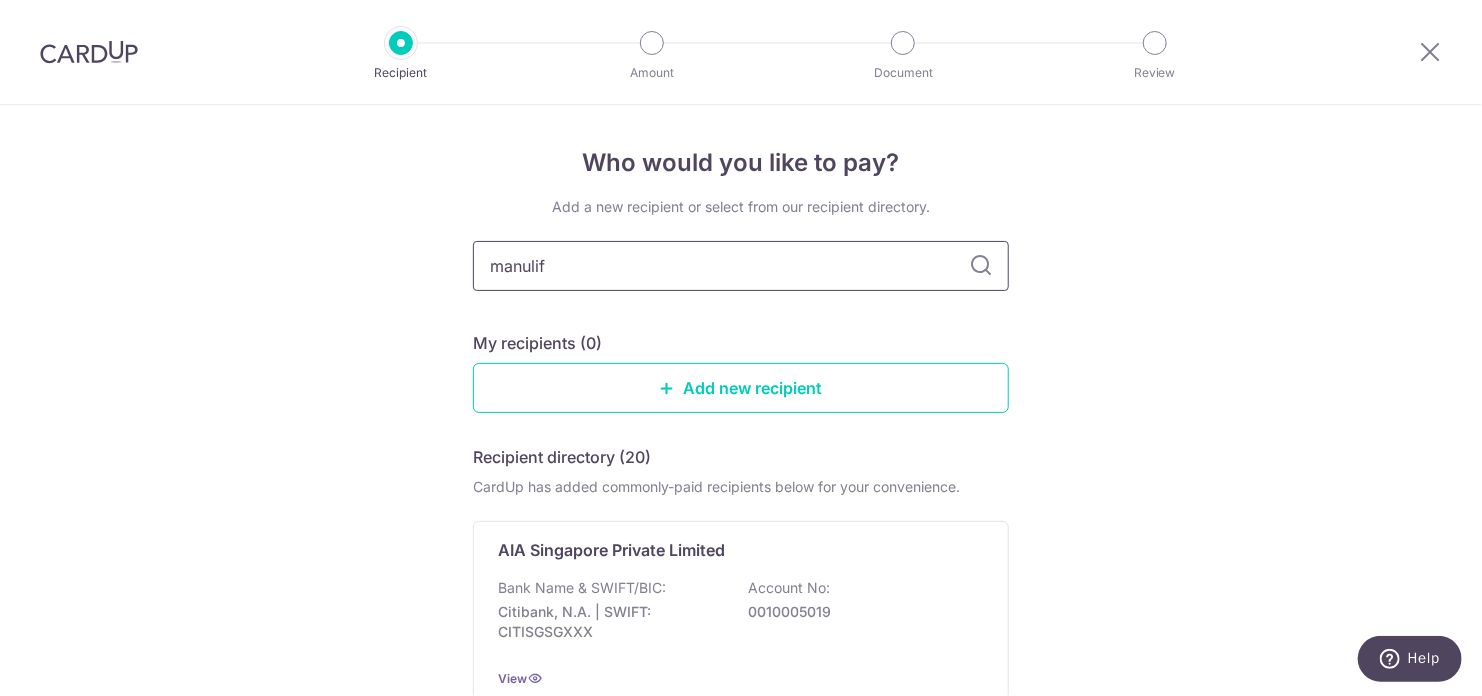 type on "manulife" 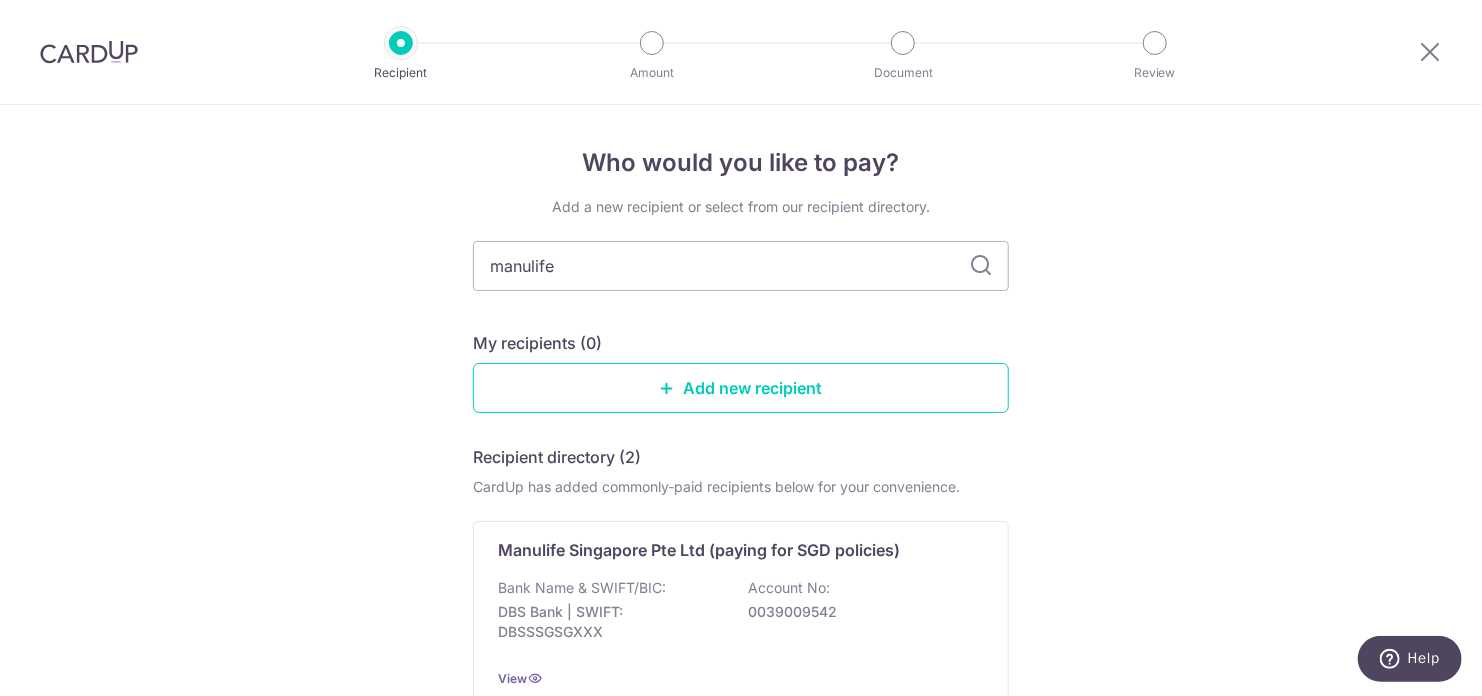 click at bounding box center (981, 266) 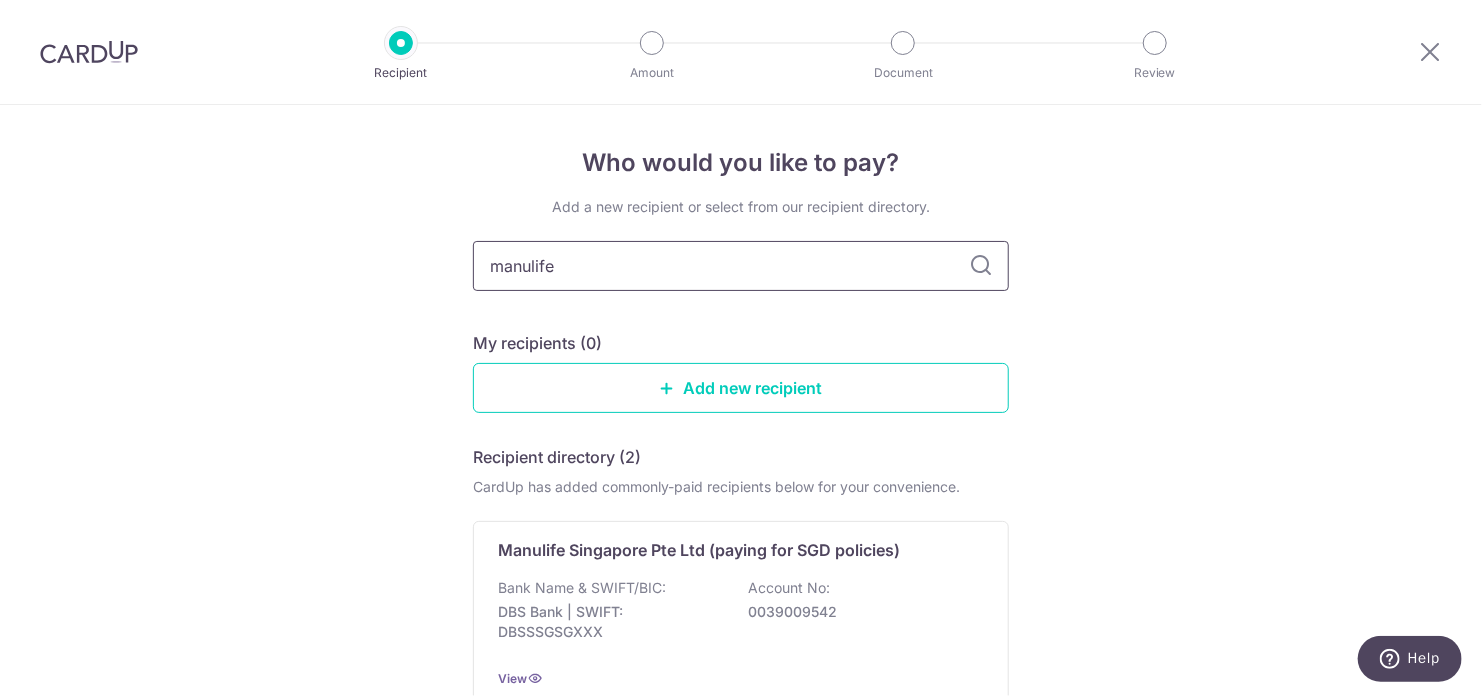 click on "manulife" at bounding box center [741, 266] 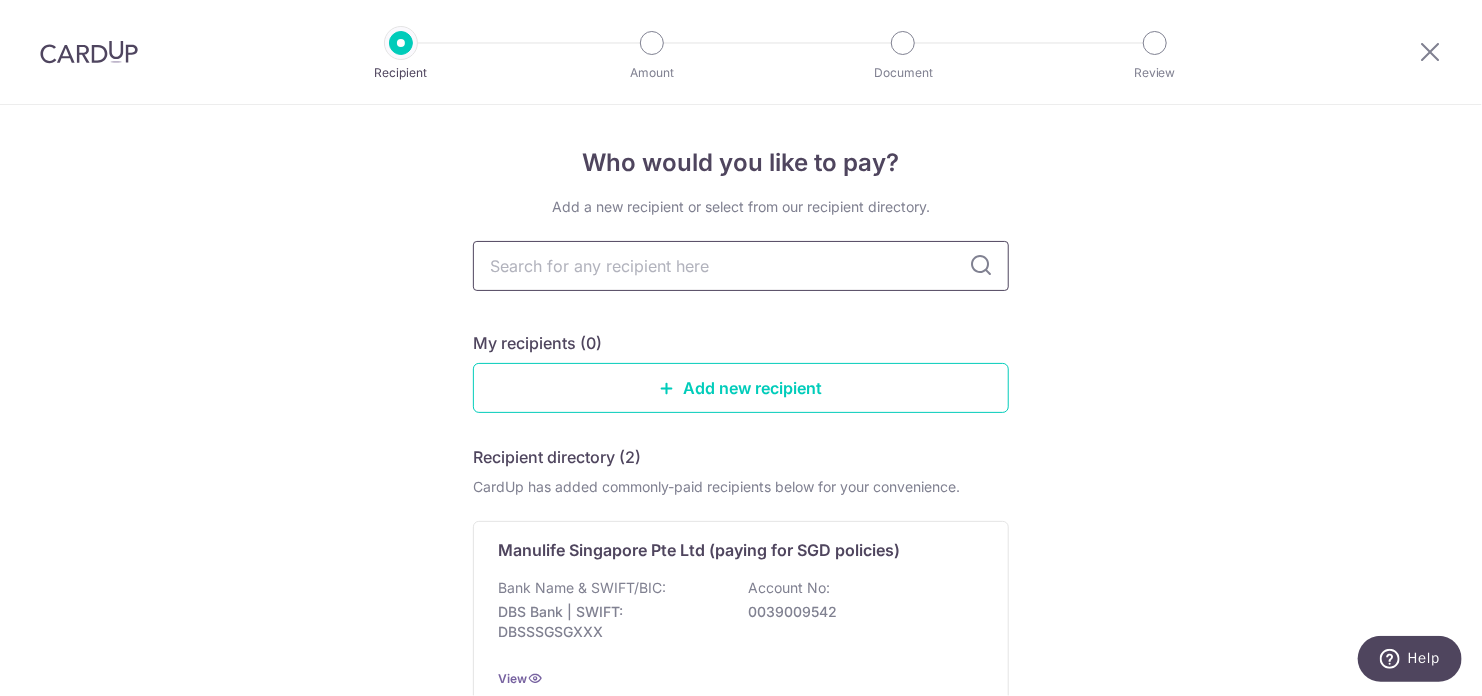 type 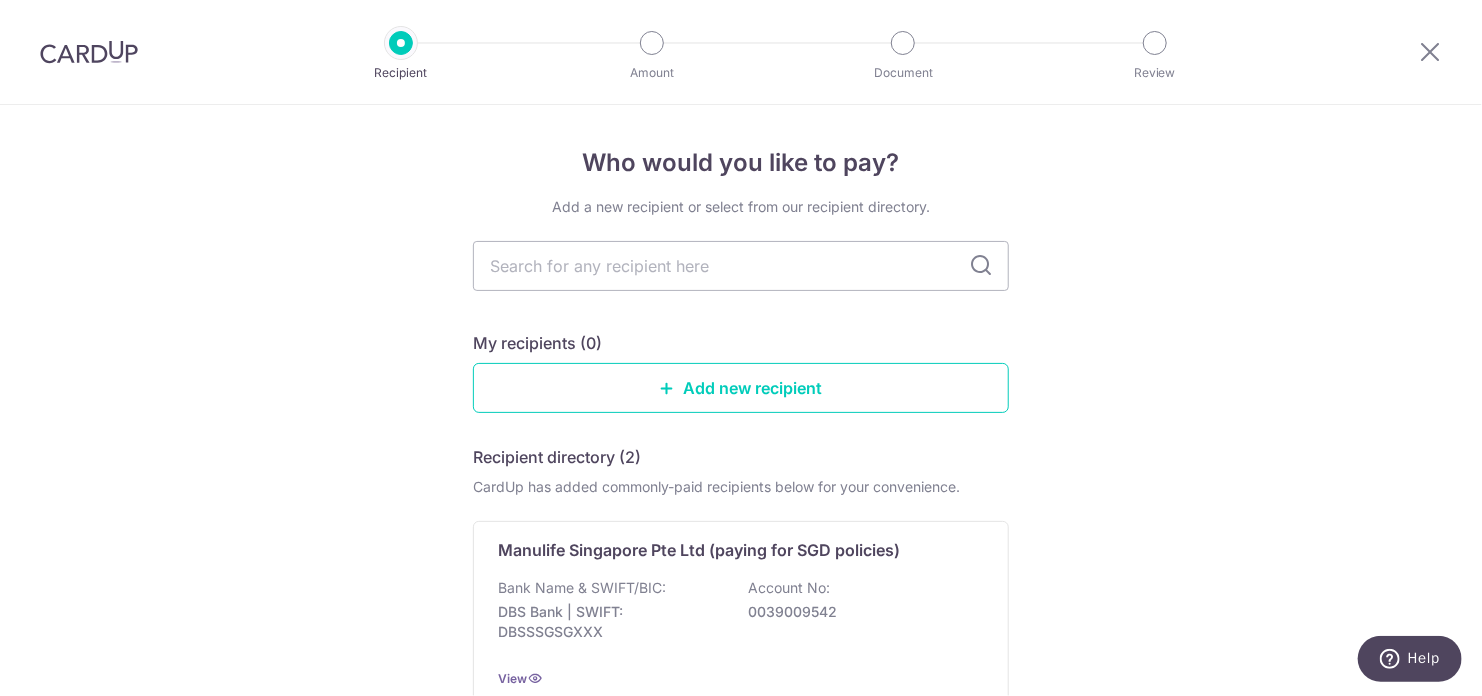 click at bounding box center (981, 266) 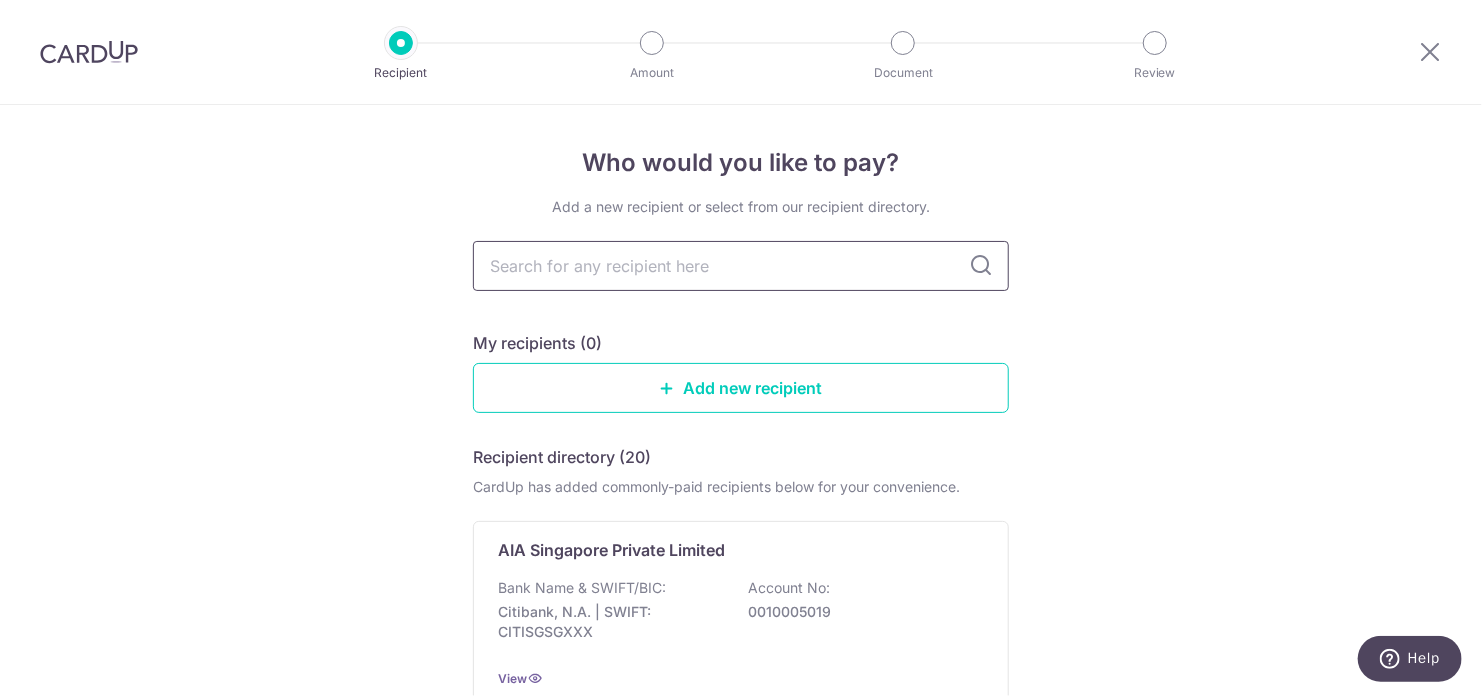 click at bounding box center [741, 266] 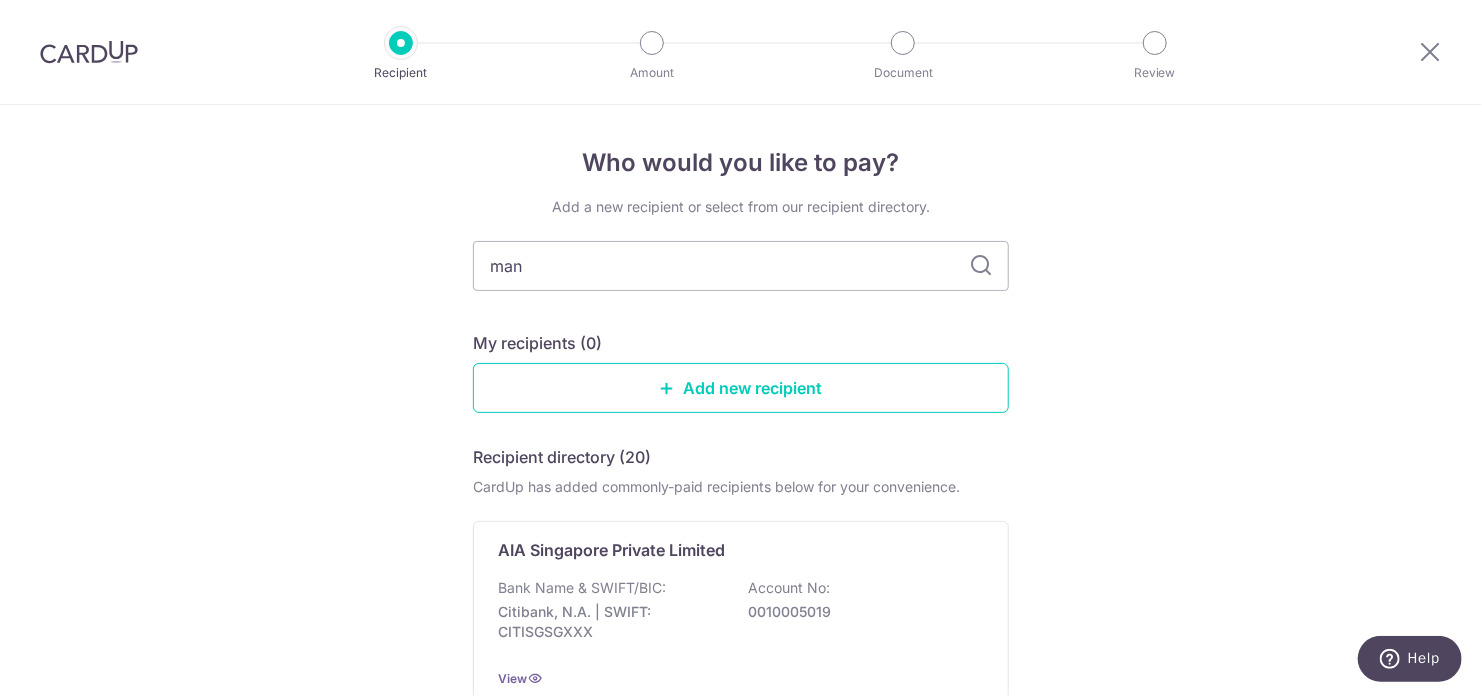 type on "manu" 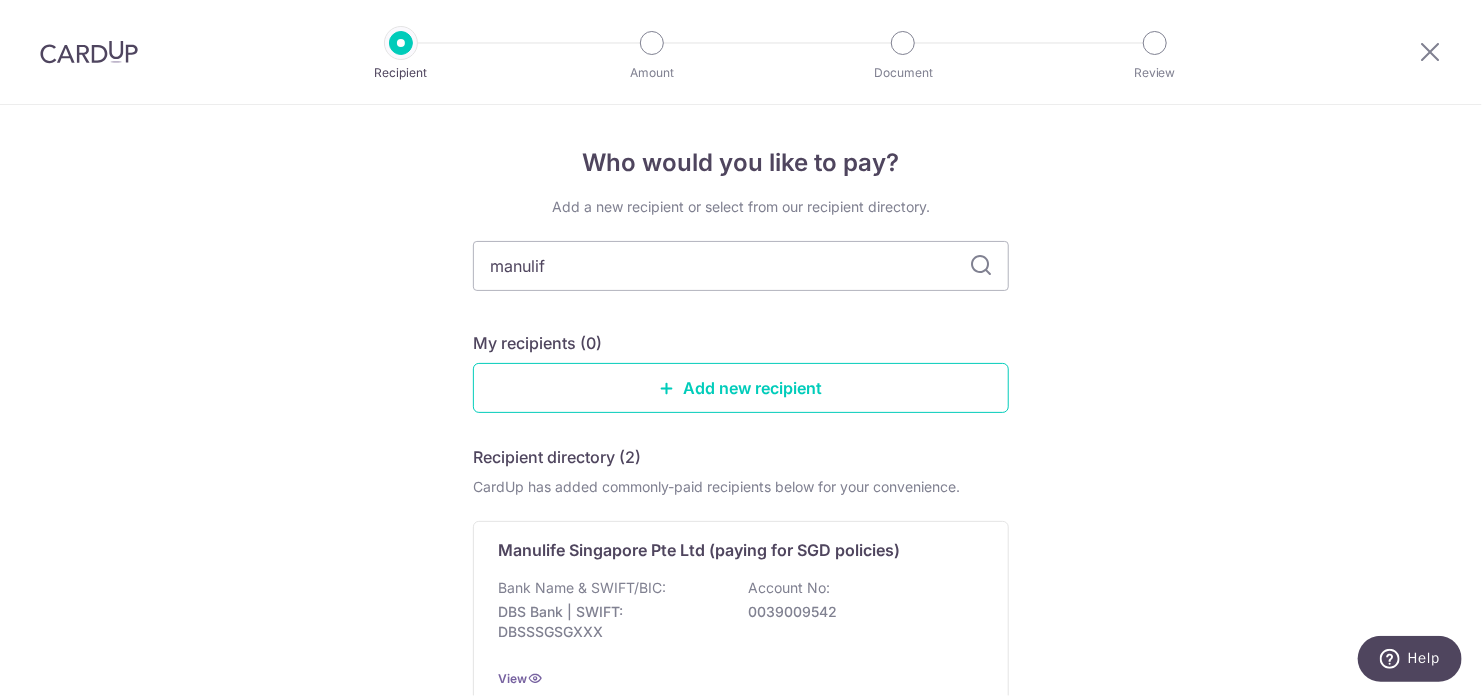 type on "manulife" 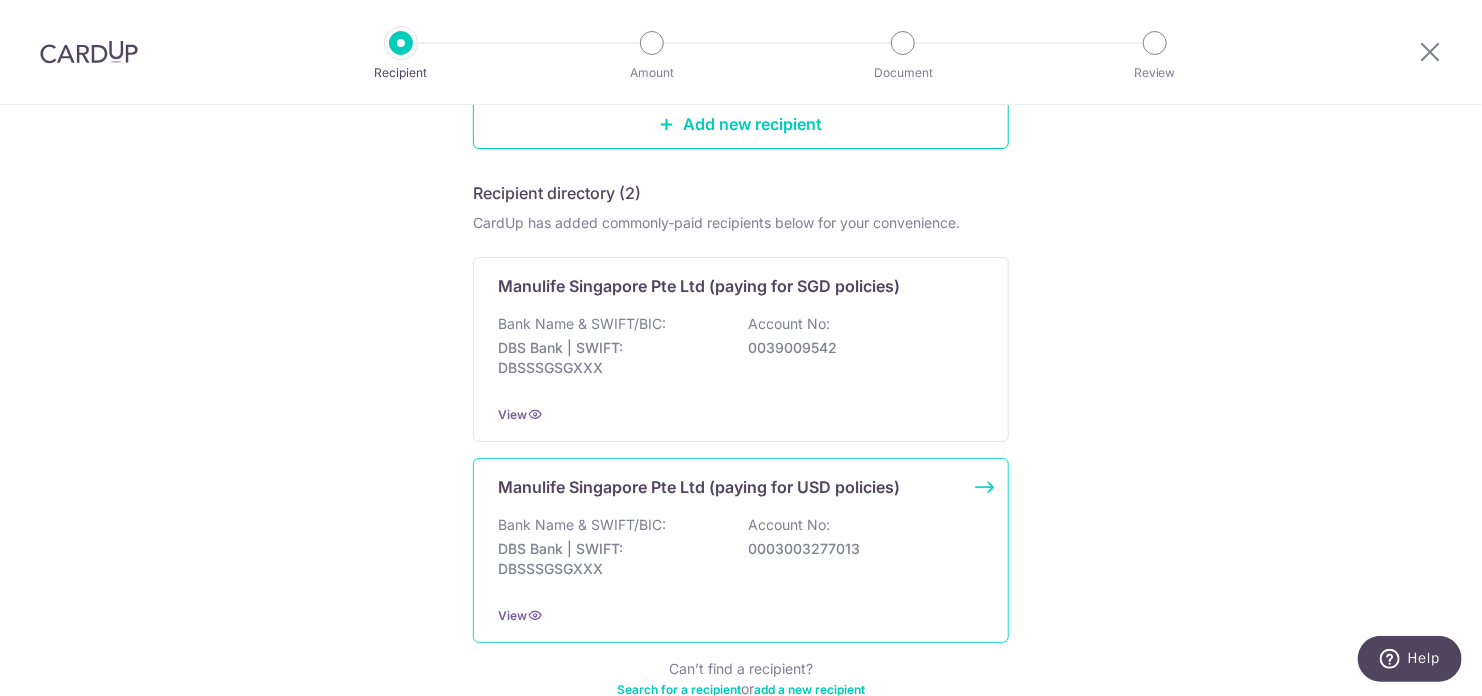 scroll, scrollTop: 300, scrollLeft: 0, axis: vertical 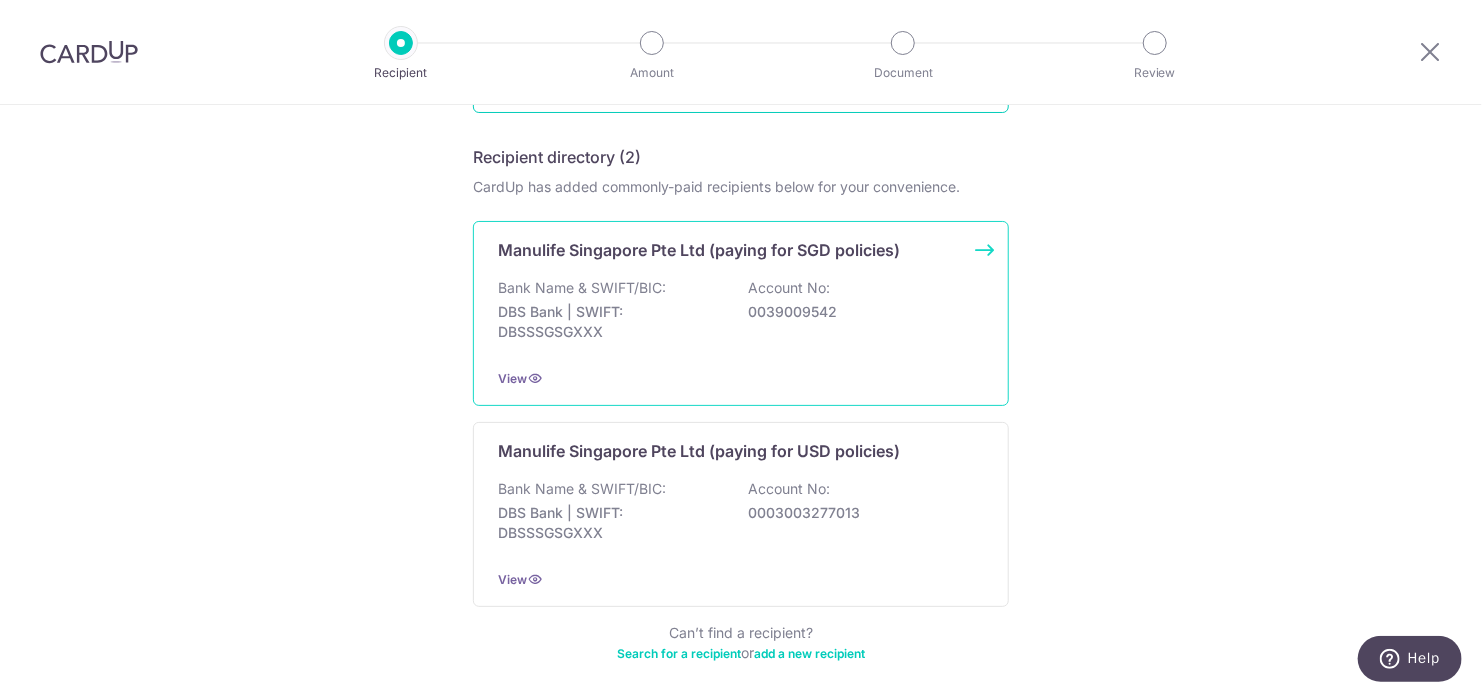 click on "Bank Name & SWIFT/BIC:
DBS Bank | SWIFT: DBSSSGSGXXX
Account No:
0039009542" at bounding box center [741, 315] 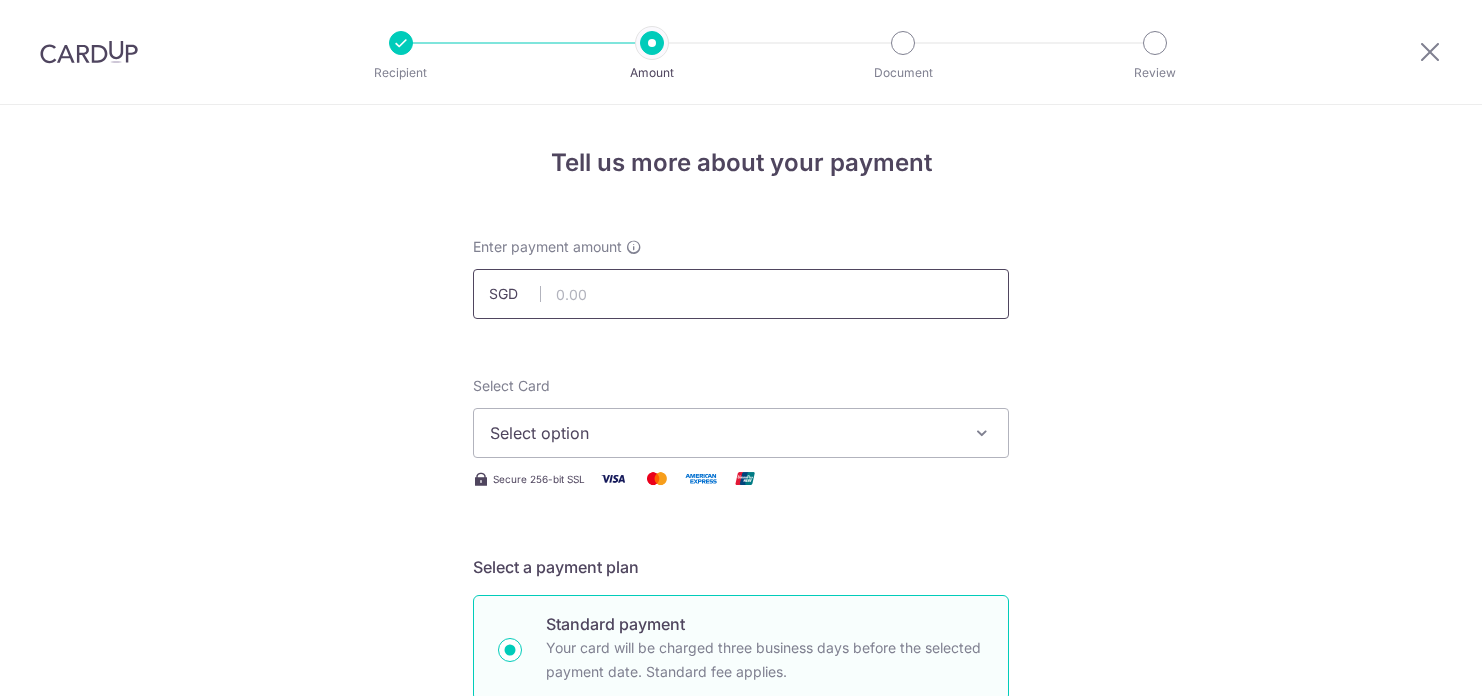 scroll, scrollTop: 0, scrollLeft: 0, axis: both 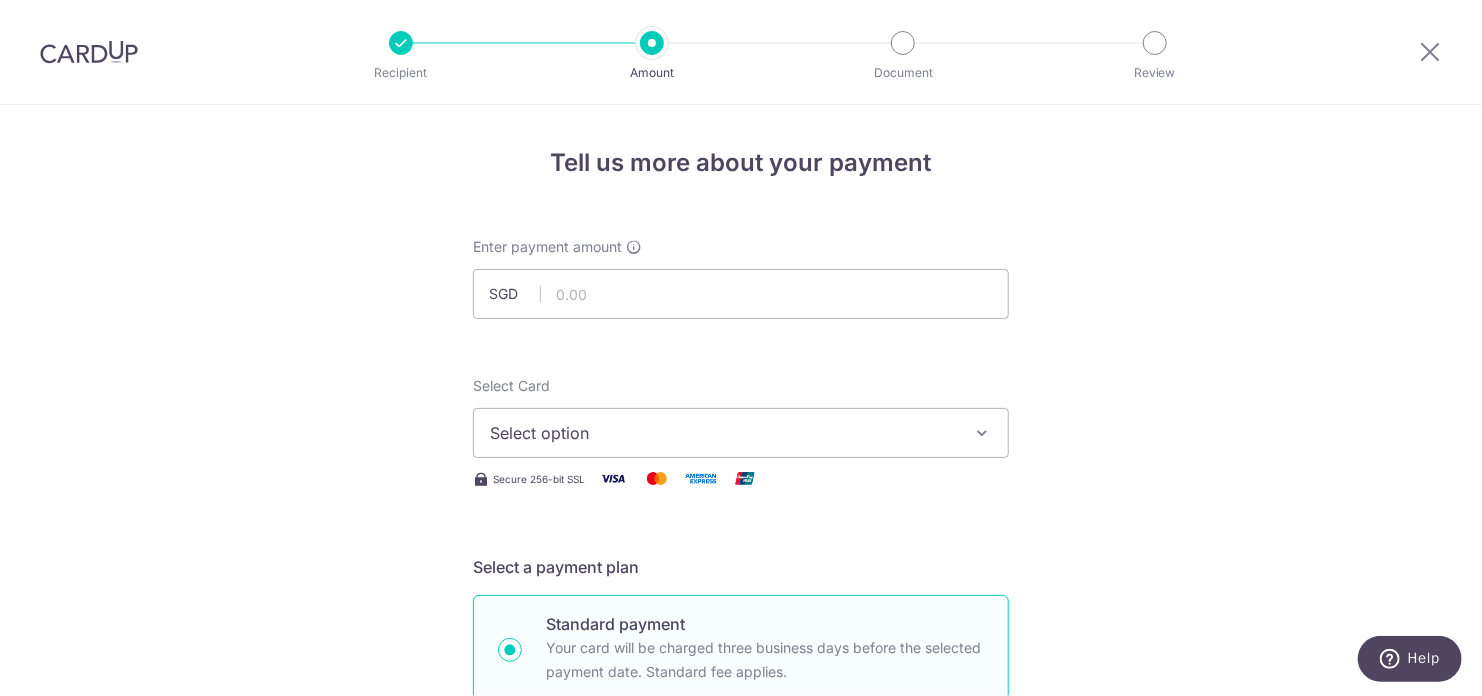 click at bounding box center [652, 43] 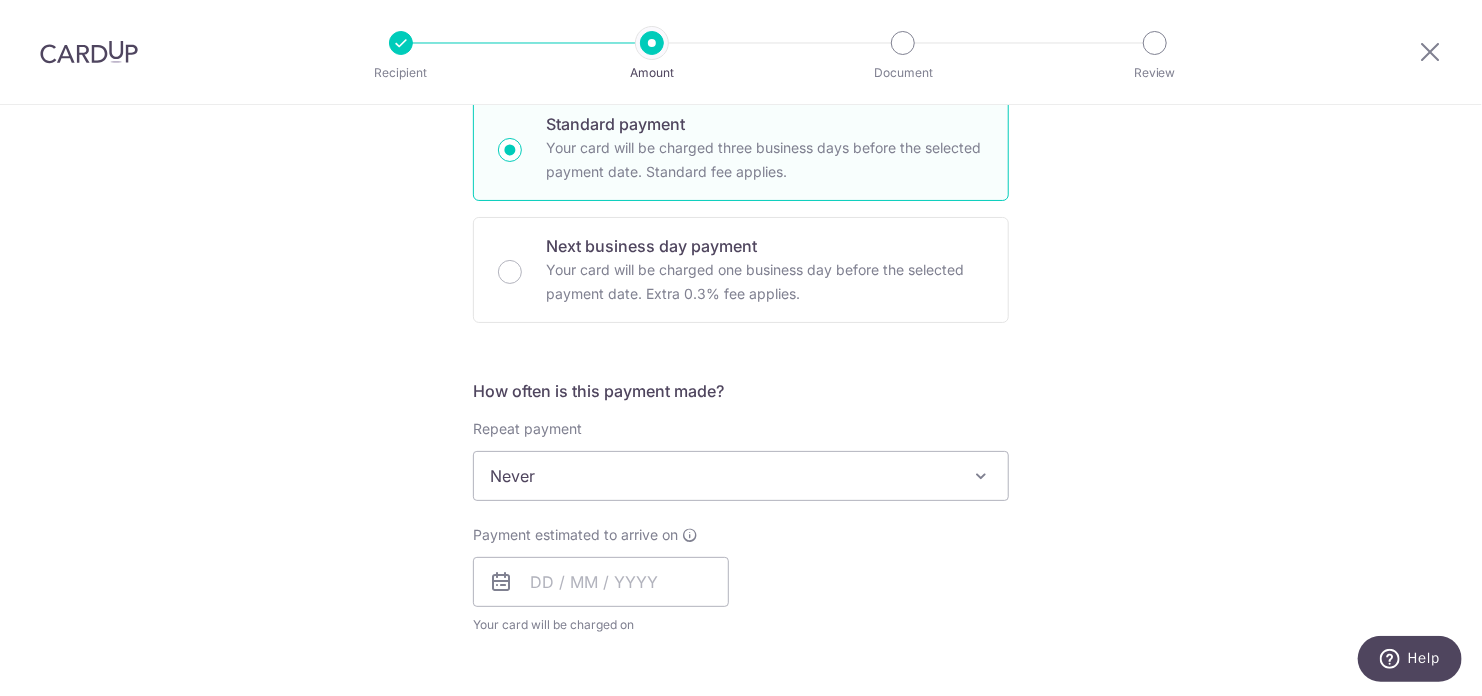 scroll, scrollTop: 434, scrollLeft: 0, axis: vertical 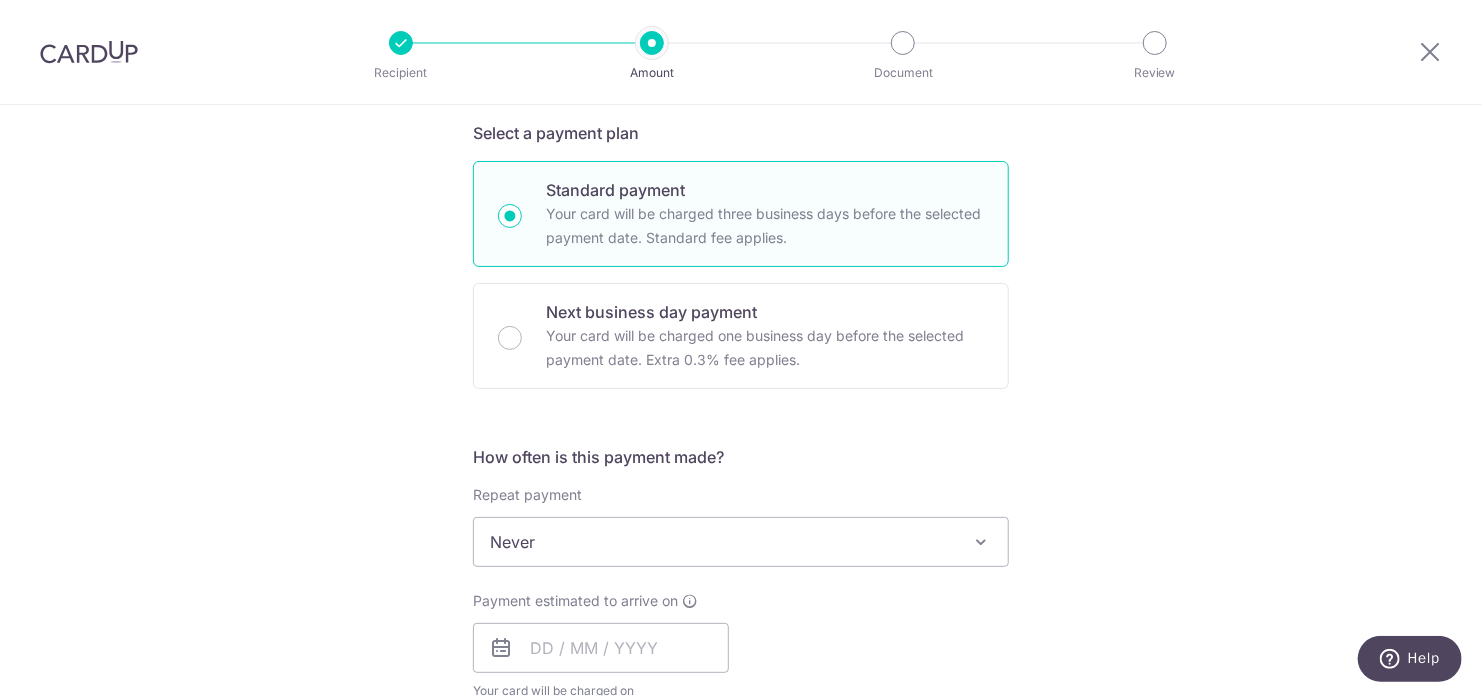 drag, startPoint x: 952, startPoint y: 181, endPoint x: 960, endPoint y: 171, distance: 12.806249 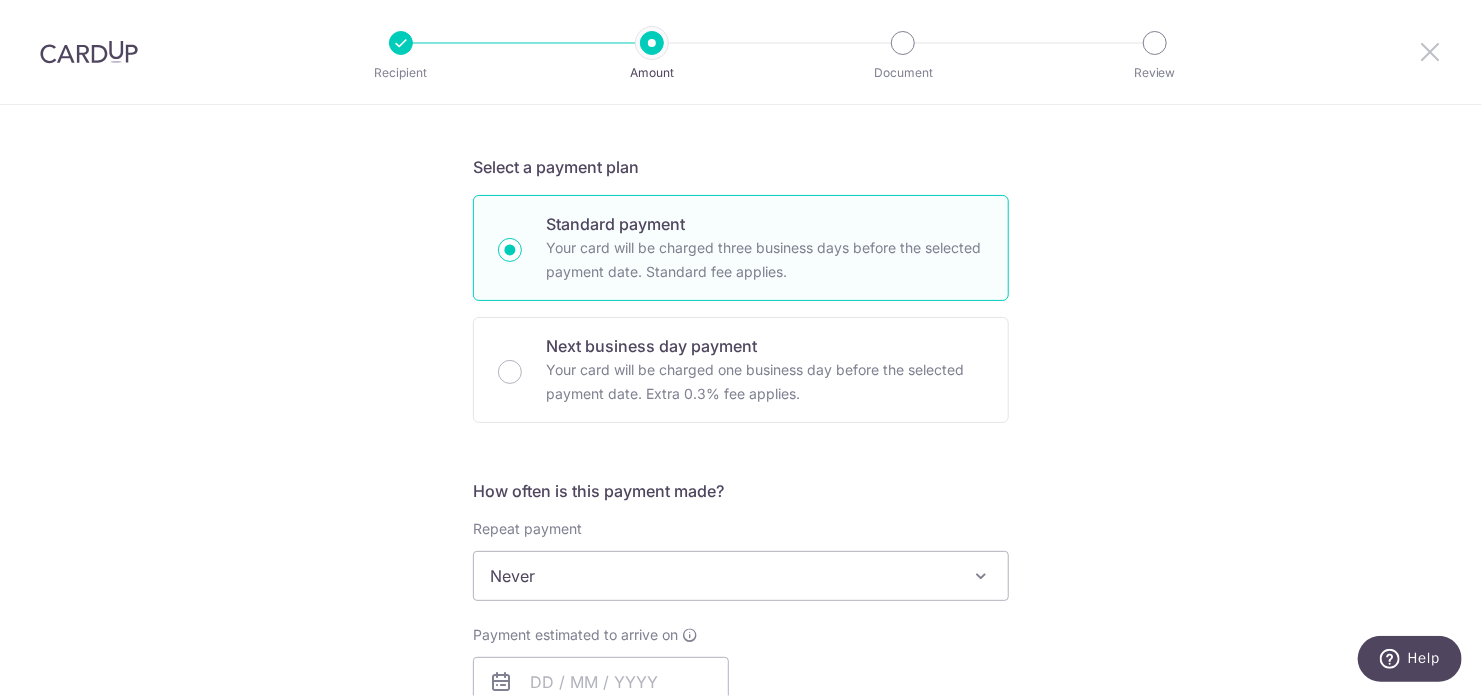 click at bounding box center (1430, 51) 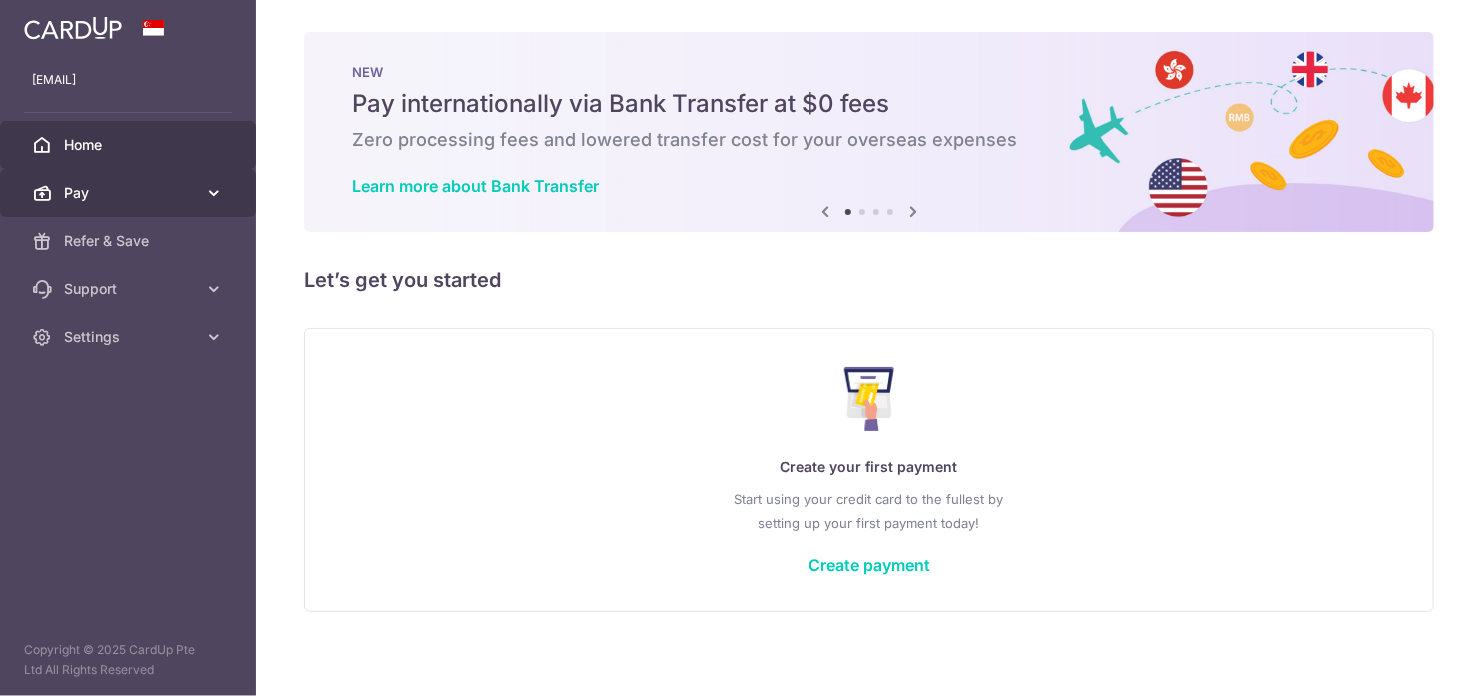 click on "Pay" at bounding box center [130, 193] 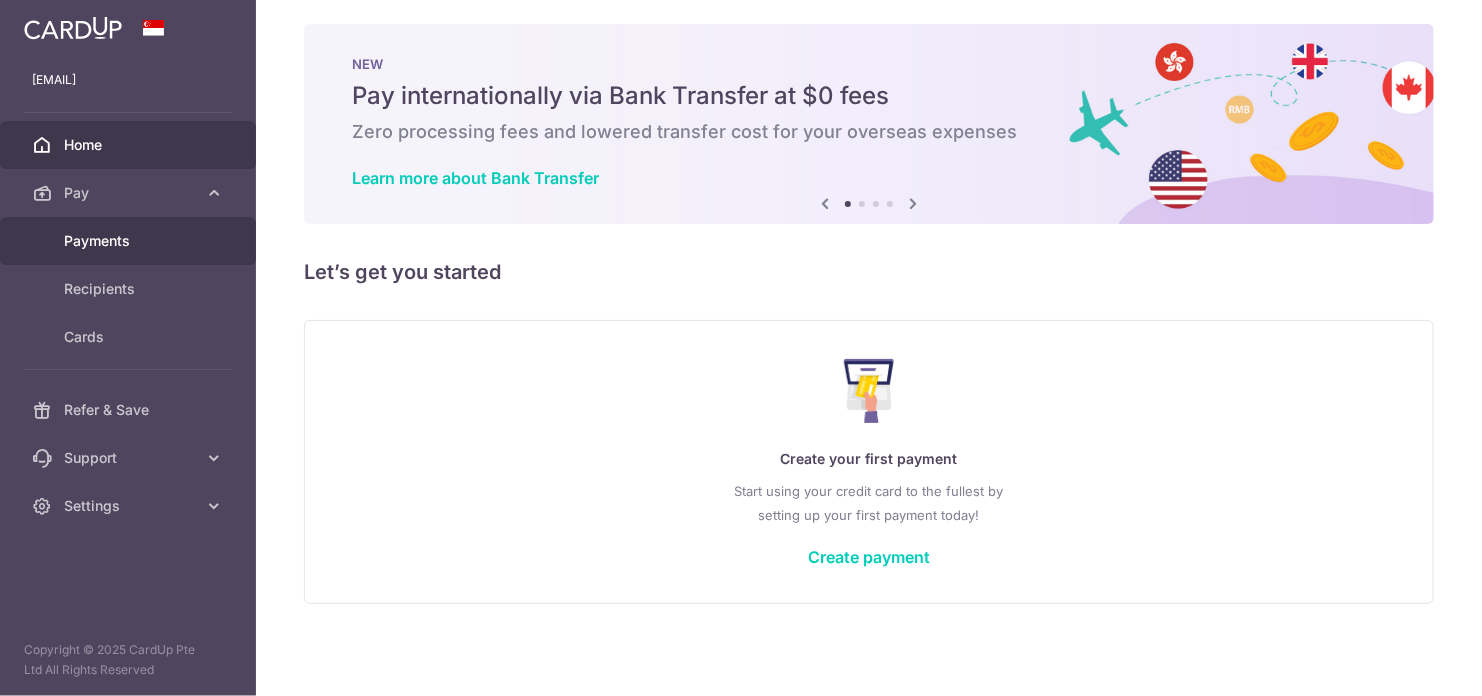 scroll, scrollTop: 10, scrollLeft: 0, axis: vertical 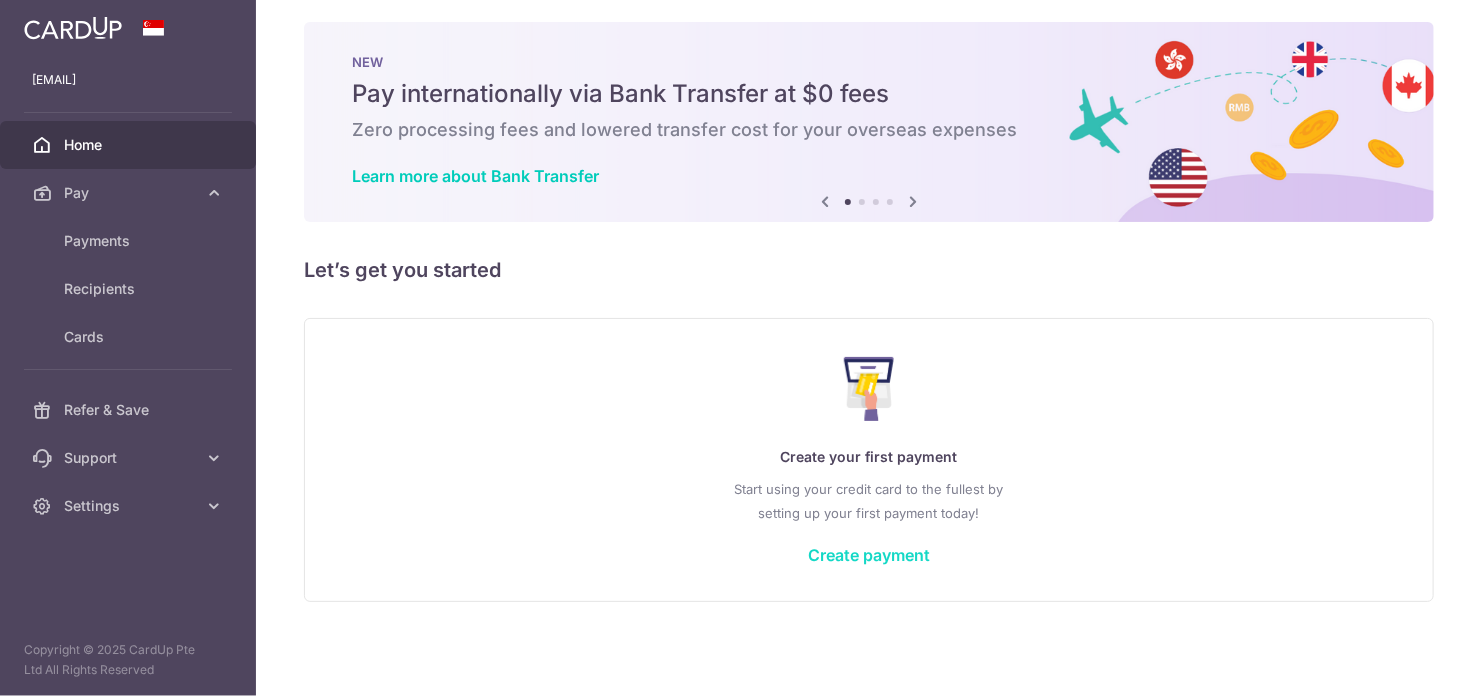 click on "Create payment" at bounding box center [869, 555] 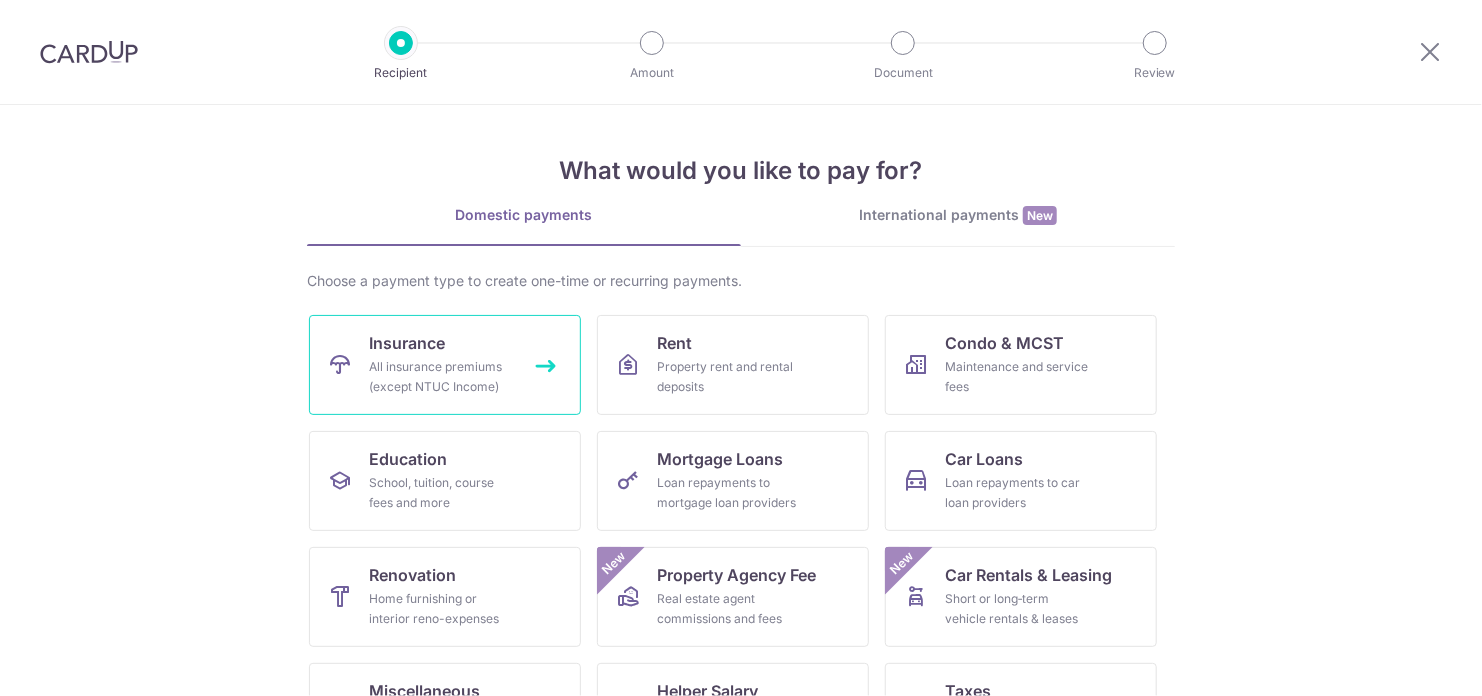 click on "All insurance premiums (except NTUC Income)" at bounding box center [441, 377] 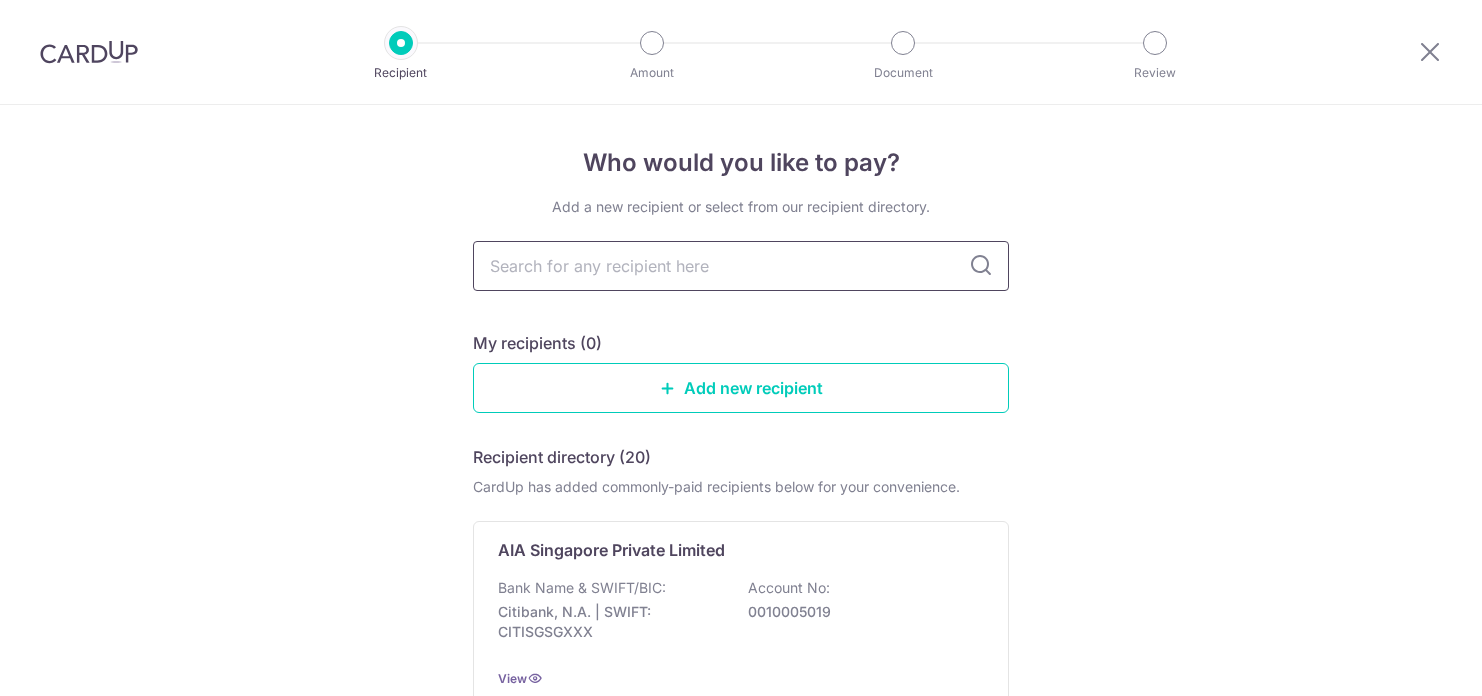 scroll, scrollTop: 0, scrollLeft: 0, axis: both 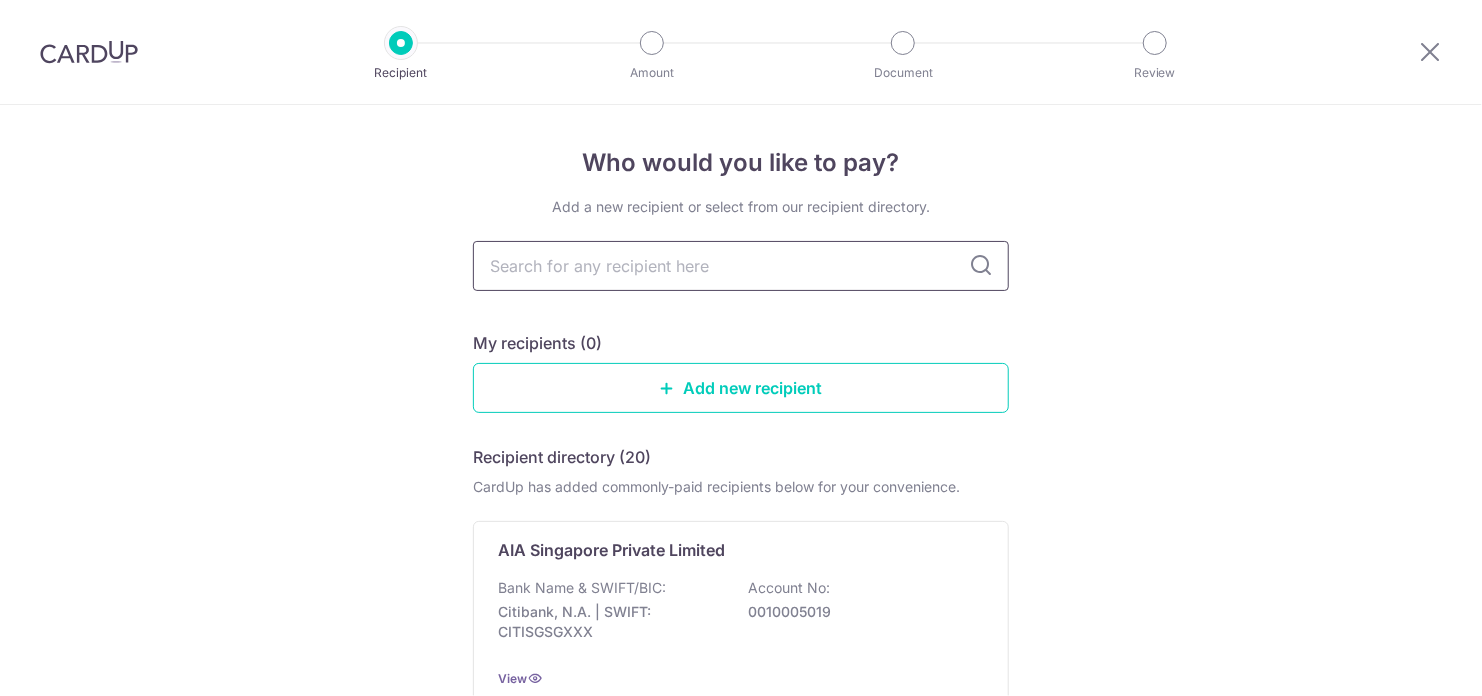 click at bounding box center (741, 266) 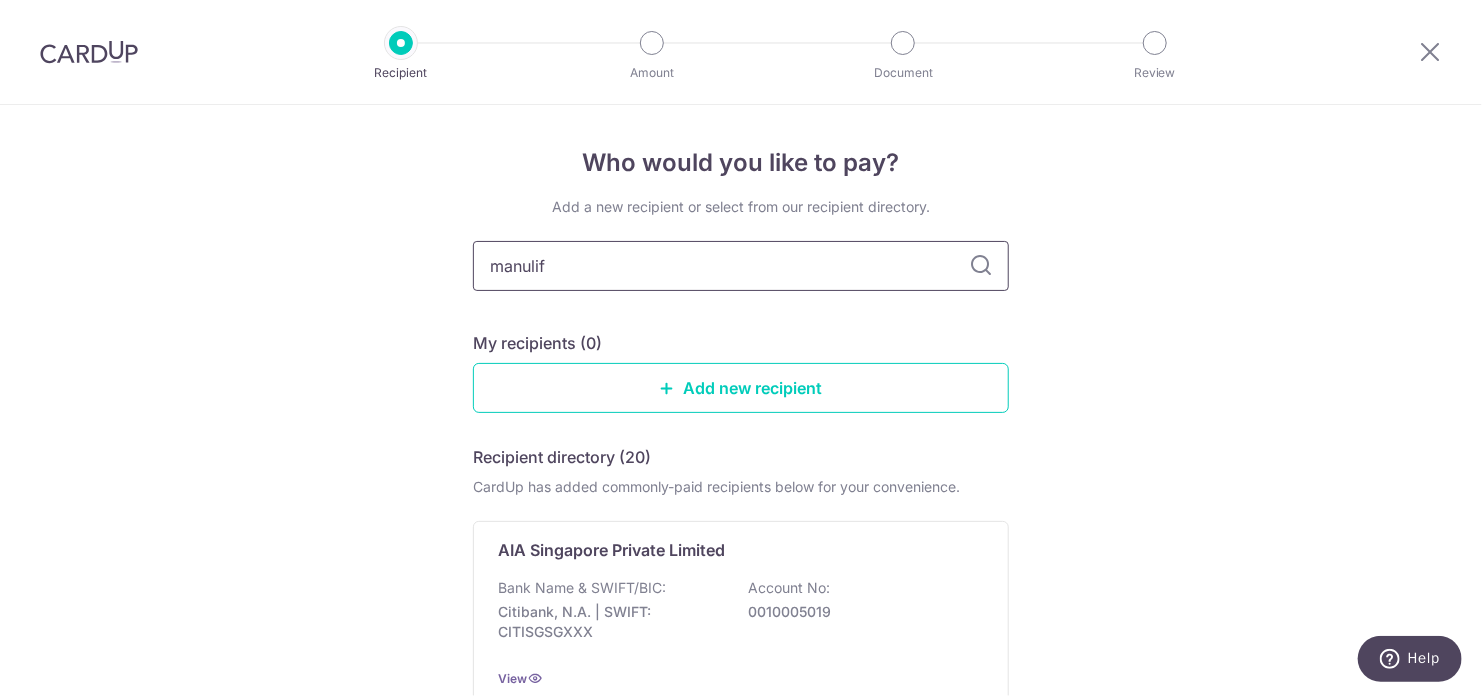 type on "manulife" 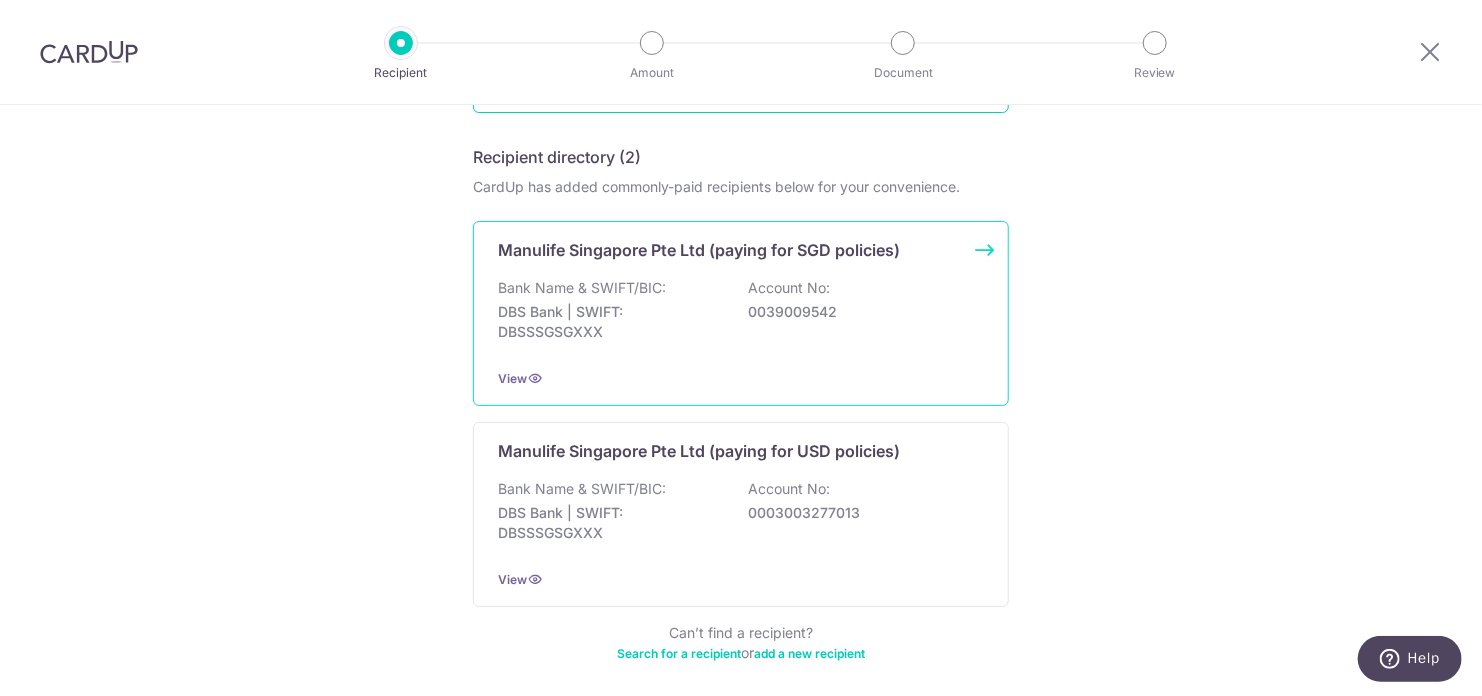 scroll, scrollTop: 383, scrollLeft: 0, axis: vertical 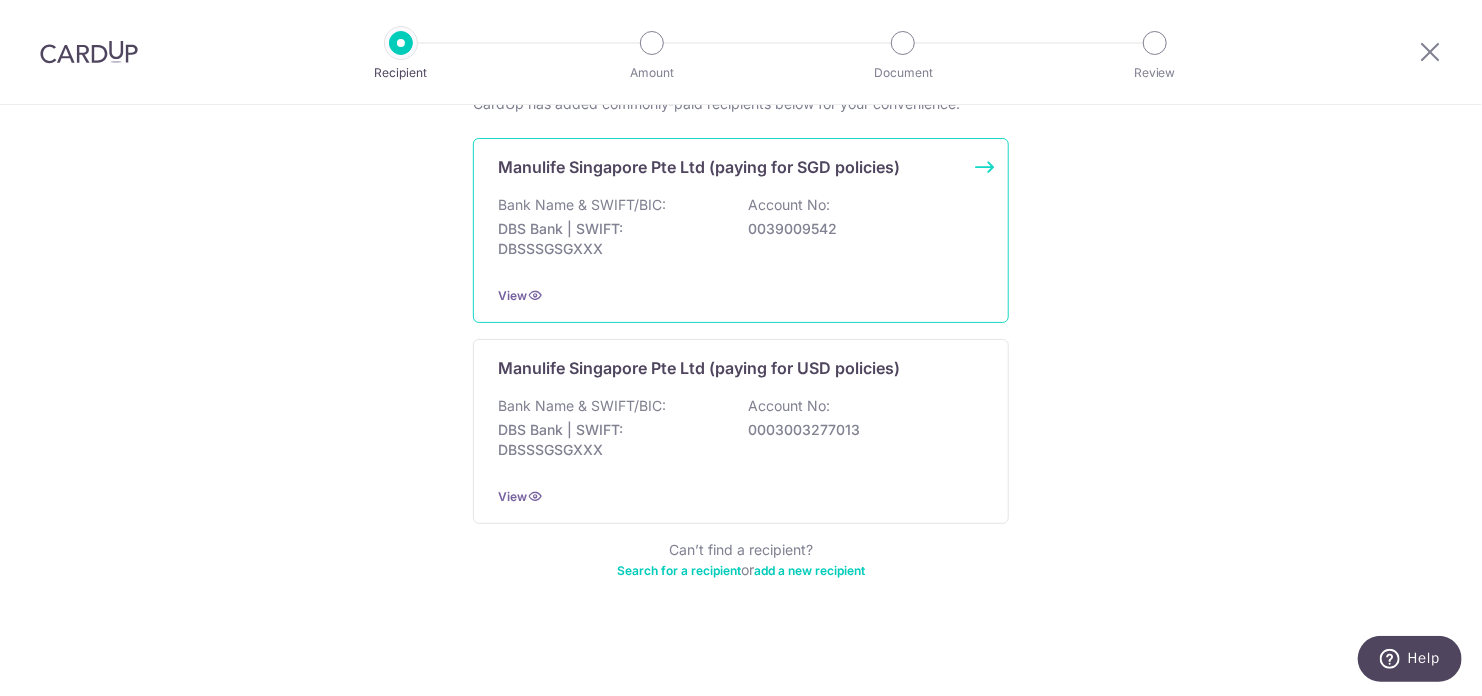 click on "Bank Name & SWIFT/BIC:
DBS Bank | SWIFT: DBSSSGSGXXX
Account No:
0039009542" at bounding box center (741, 232) 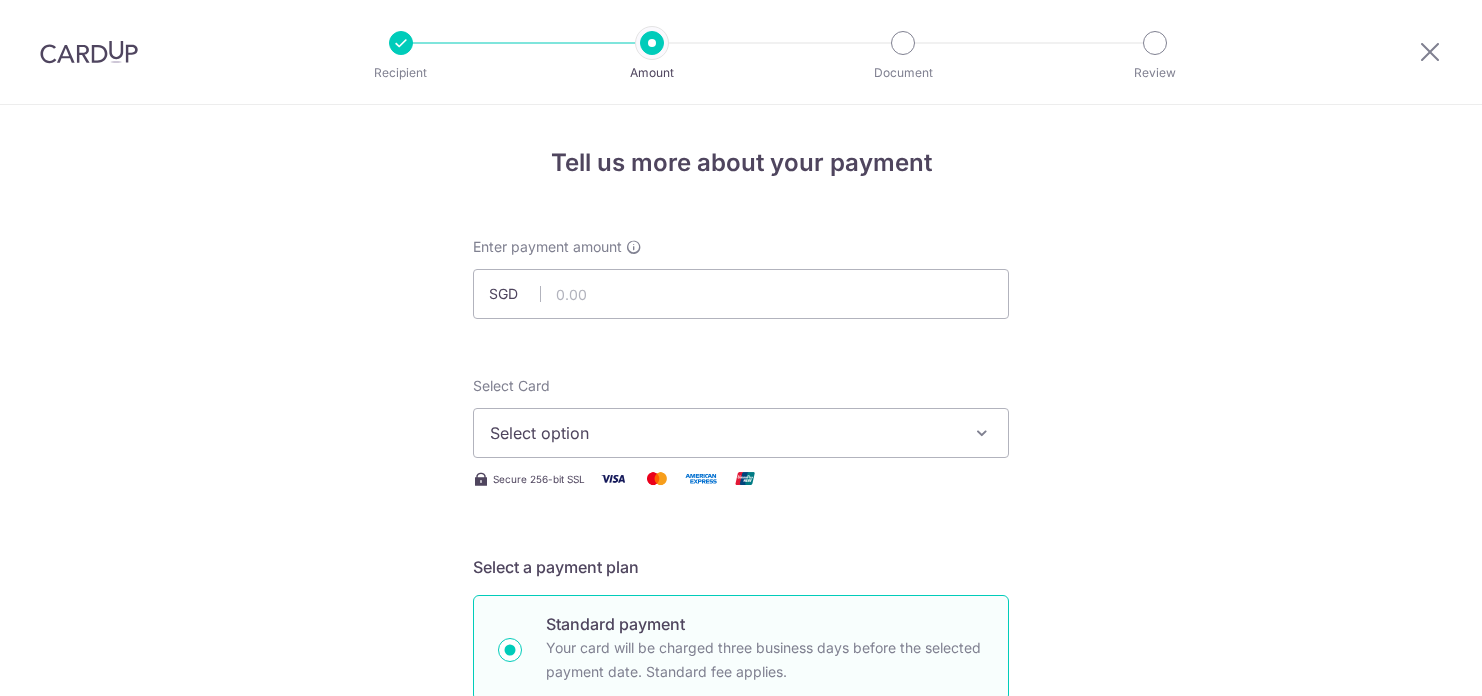 scroll, scrollTop: 0, scrollLeft: 0, axis: both 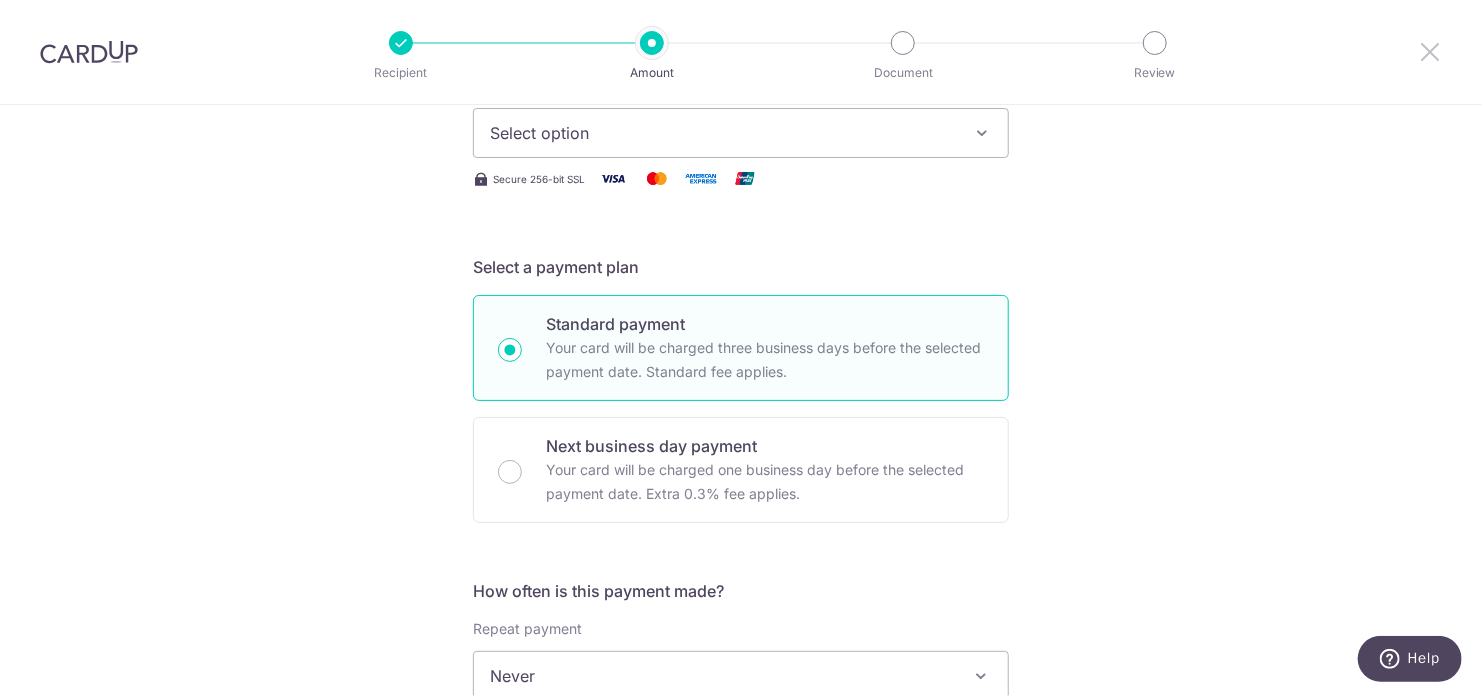 click at bounding box center (1430, 51) 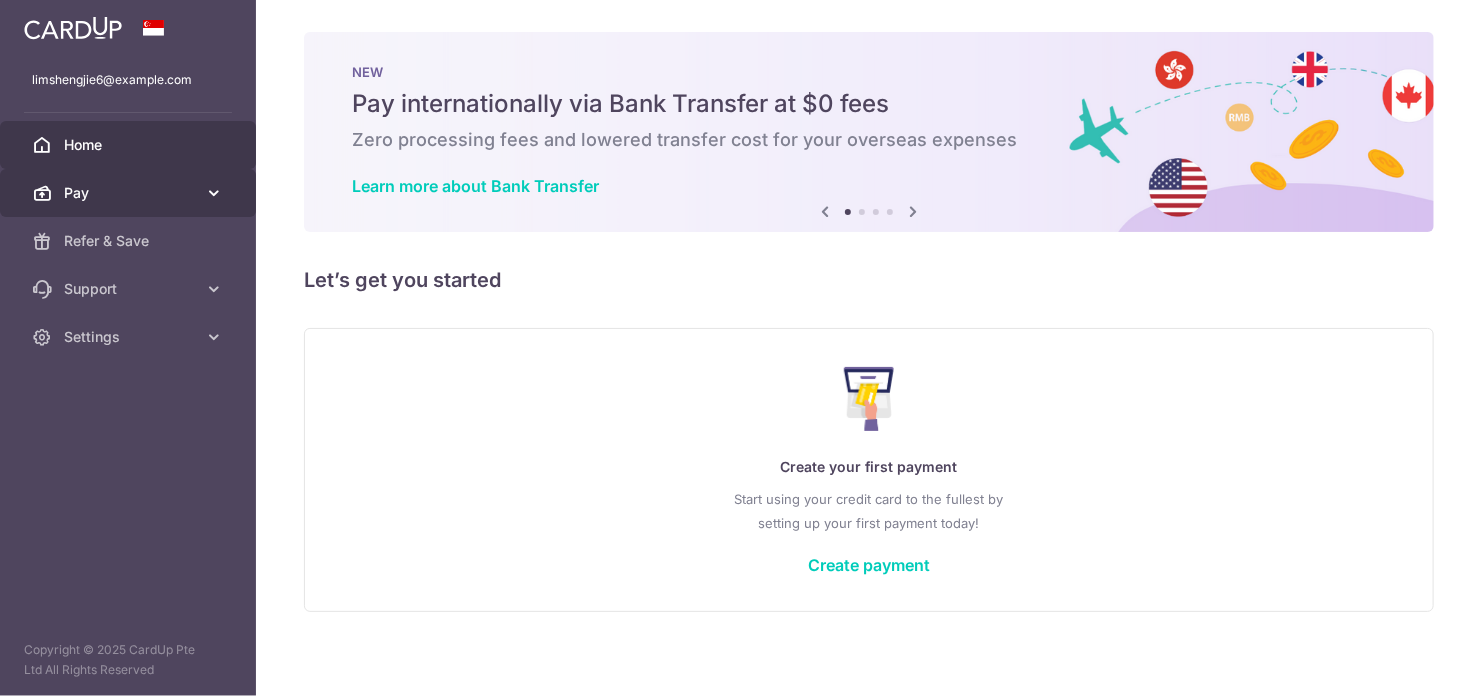 click on "Pay" at bounding box center [130, 193] 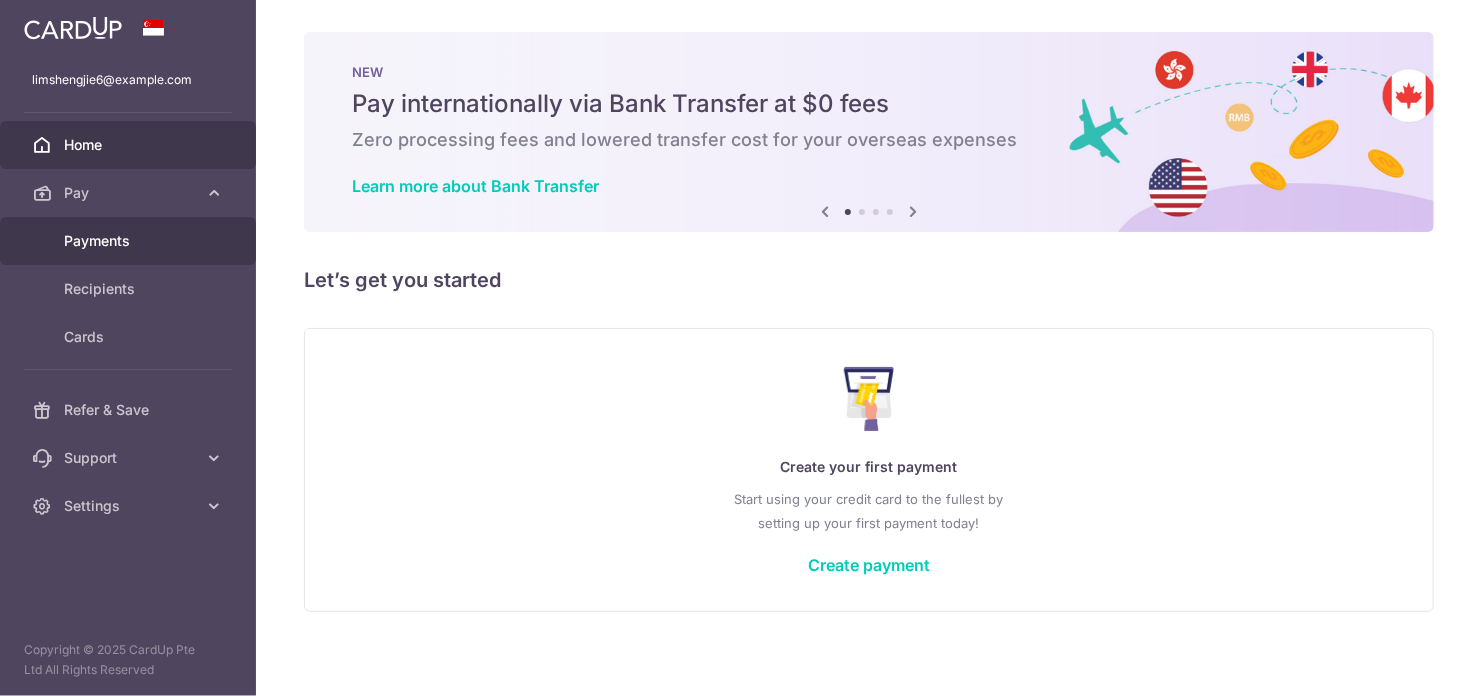 click on "Payments" at bounding box center (130, 241) 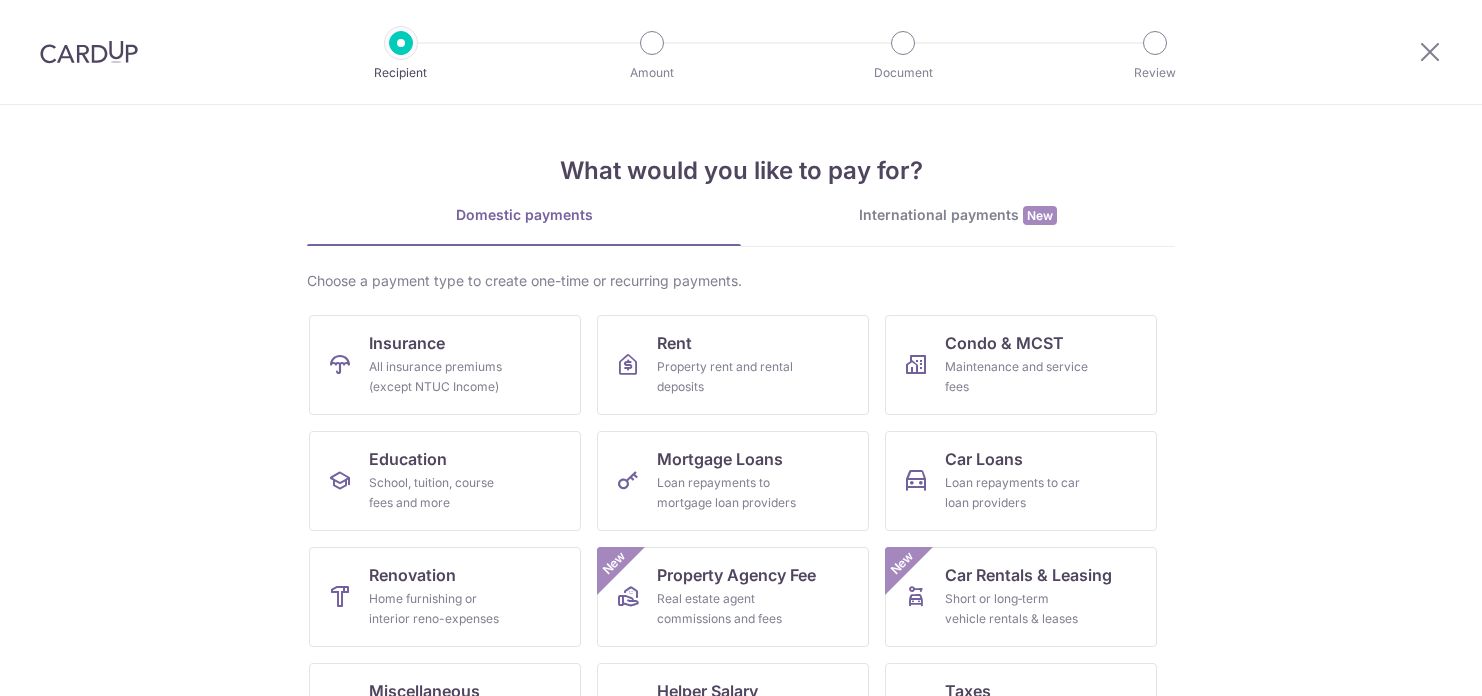 scroll, scrollTop: 0, scrollLeft: 0, axis: both 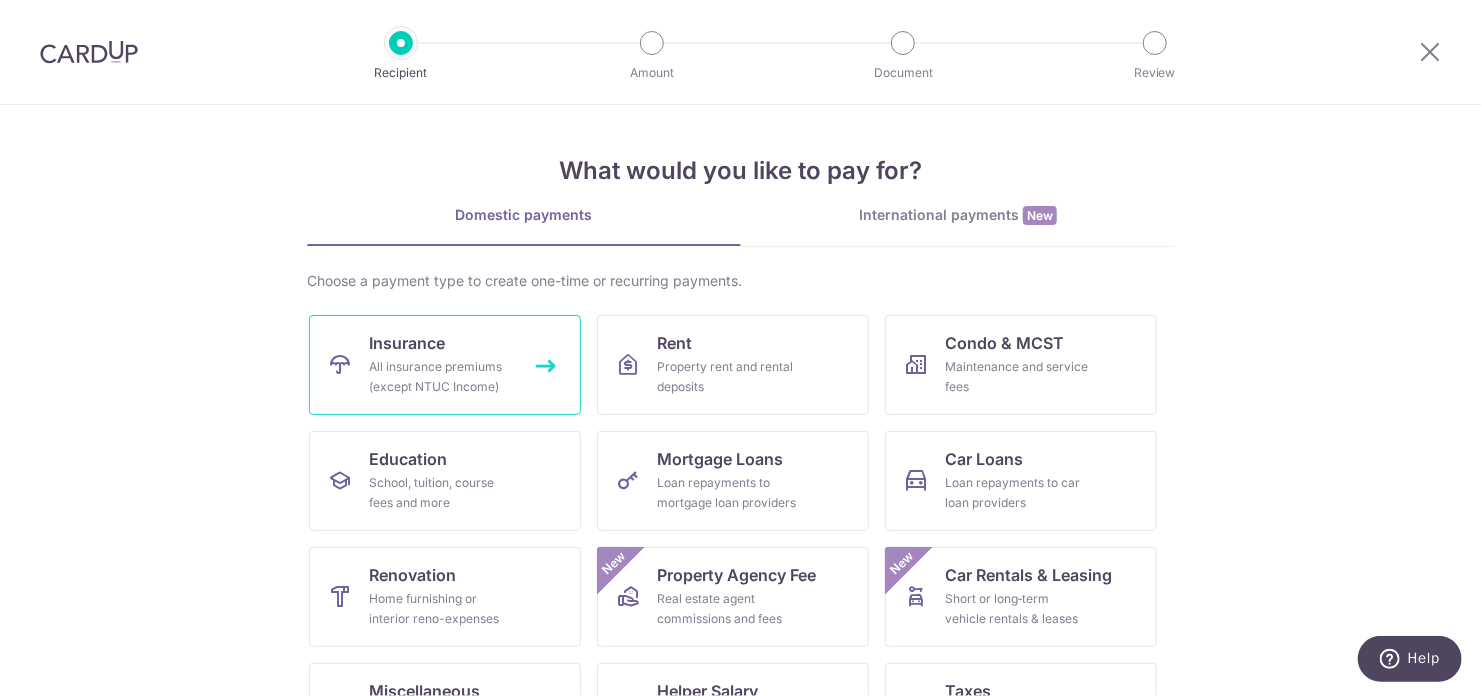 click on "Insurance All insurance premiums (except NTUC Income)" at bounding box center [445, 365] 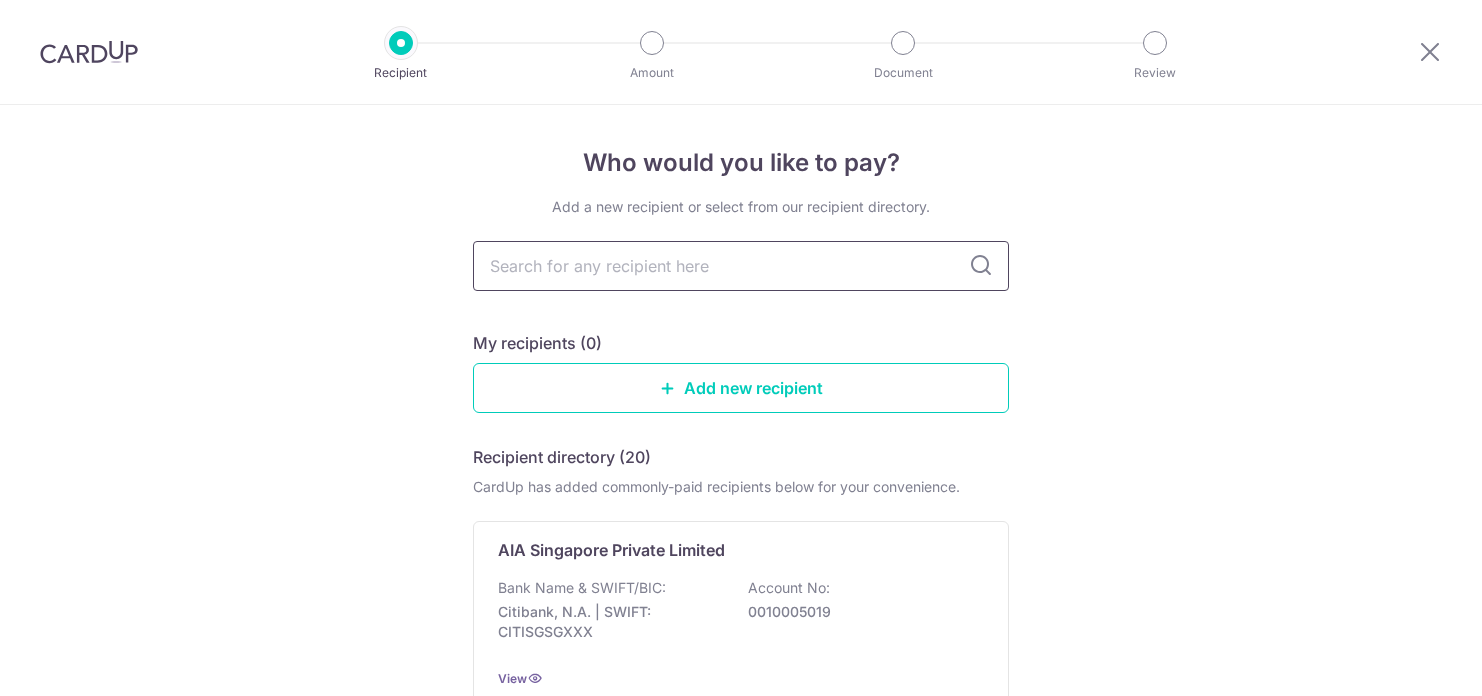 scroll, scrollTop: 0, scrollLeft: 0, axis: both 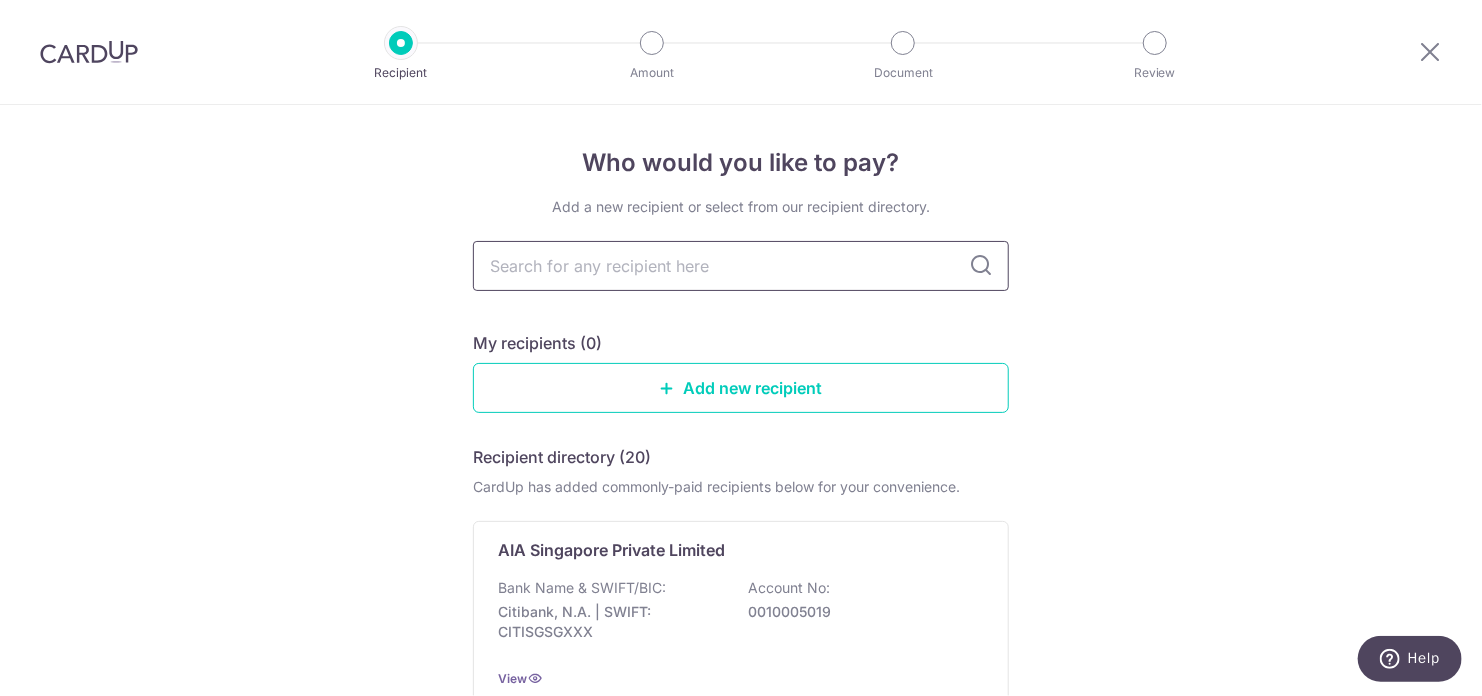 click at bounding box center (741, 266) 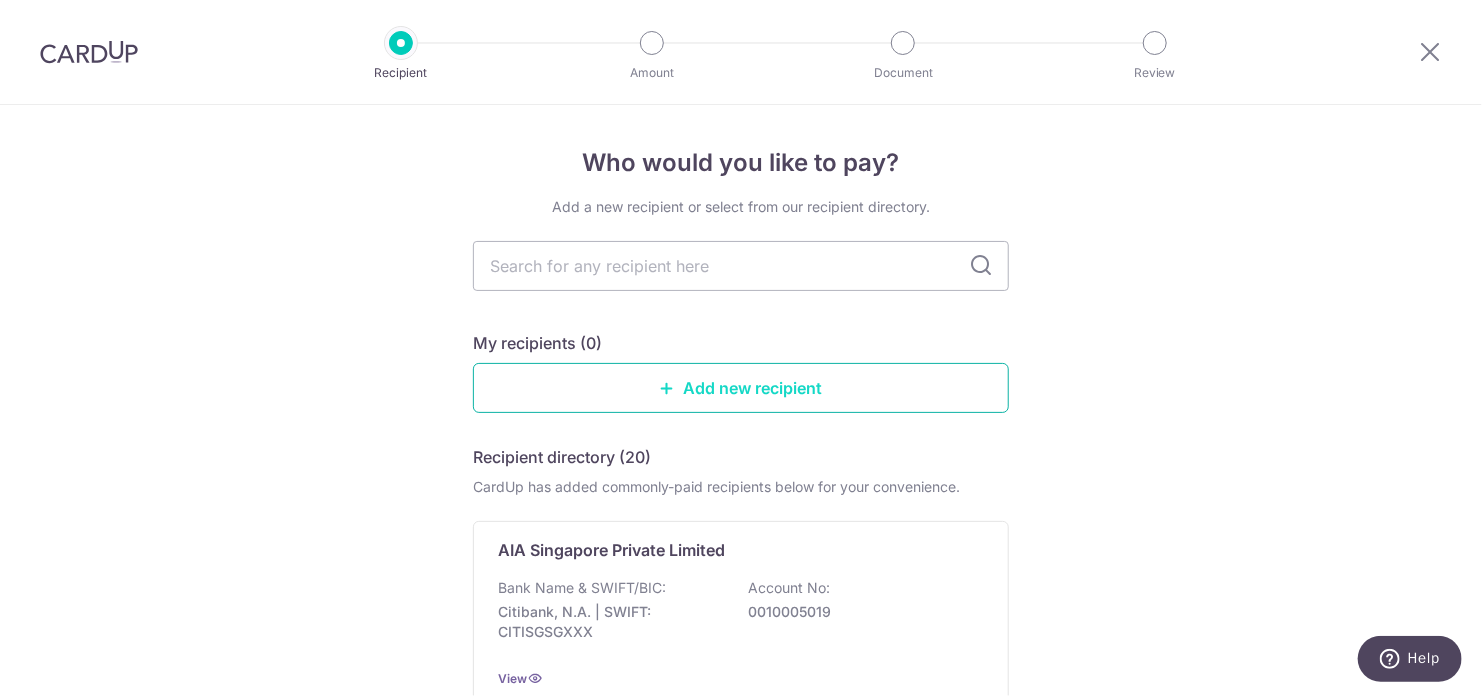click on "Add new recipient" at bounding box center (741, 388) 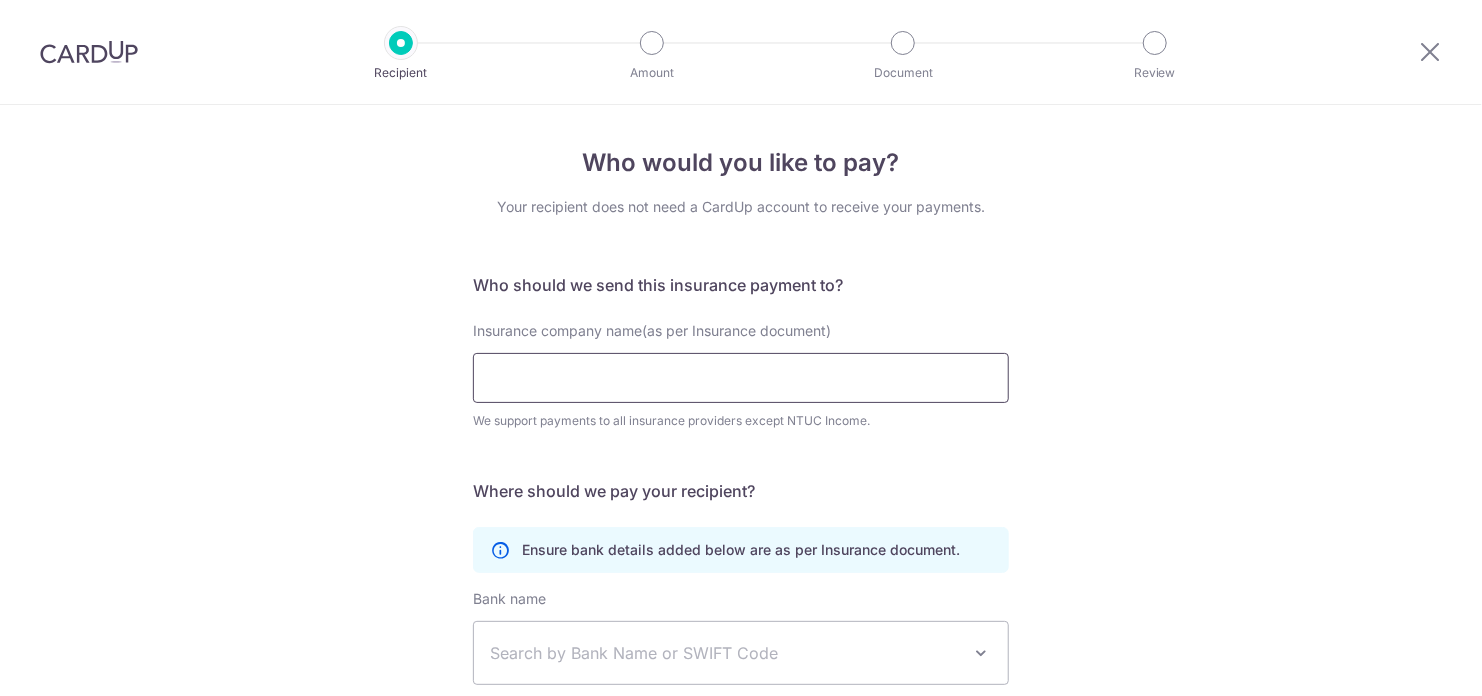 scroll, scrollTop: 0, scrollLeft: 0, axis: both 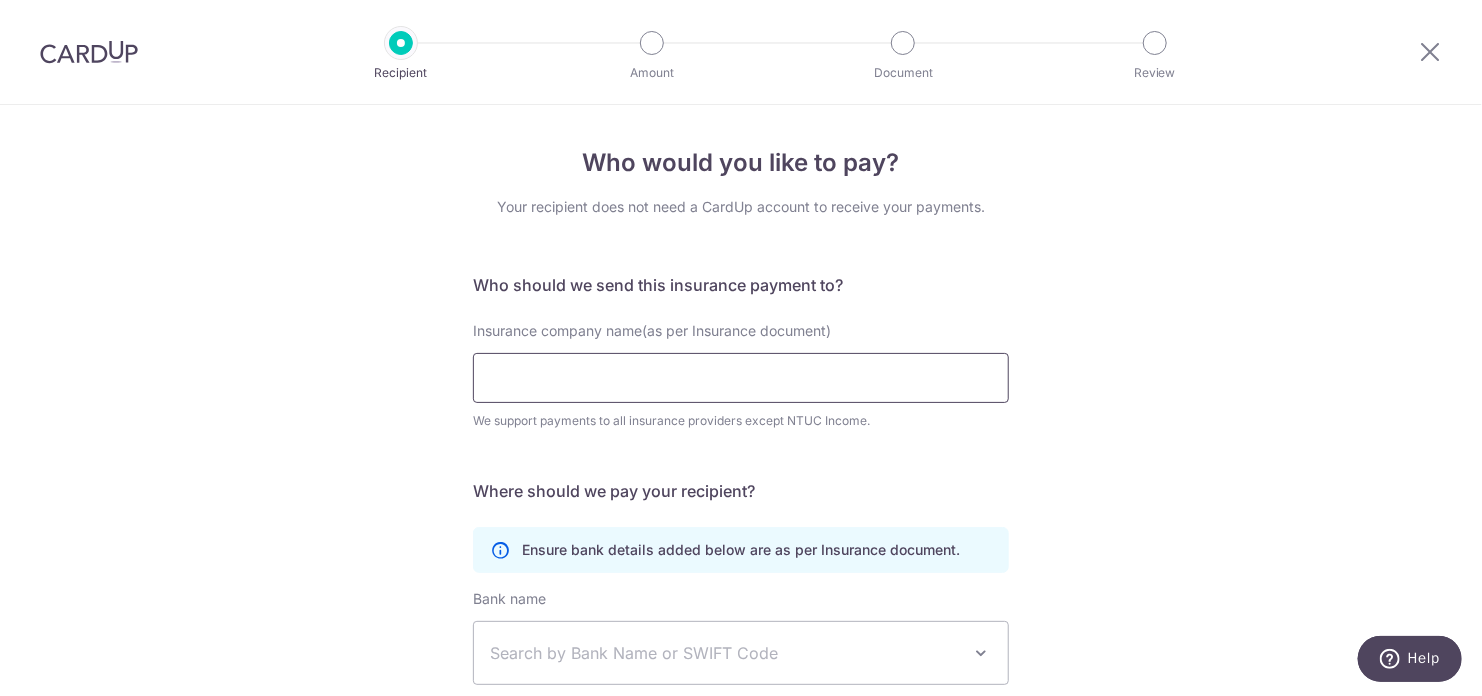 click on "Insurance company name(as per Insurance document)" at bounding box center (741, 378) 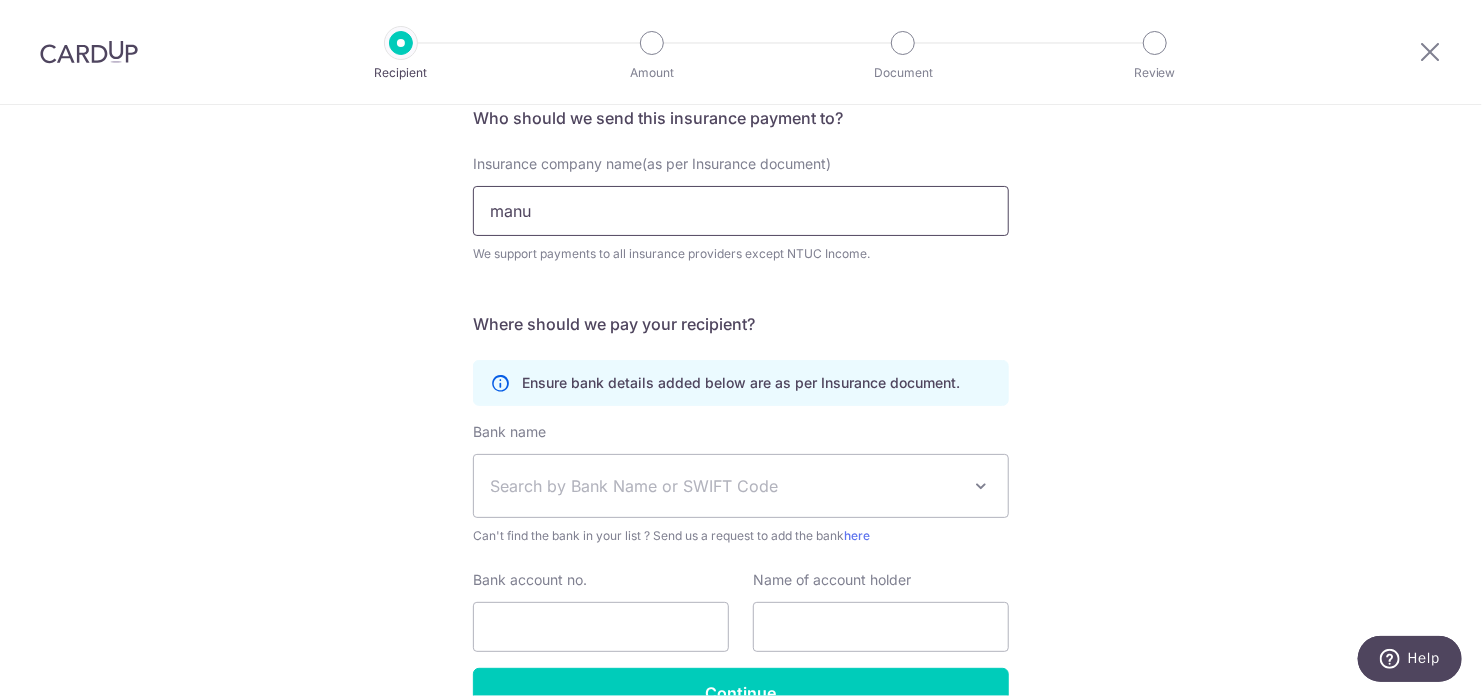 scroll, scrollTop: 0, scrollLeft: 0, axis: both 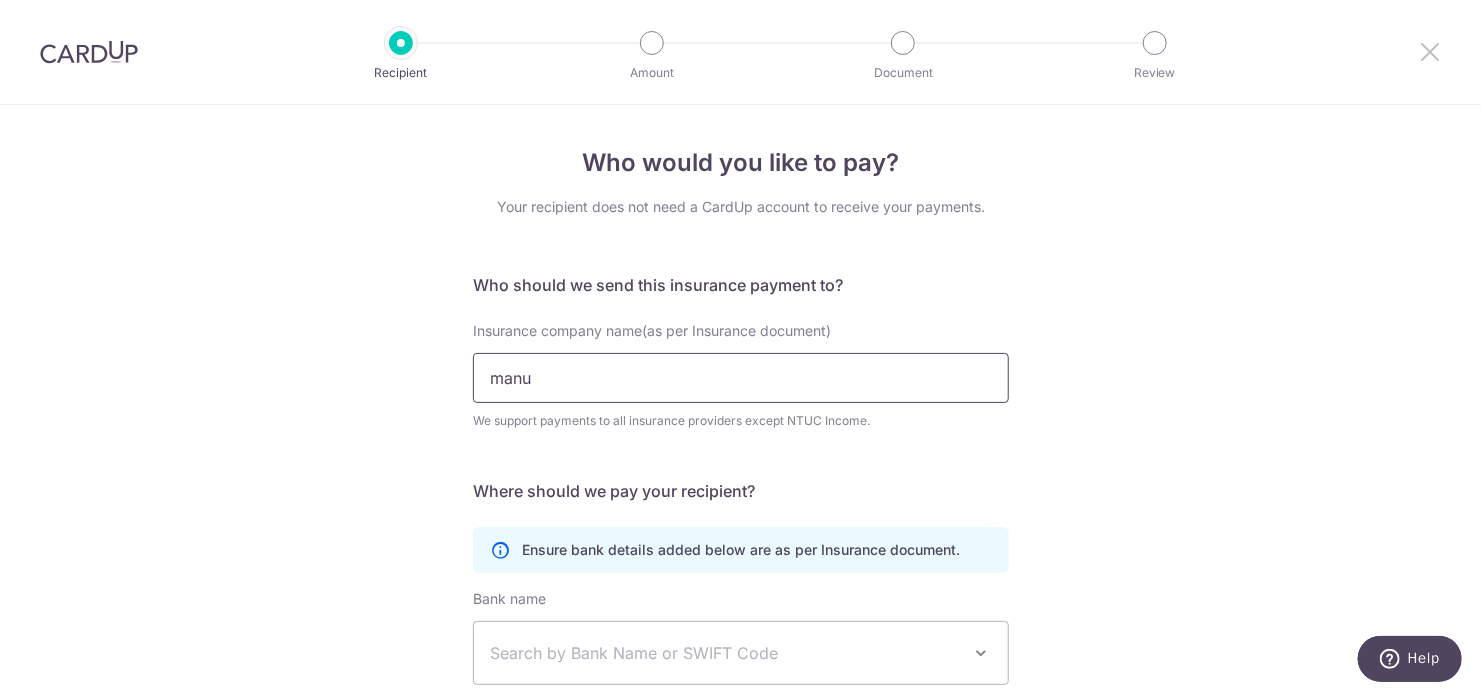 type on "manu" 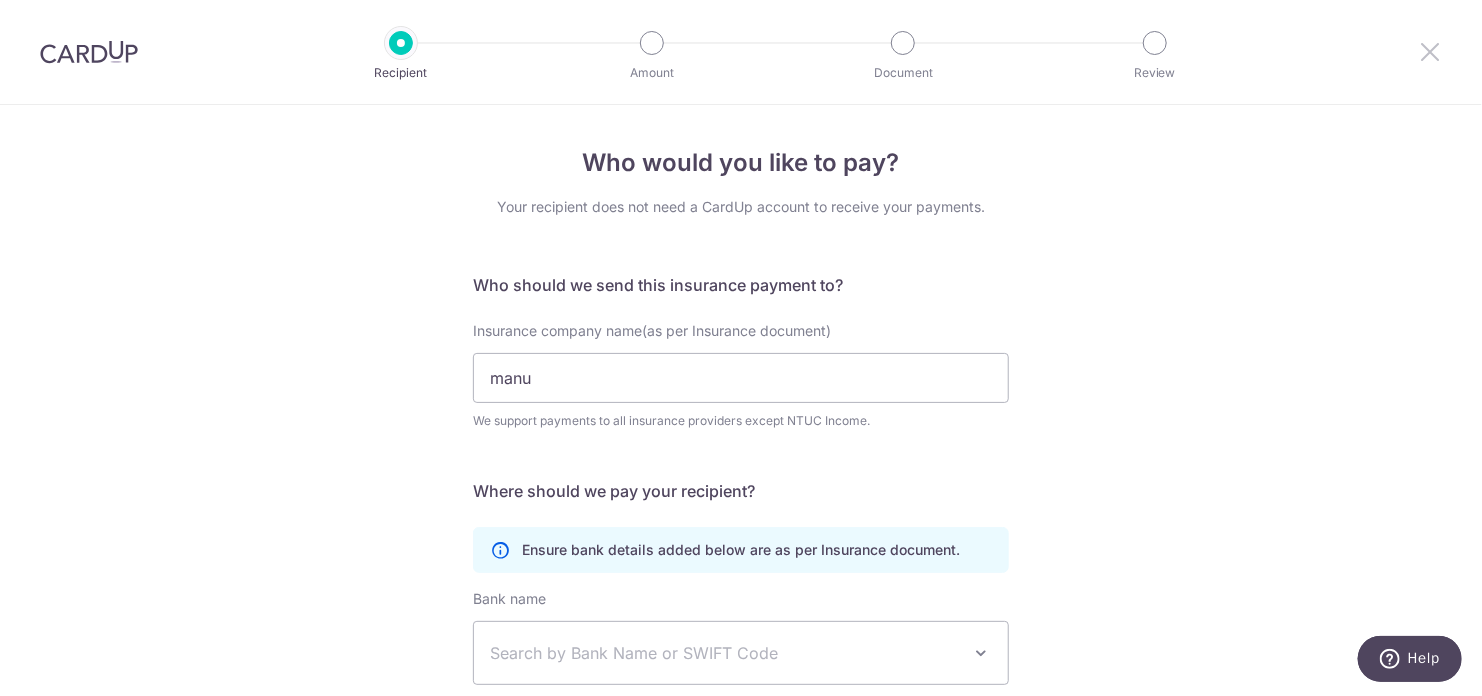 click at bounding box center (1430, 51) 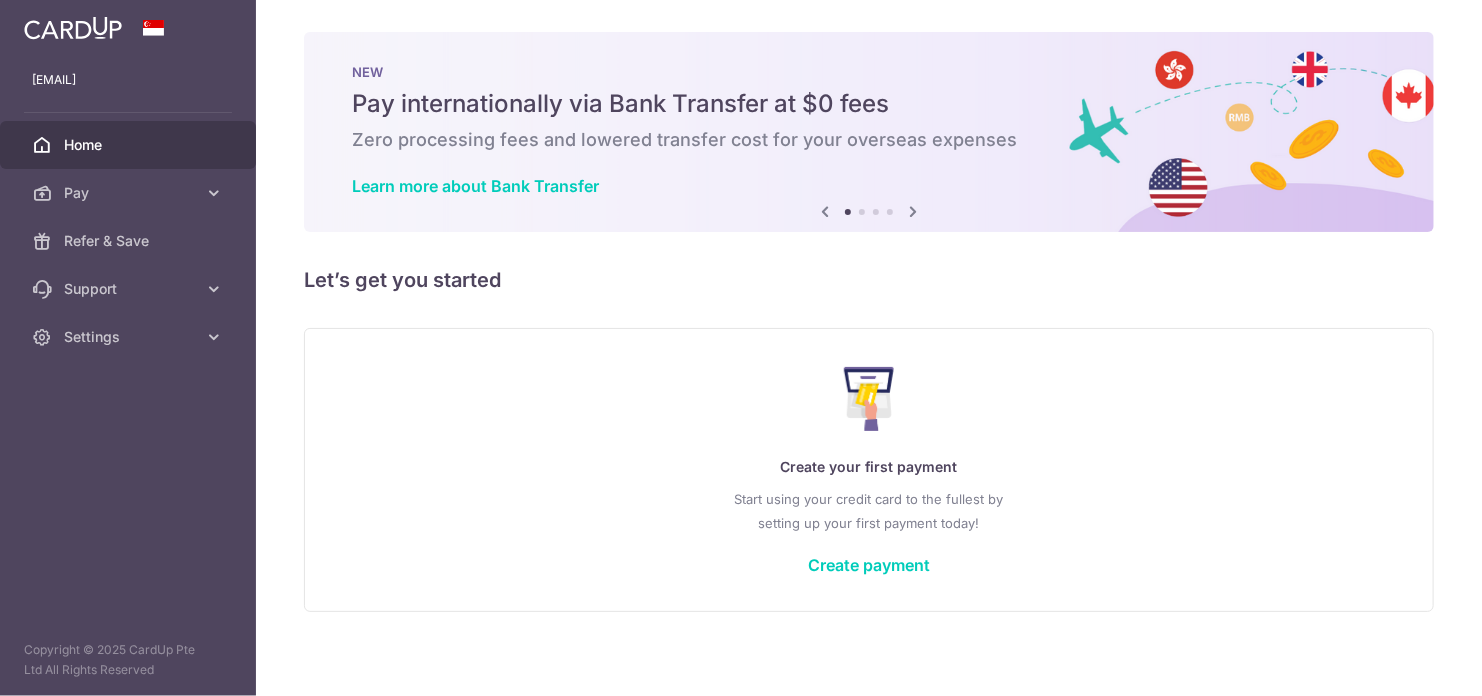 scroll, scrollTop: 0, scrollLeft: 0, axis: both 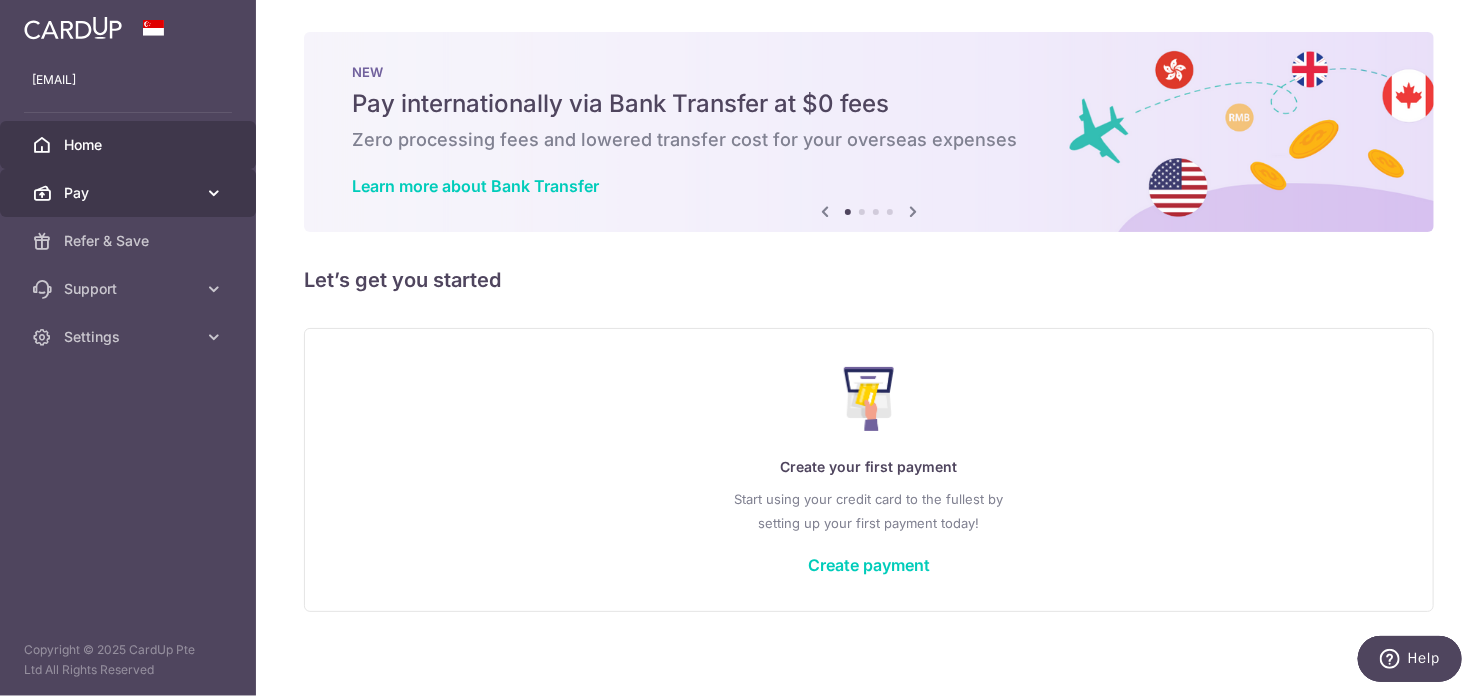 click on "Pay" at bounding box center [130, 193] 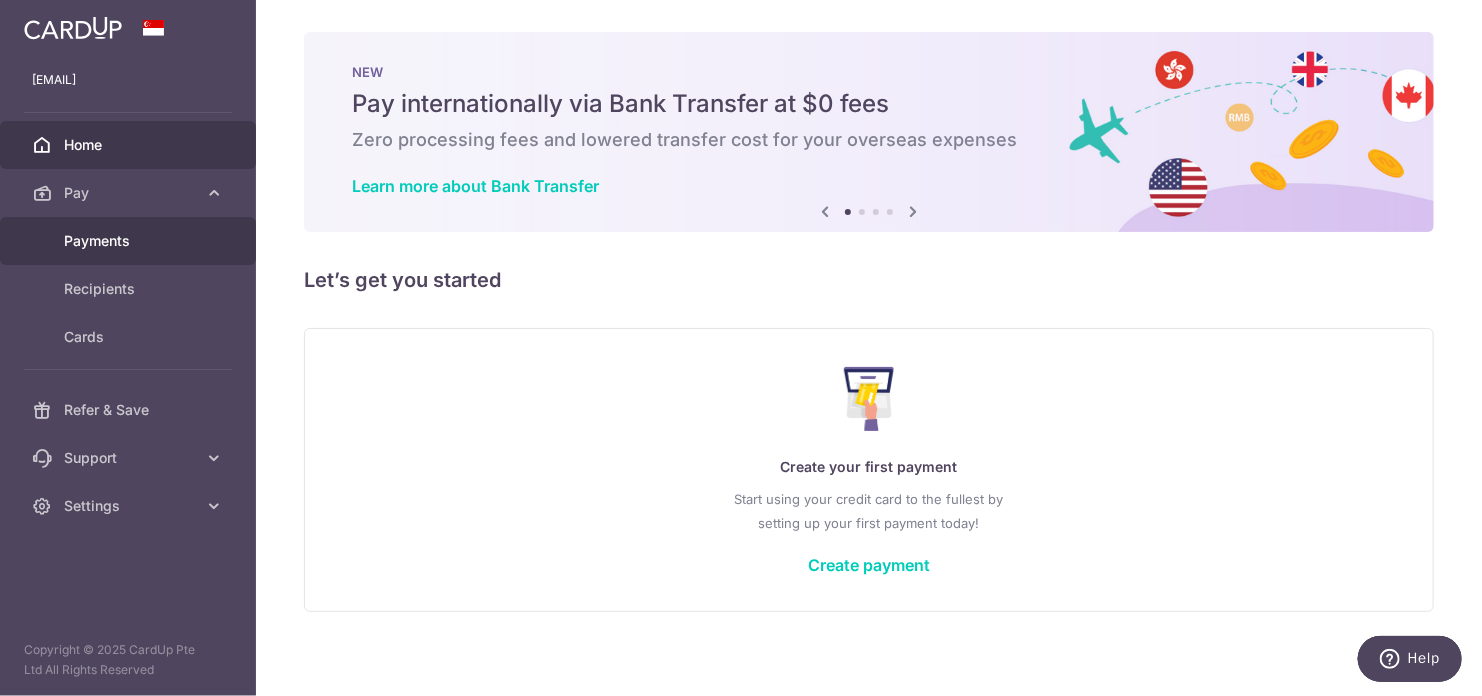click on "Payments" at bounding box center (130, 241) 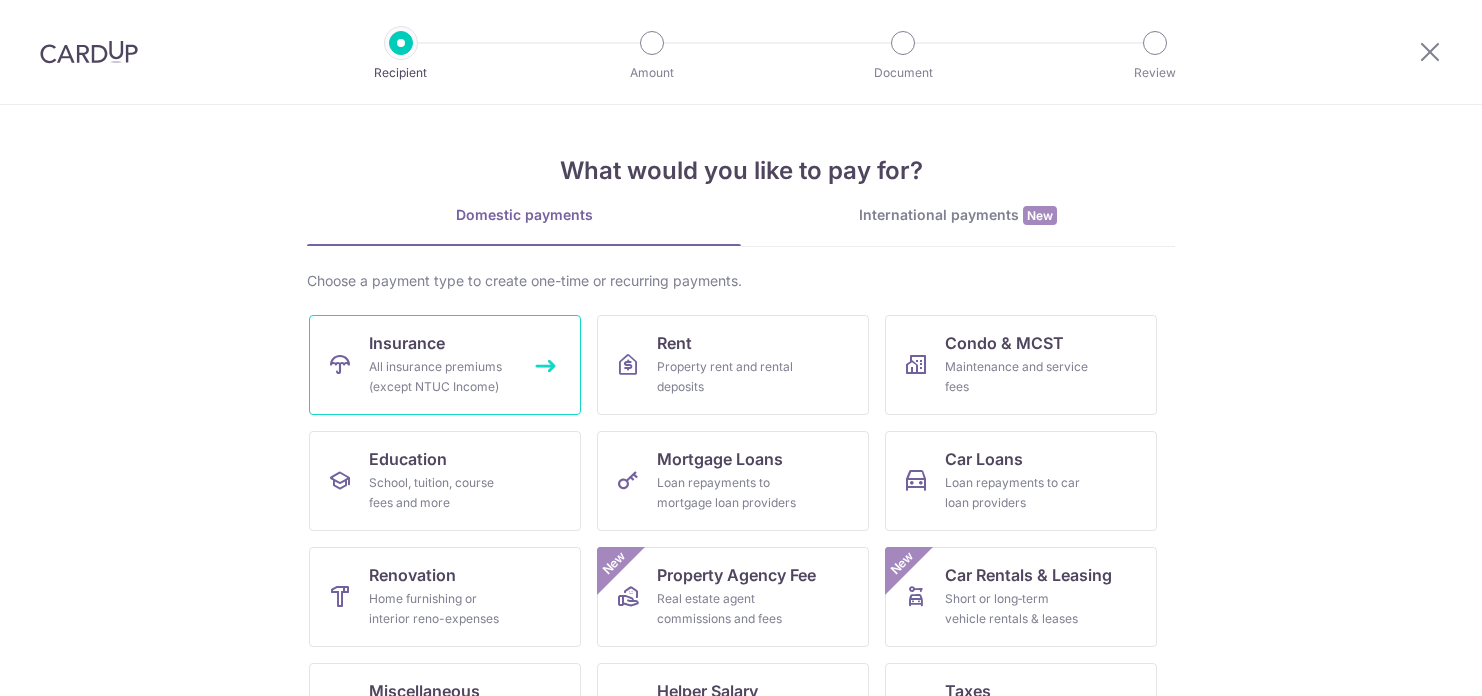 scroll, scrollTop: 0, scrollLeft: 0, axis: both 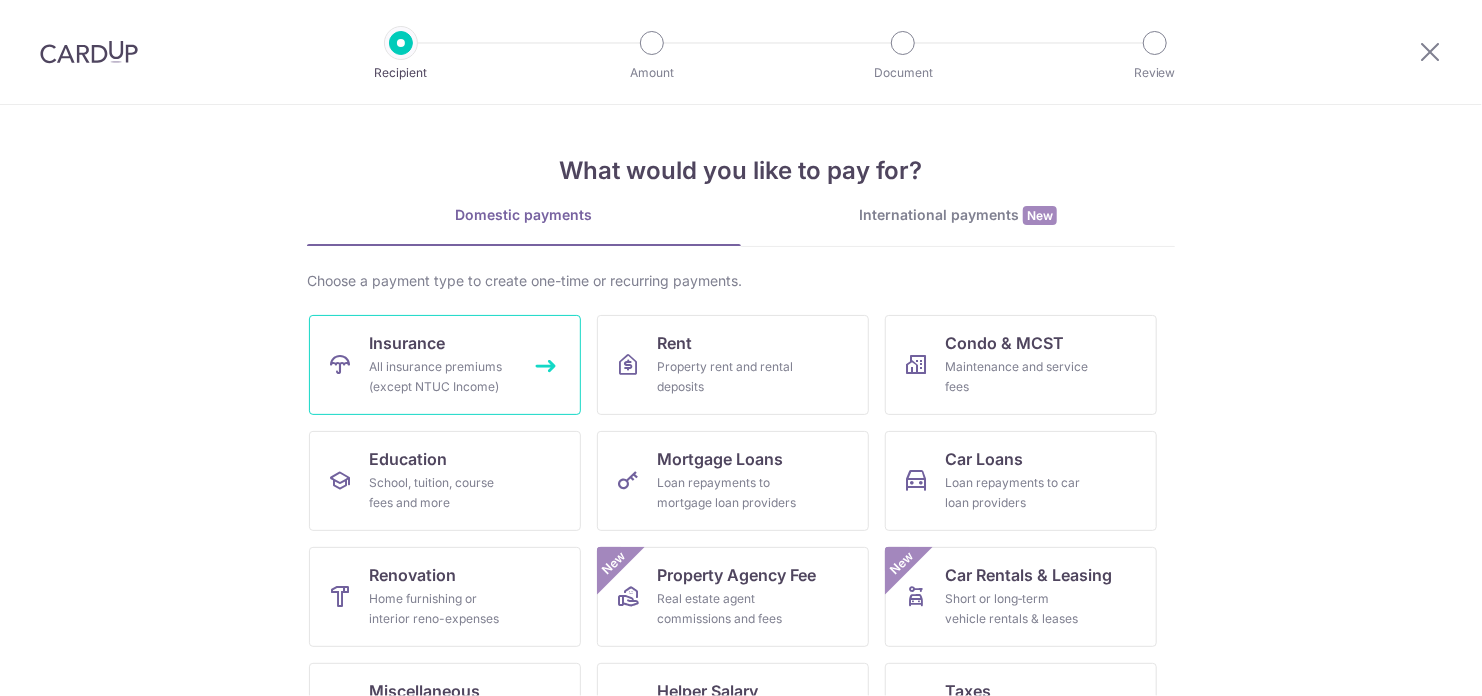 click on "Insurance All insurance premiums (except NTUC Income)" at bounding box center (445, 365) 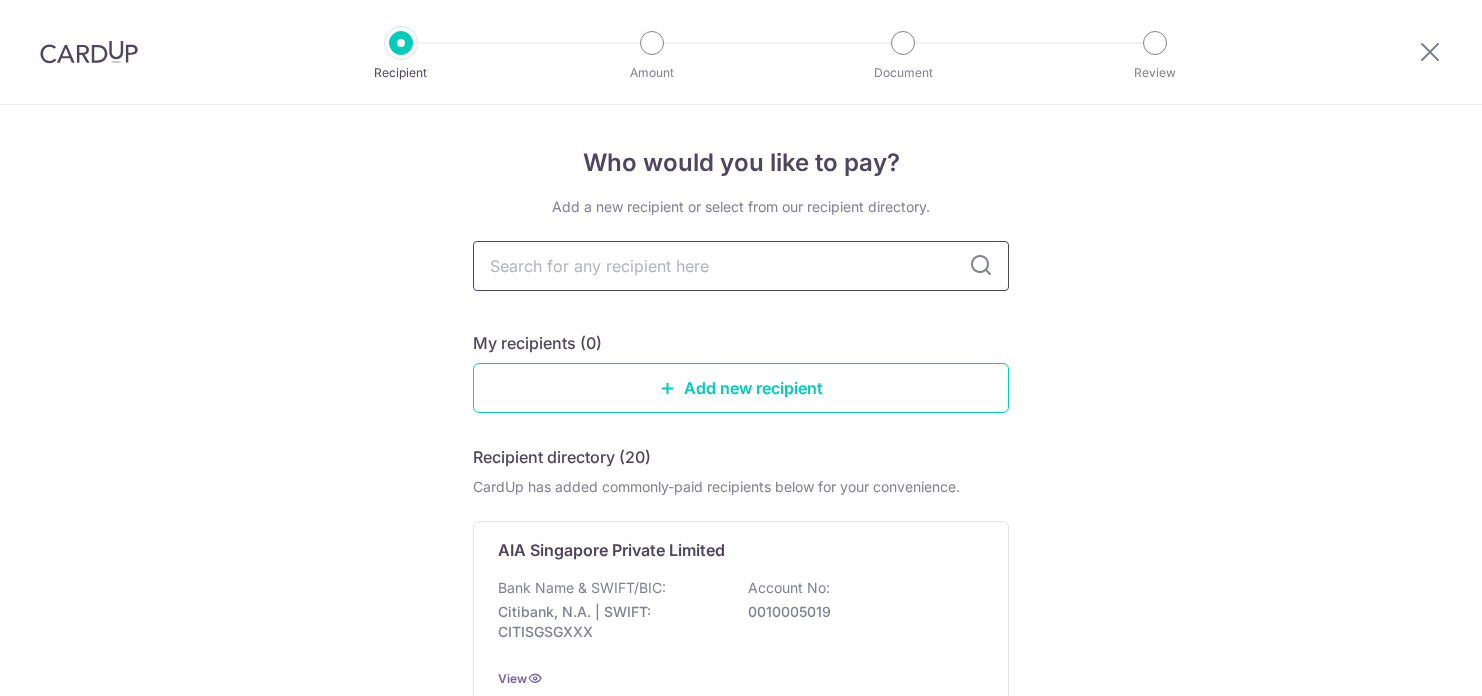 scroll, scrollTop: 0, scrollLeft: 0, axis: both 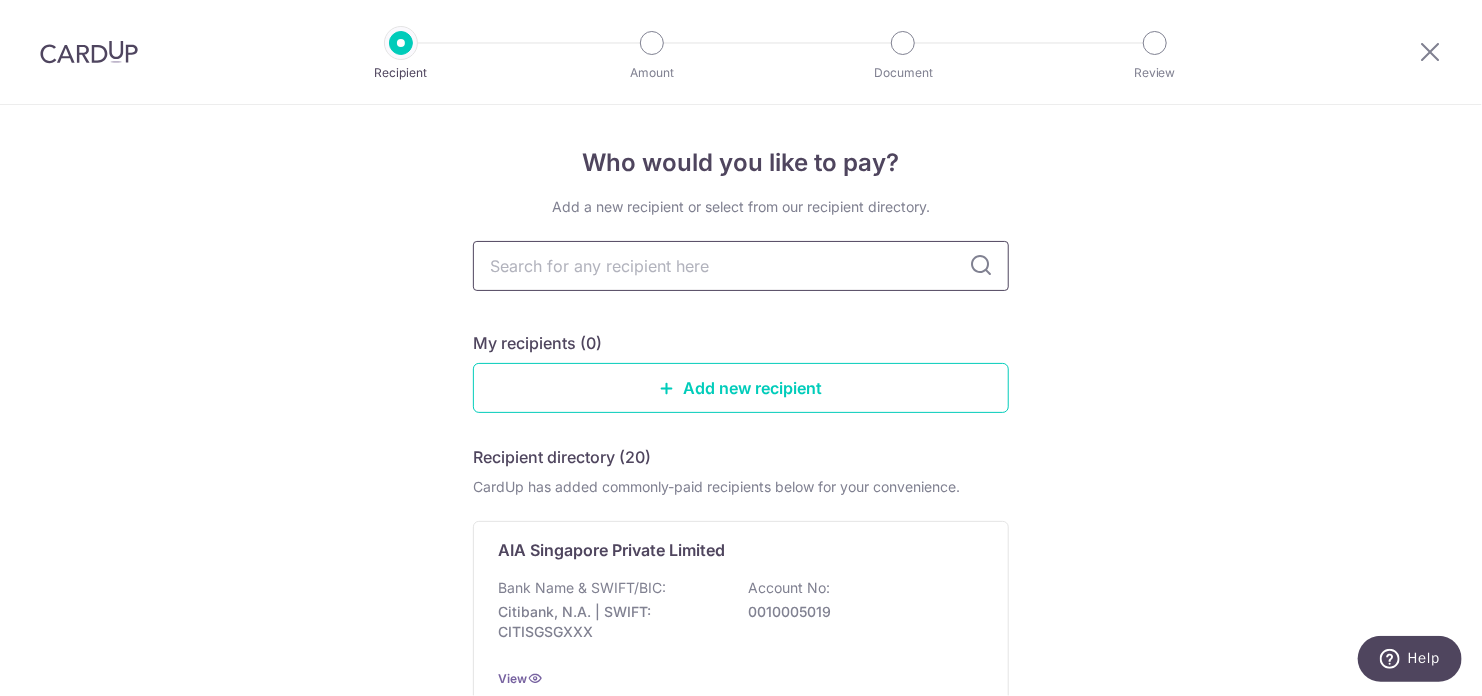 click at bounding box center (741, 266) 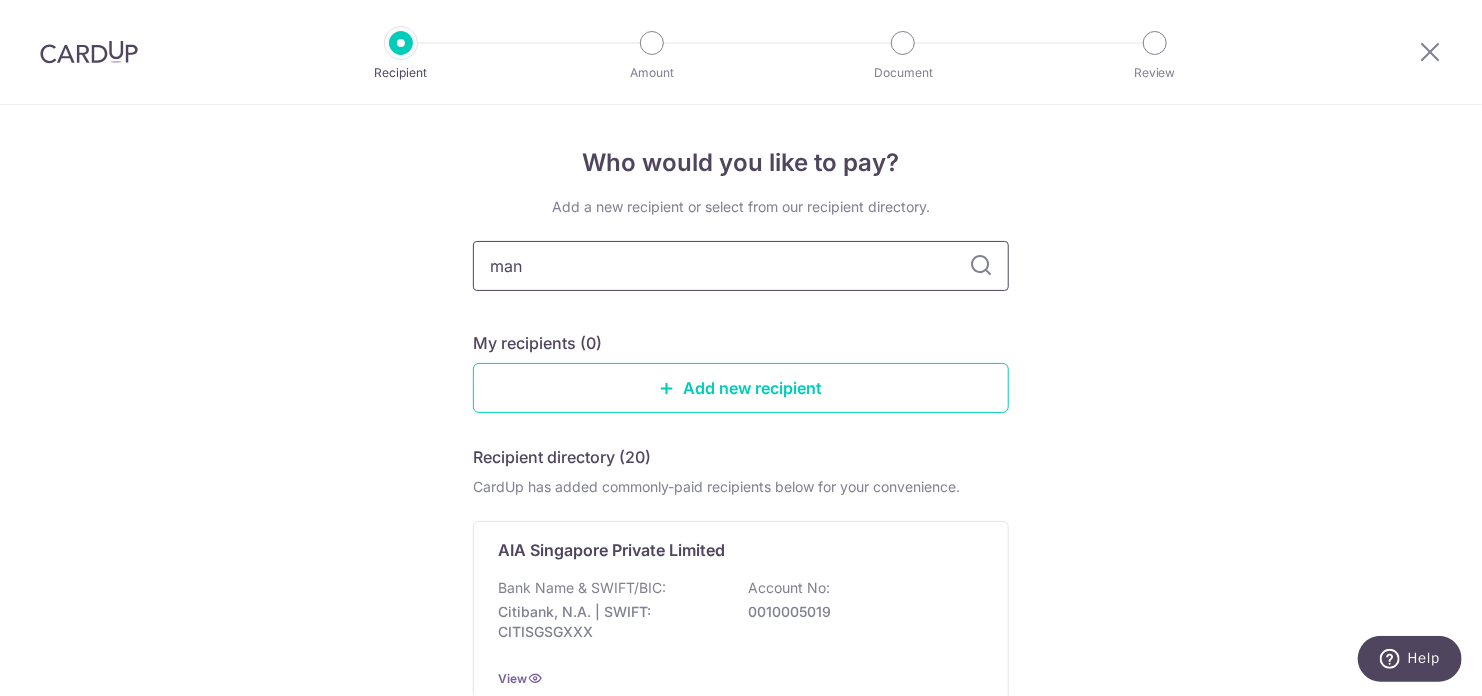 type on "manu" 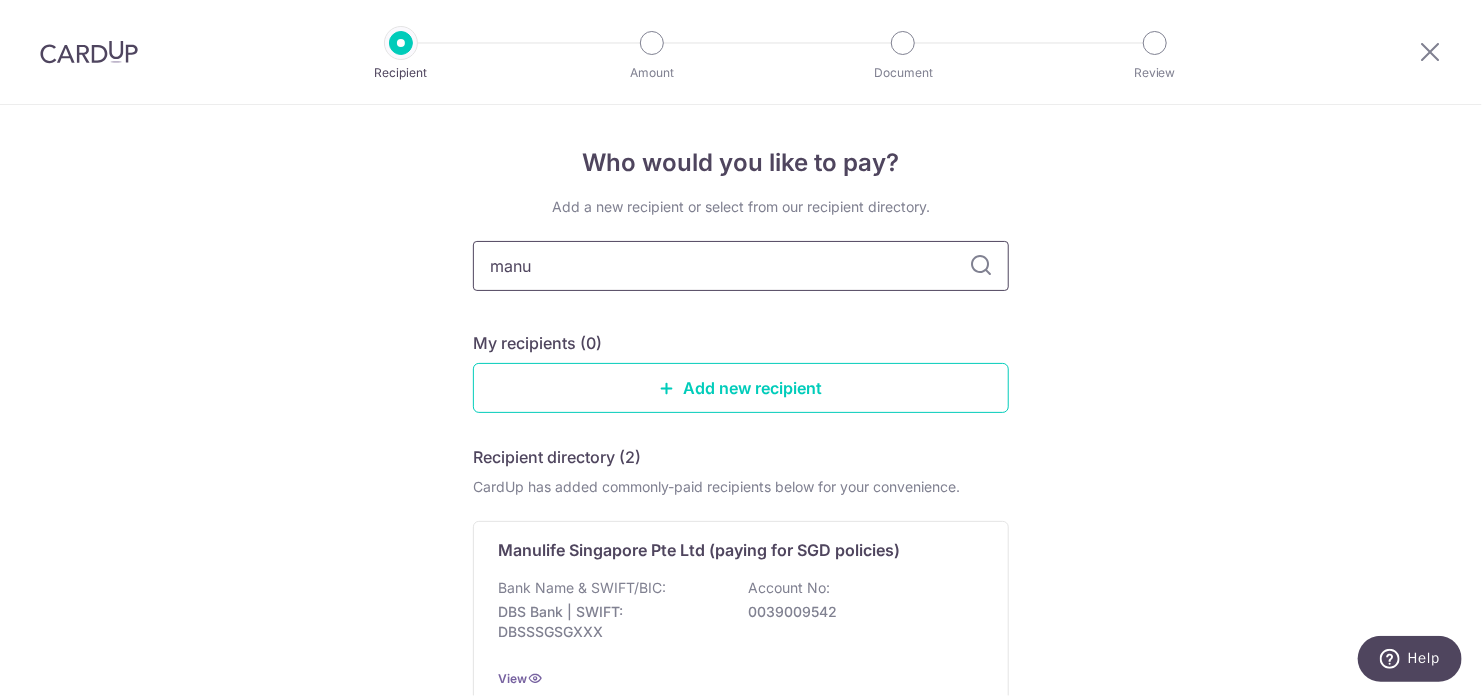 click on "manu" at bounding box center (741, 266) 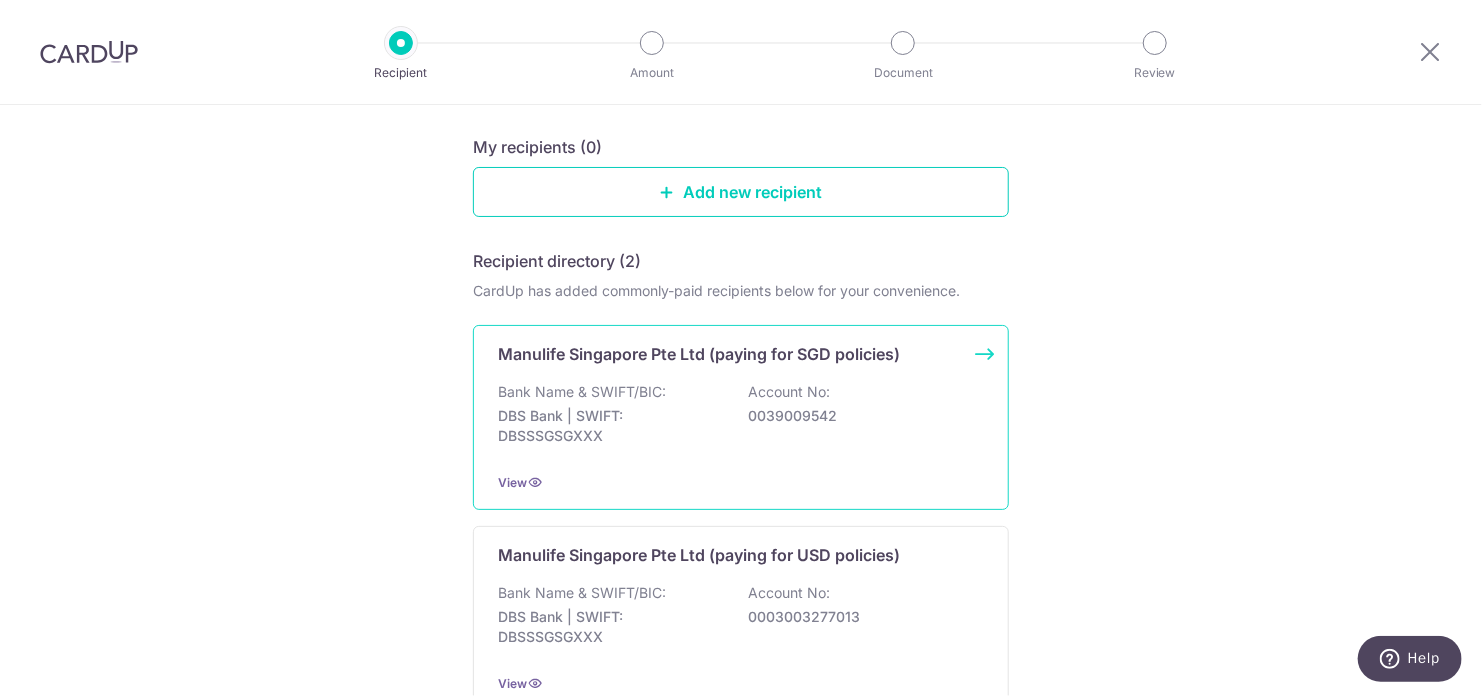 scroll, scrollTop: 200, scrollLeft: 0, axis: vertical 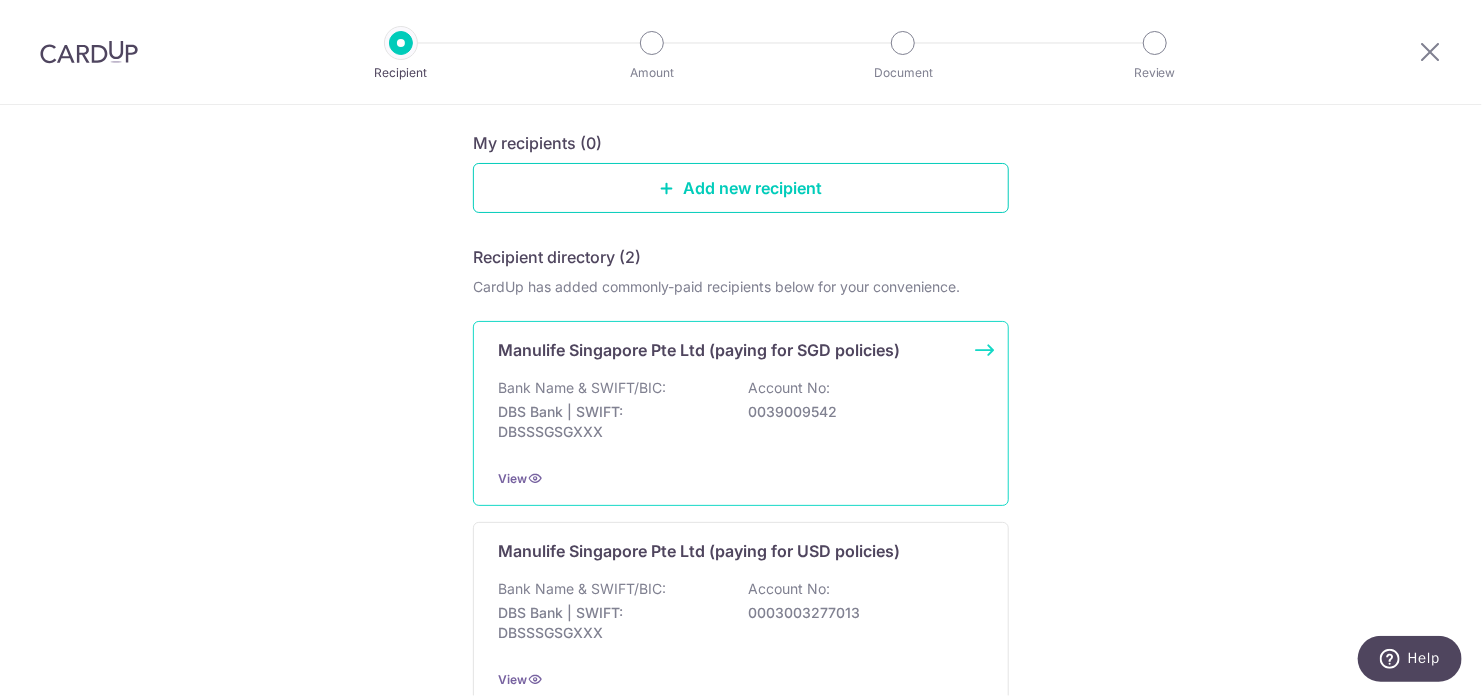 click on "Manulife Singapore Pte Ltd (paying for SGD policies)
Bank Name & SWIFT/BIC:
DBS Bank | SWIFT: DBSSSGSGXXX
Account No:
0039009542
View" at bounding box center [741, 413] 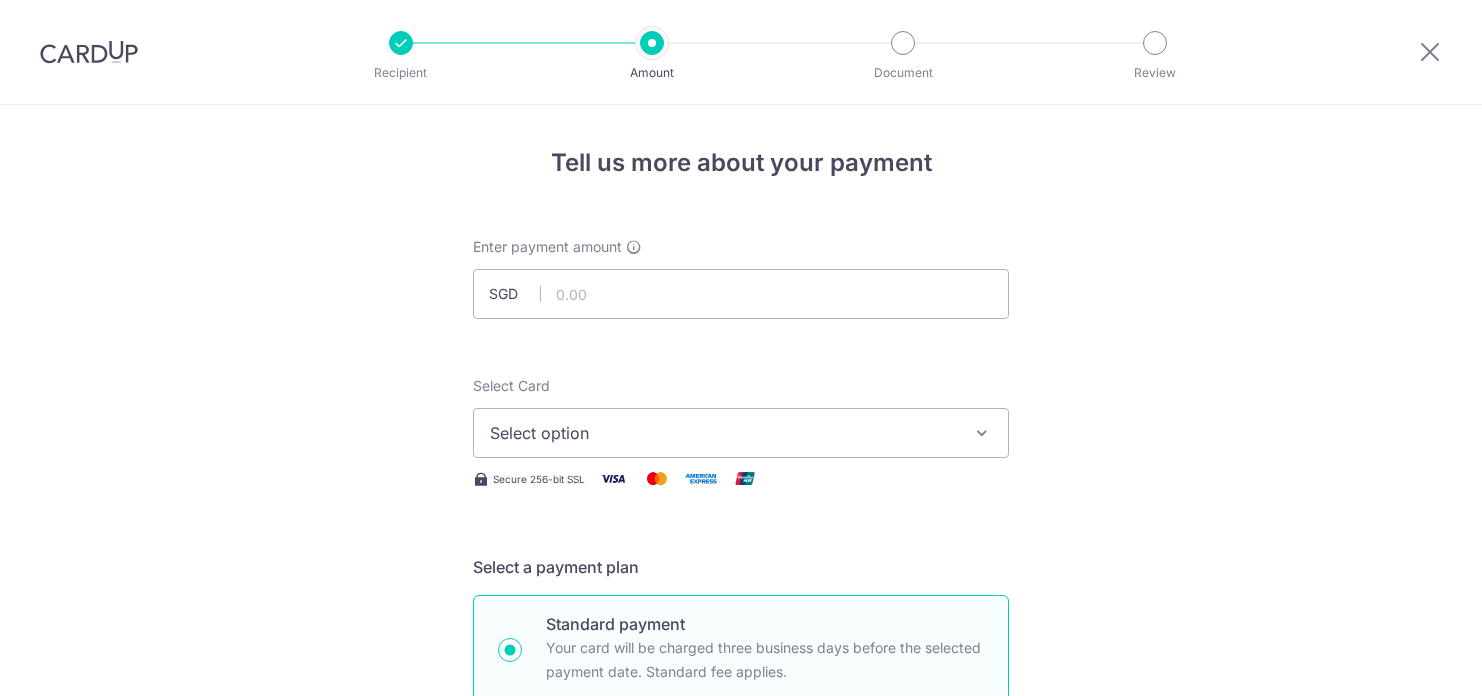 scroll, scrollTop: 0, scrollLeft: 0, axis: both 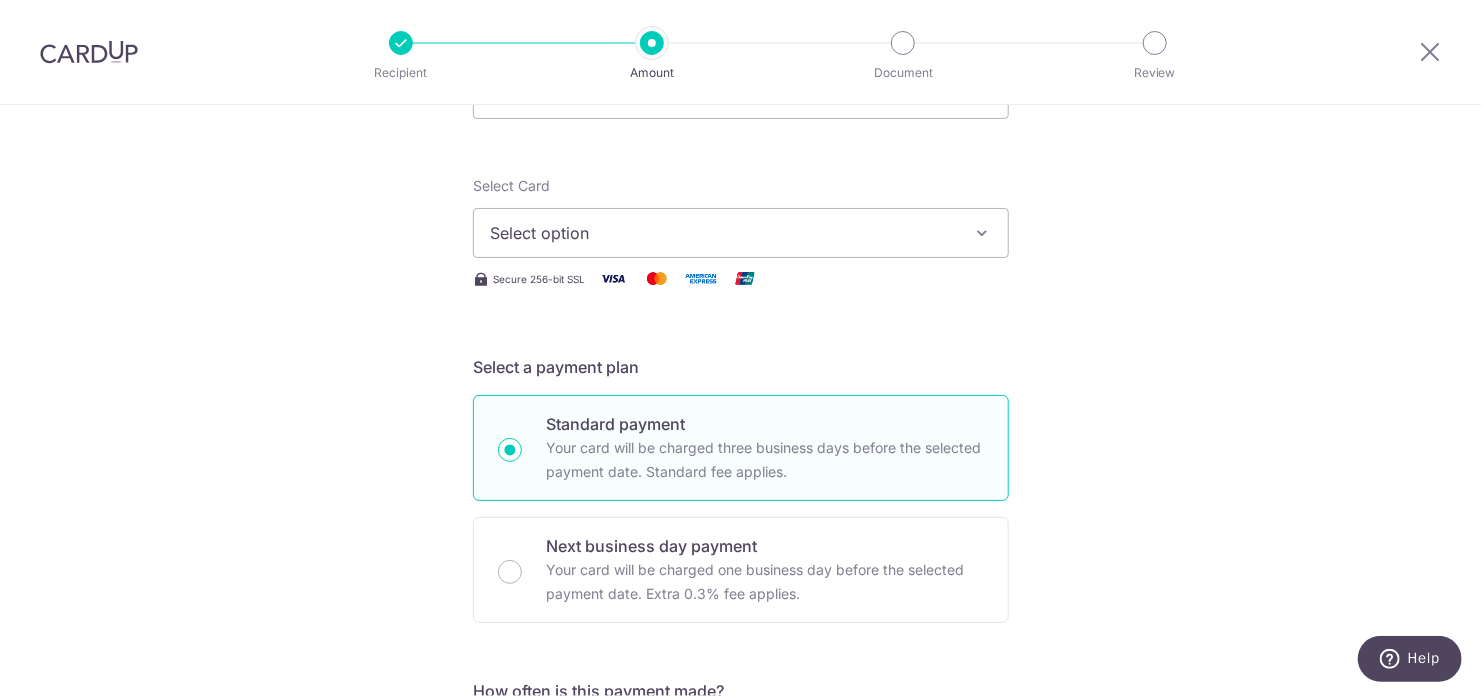 click on "Select option" at bounding box center (723, 233) 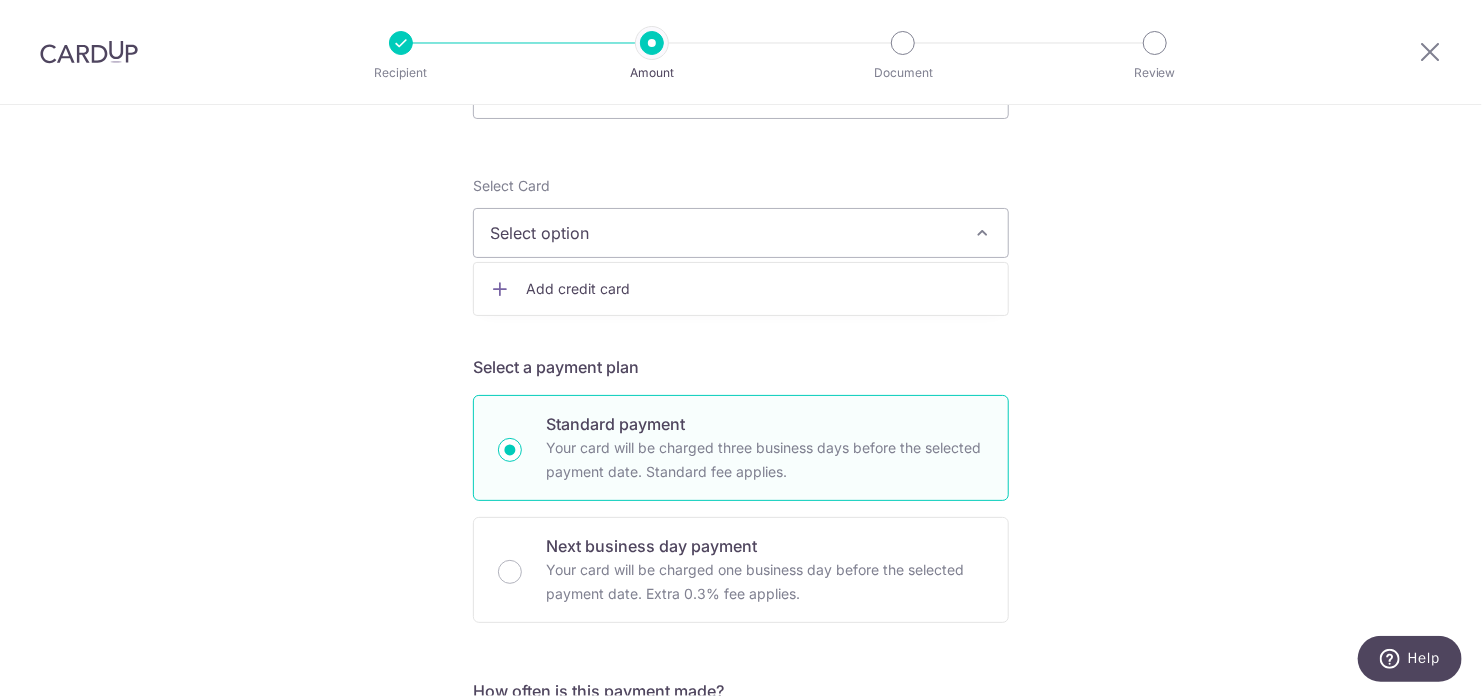 click on "Add credit card" at bounding box center (741, 289) 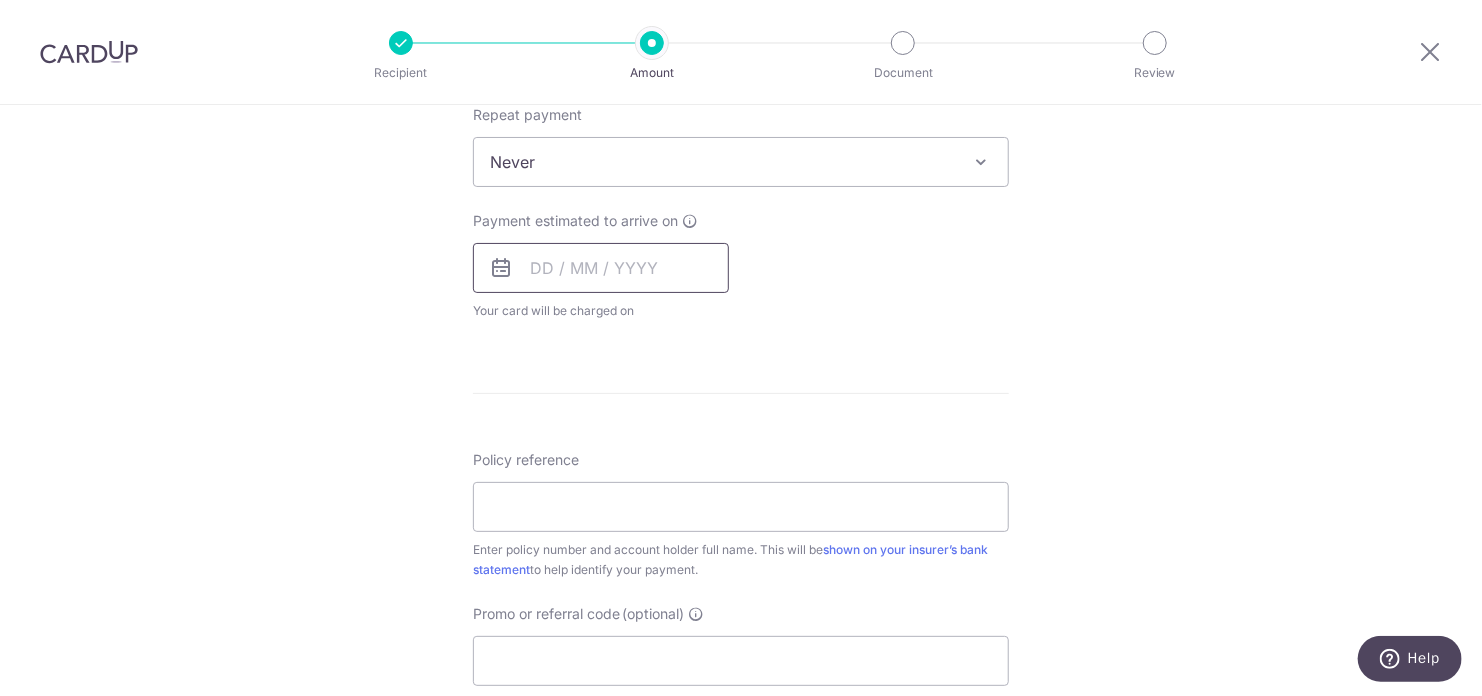 scroll, scrollTop: 1200, scrollLeft: 0, axis: vertical 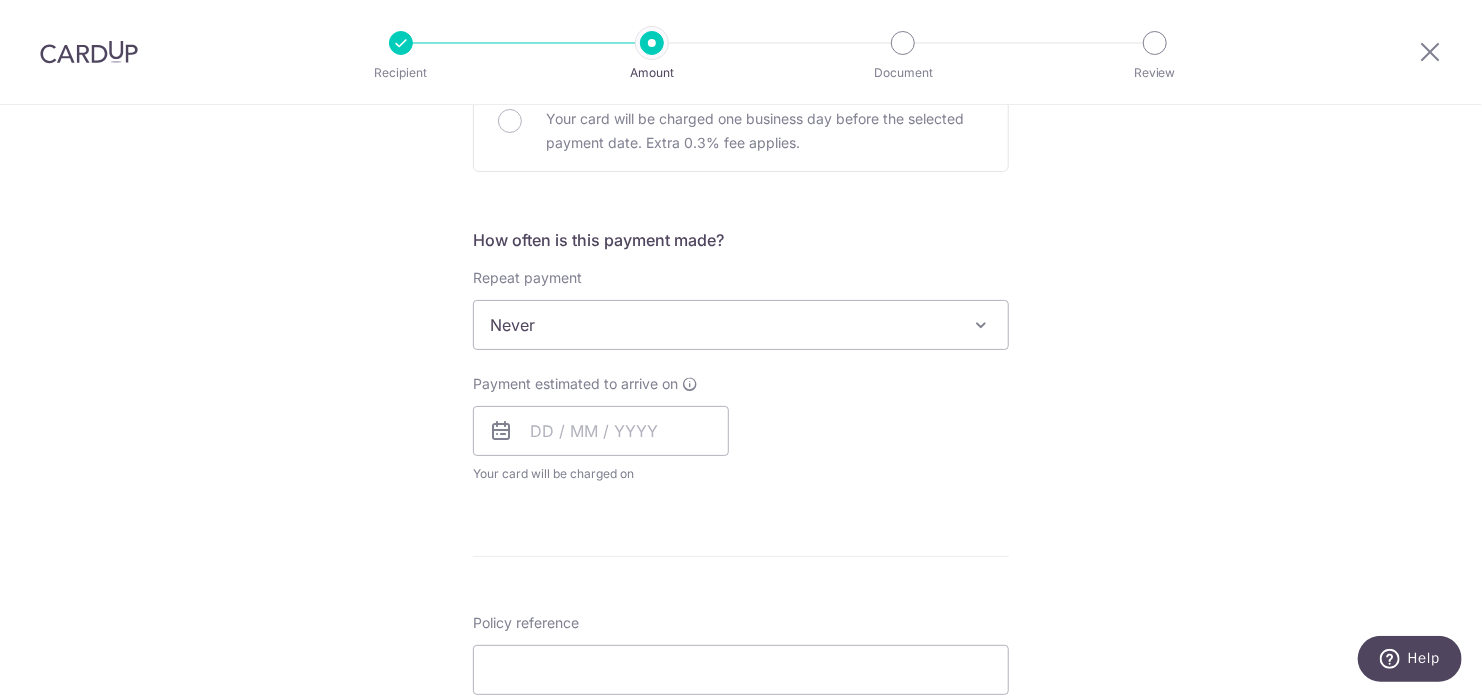 click on "Never" at bounding box center [741, 325] 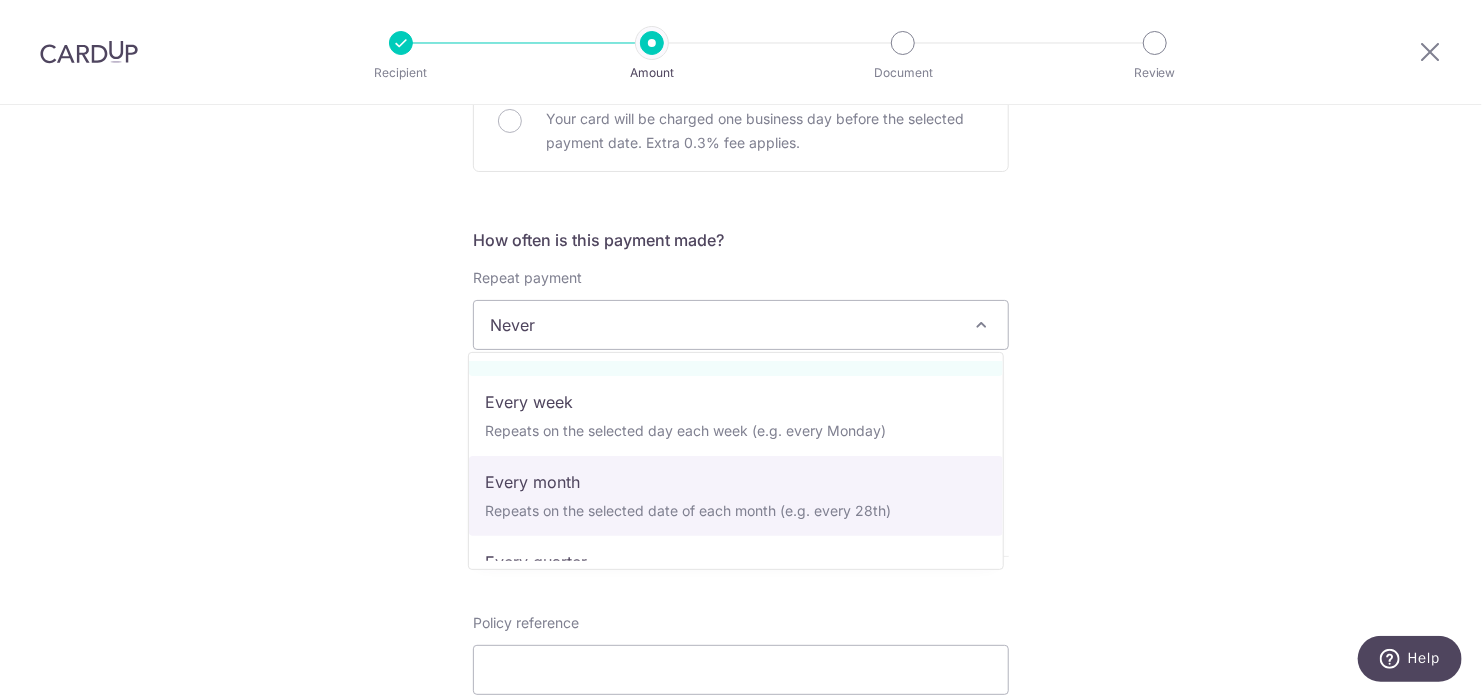 scroll, scrollTop: 100, scrollLeft: 0, axis: vertical 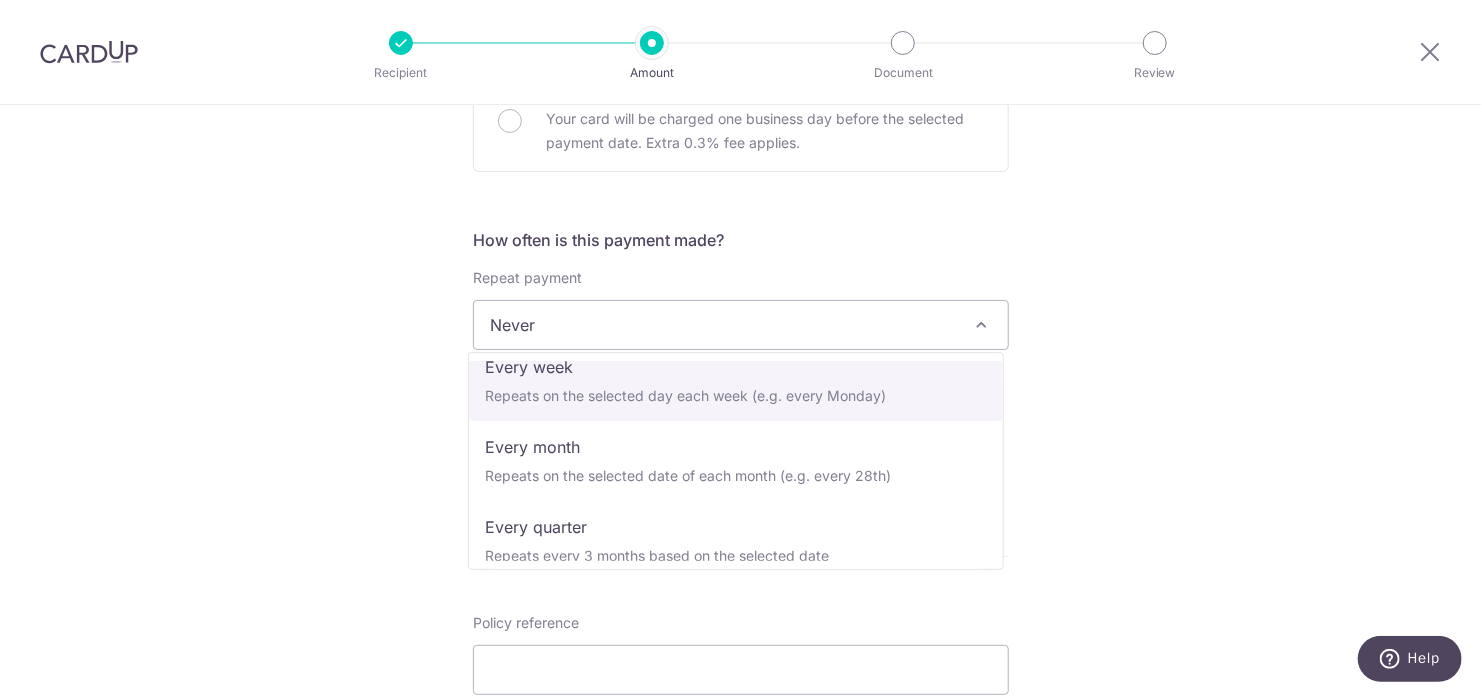 click on "Secure 256-bit SSL" at bounding box center [741, 84] 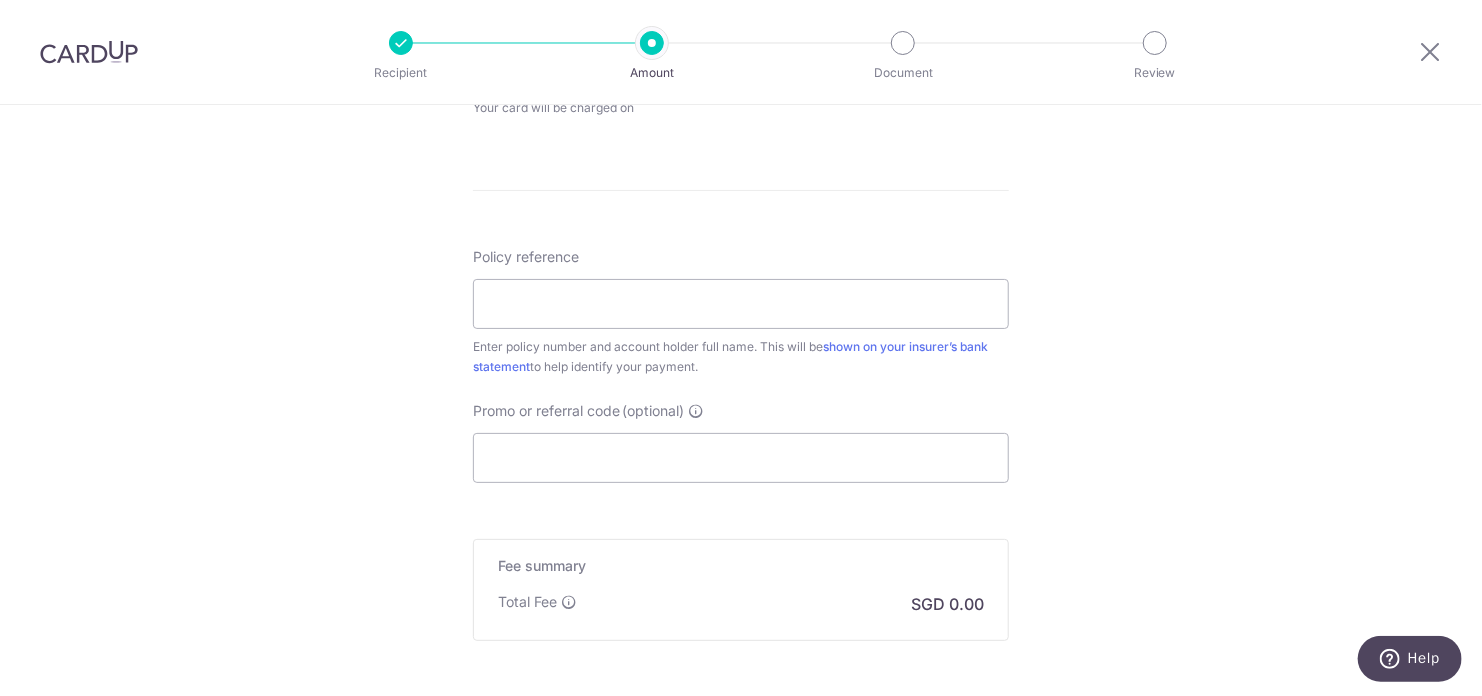 scroll, scrollTop: 1600, scrollLeft: 0, axis: vertical 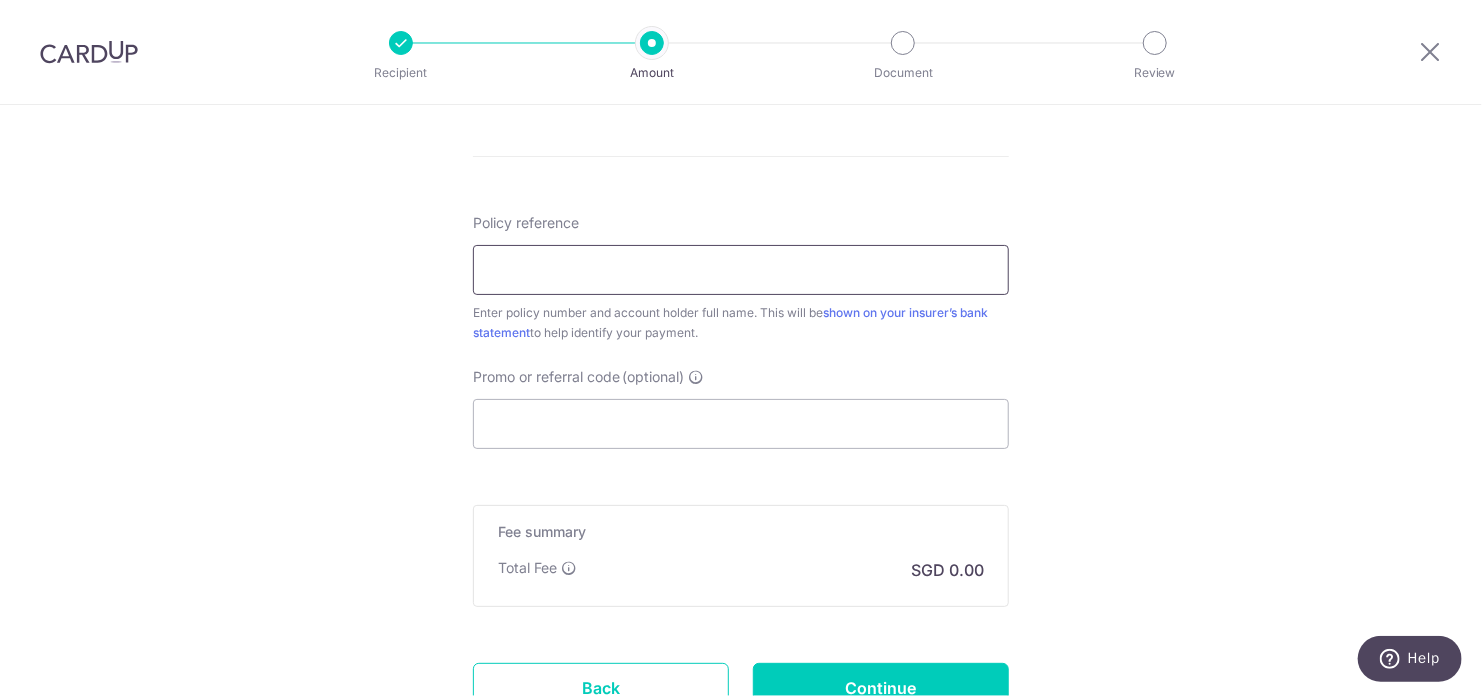 click on "Policy reference" at bounding box center (741, 270) 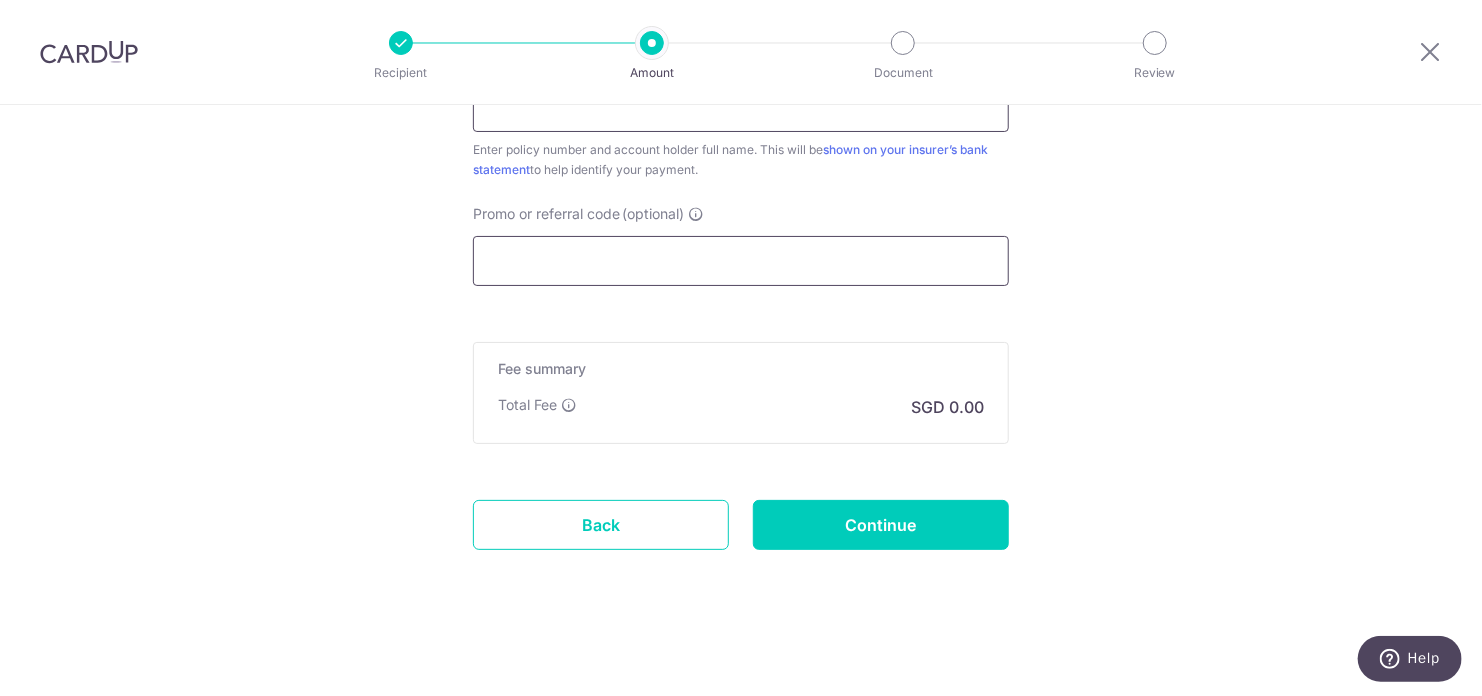 scroll, scrollTop: 1663, scrollLeft: 0, axis: vertical 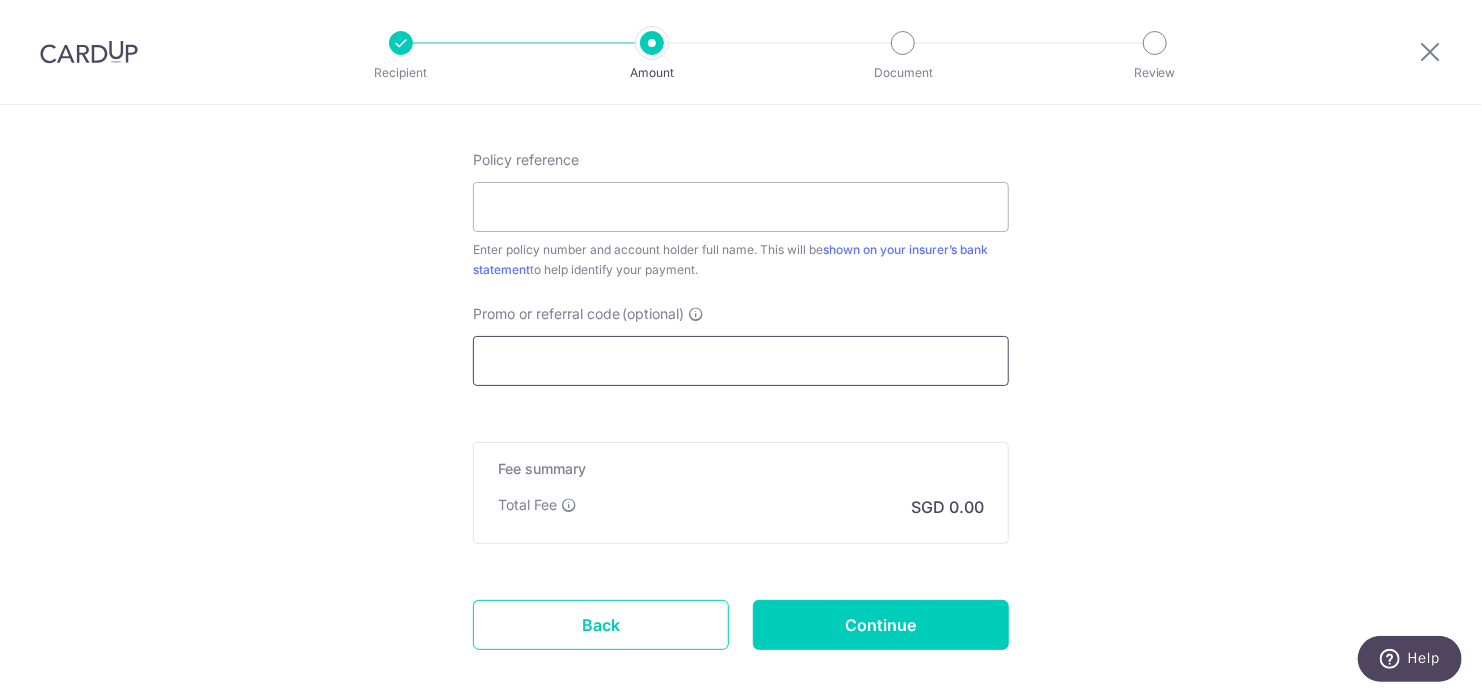 click on "Promo or referral code
(optional)" at bounding box center (741, 361) 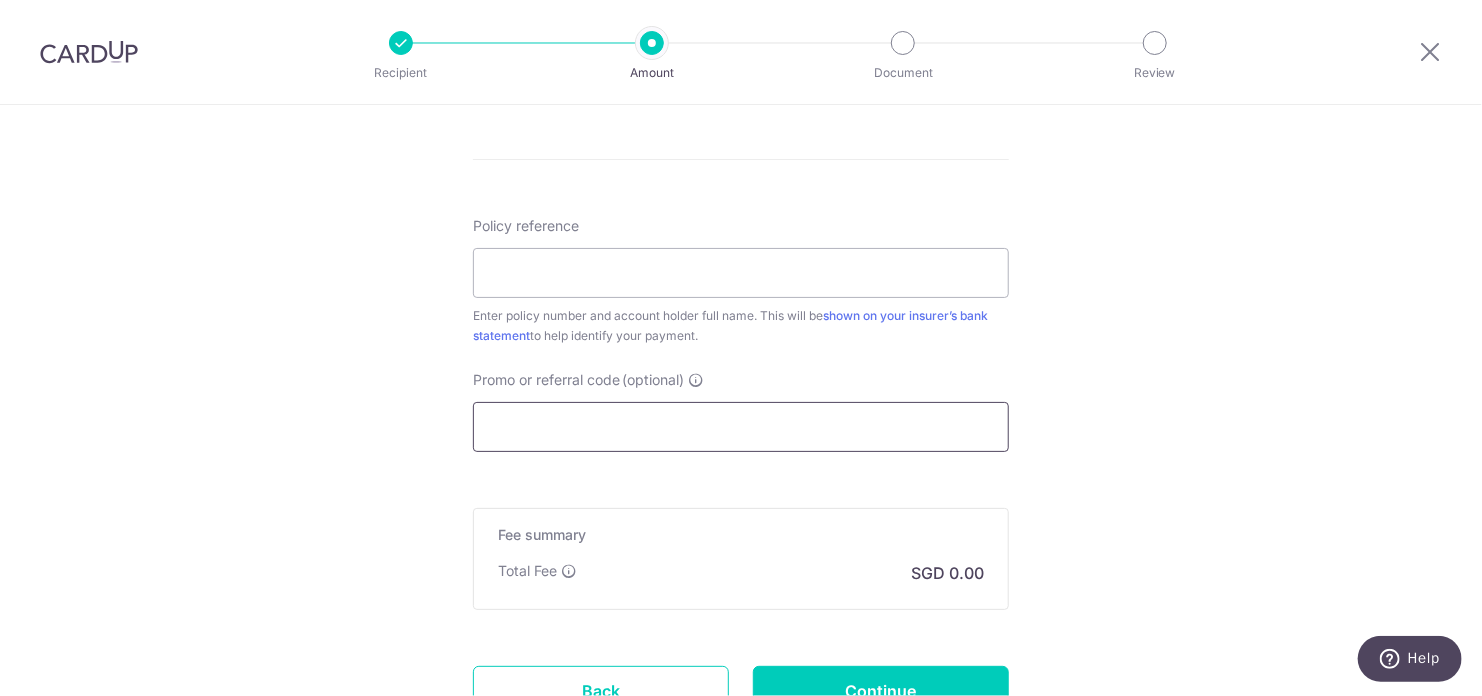 scroll, scrollTop: 1563, scrollLeft: 0, axis: vertical 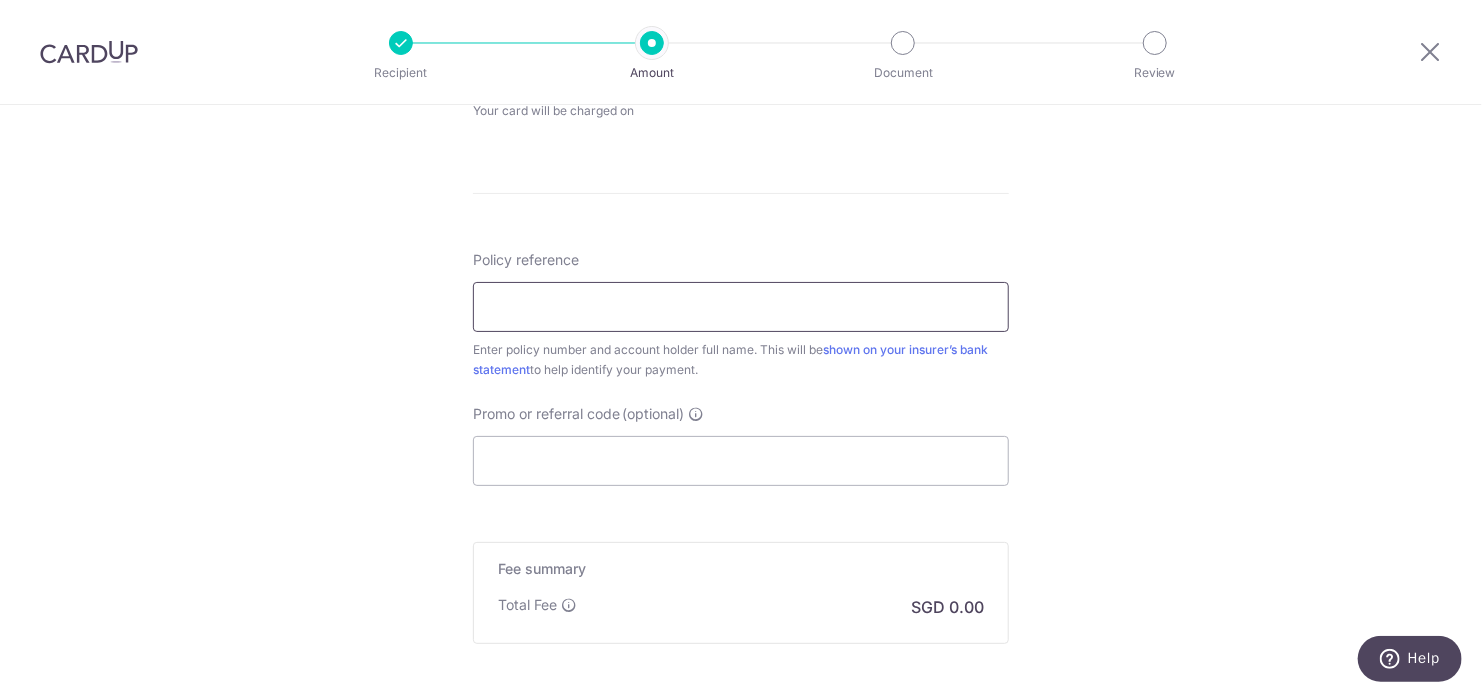 click on "Policy reference" at bounding box center [741, 307] 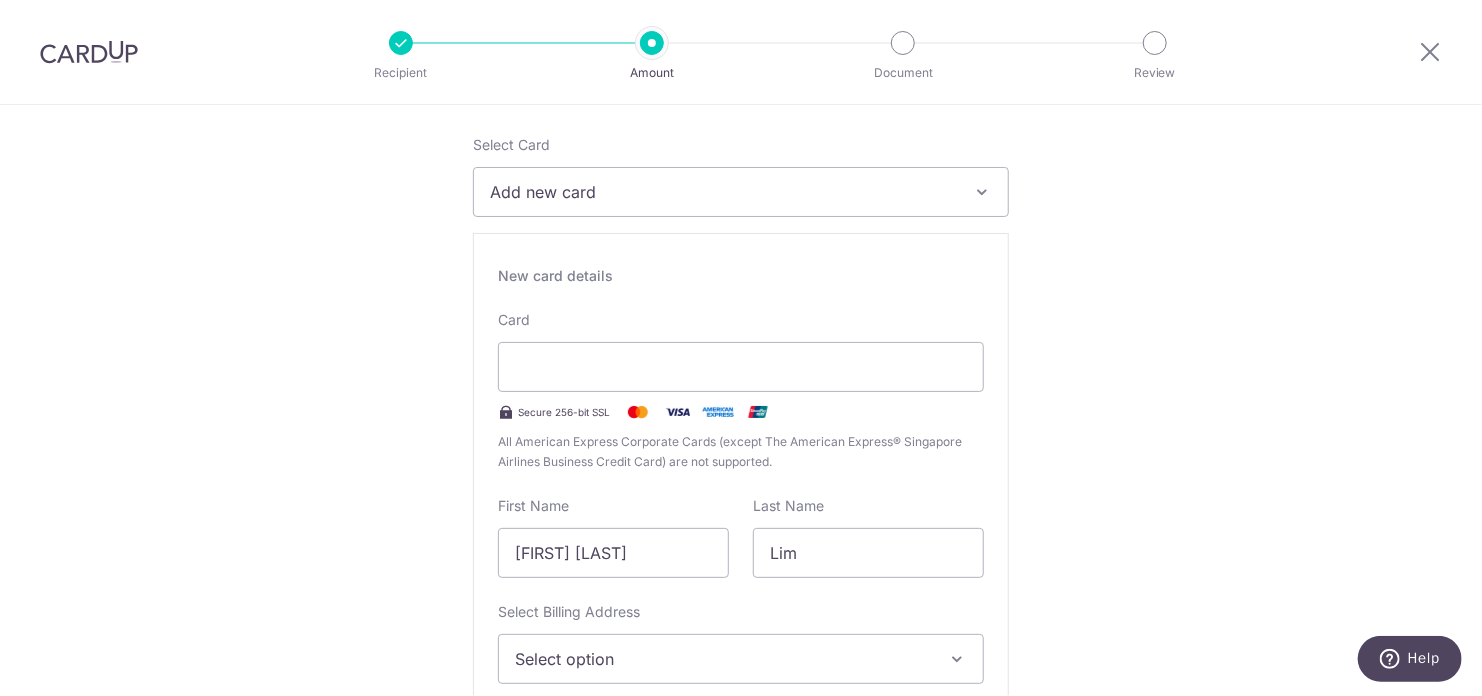 scroll, scrollTop: 0, scrollLeft: 0, axis: both 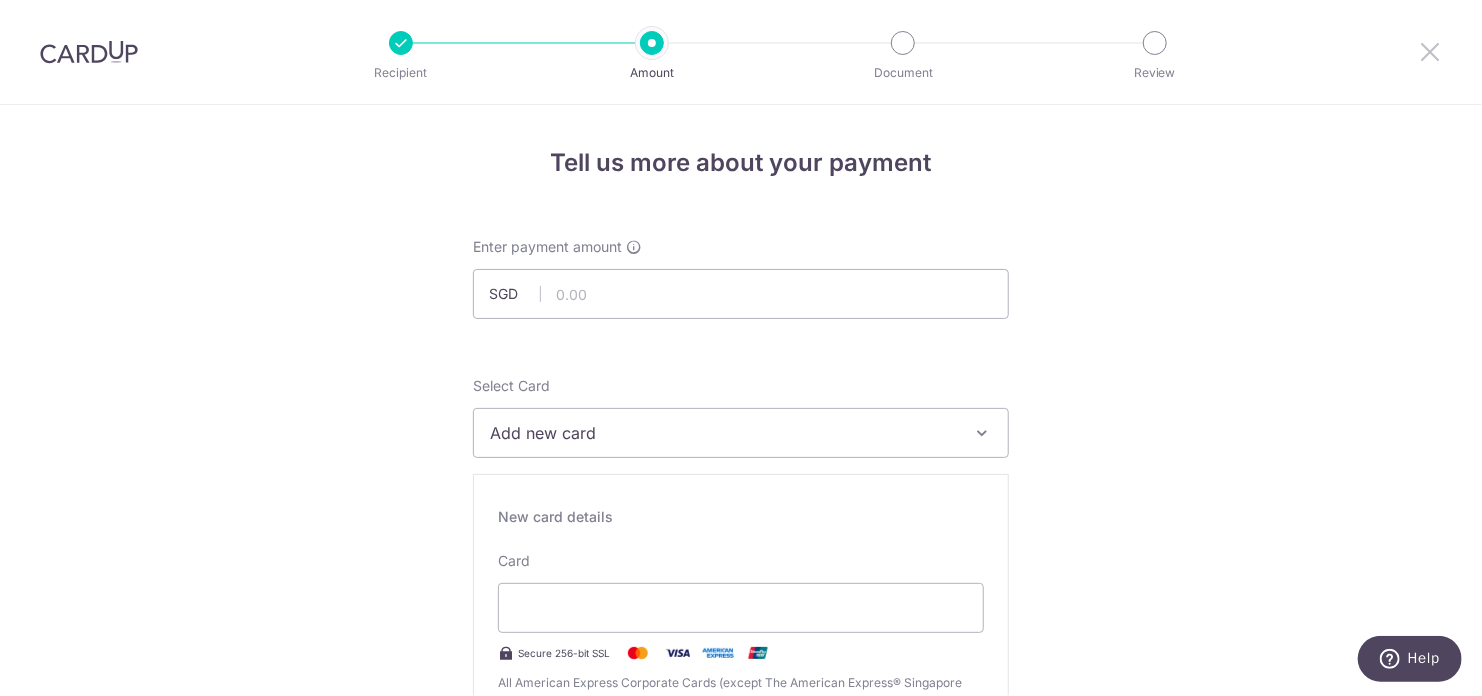 click at bounding box center (1430, 51) 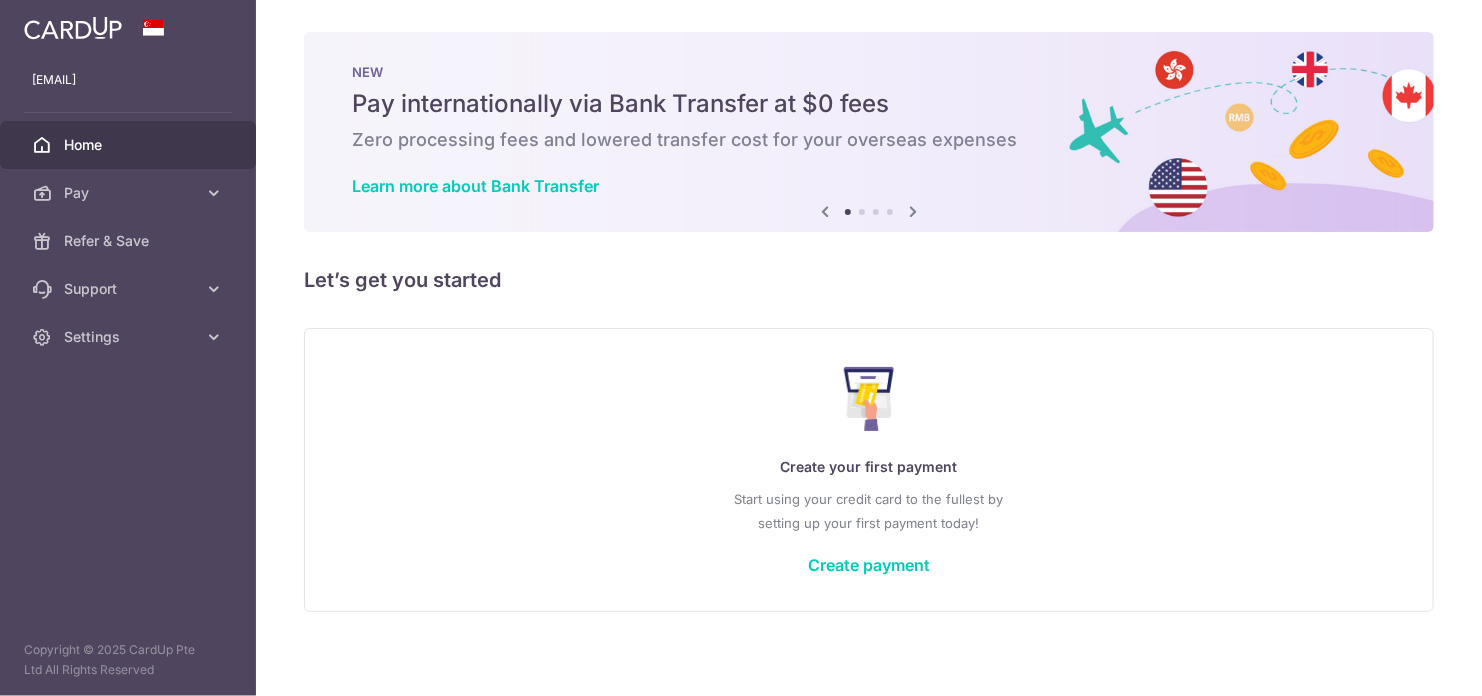 click at bounding box center [73, 28] 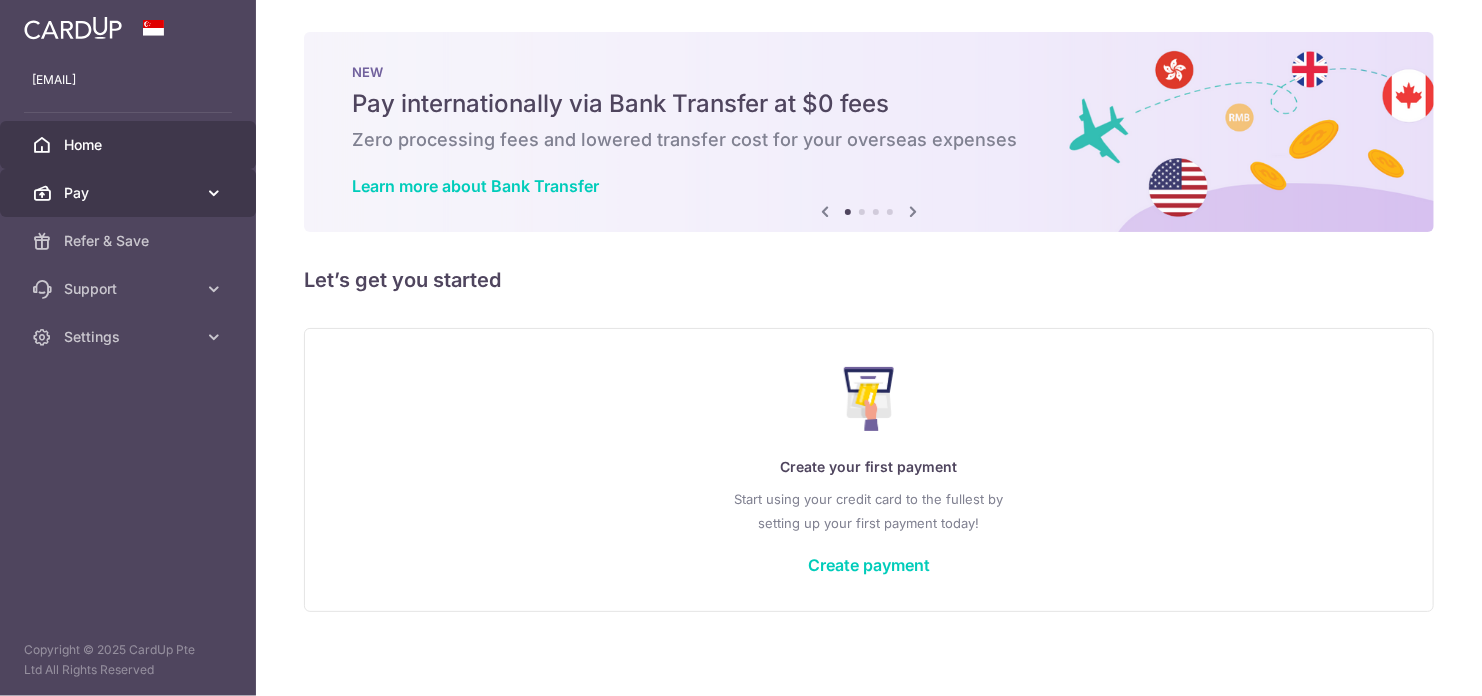 click on "Pay" at bounding box center (130, 193) 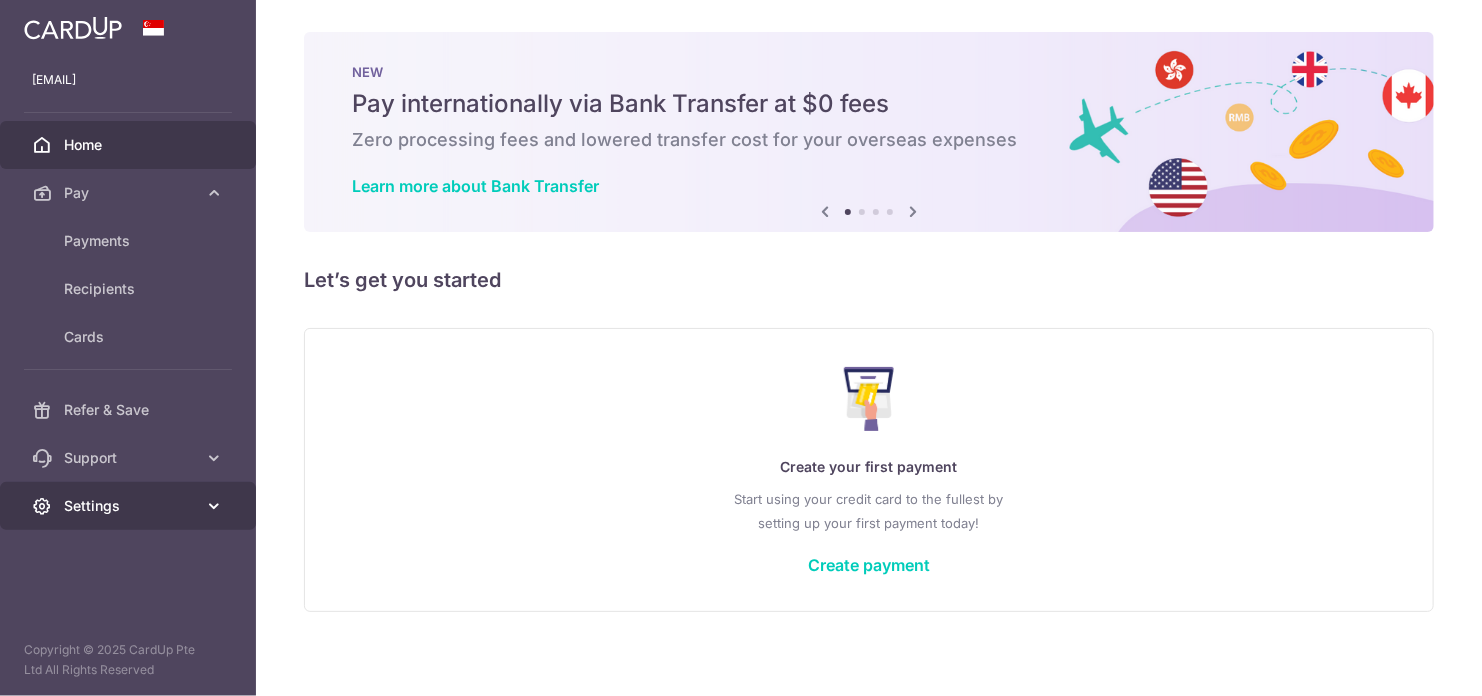 click on "Settings" at bounding box center [128, 506] 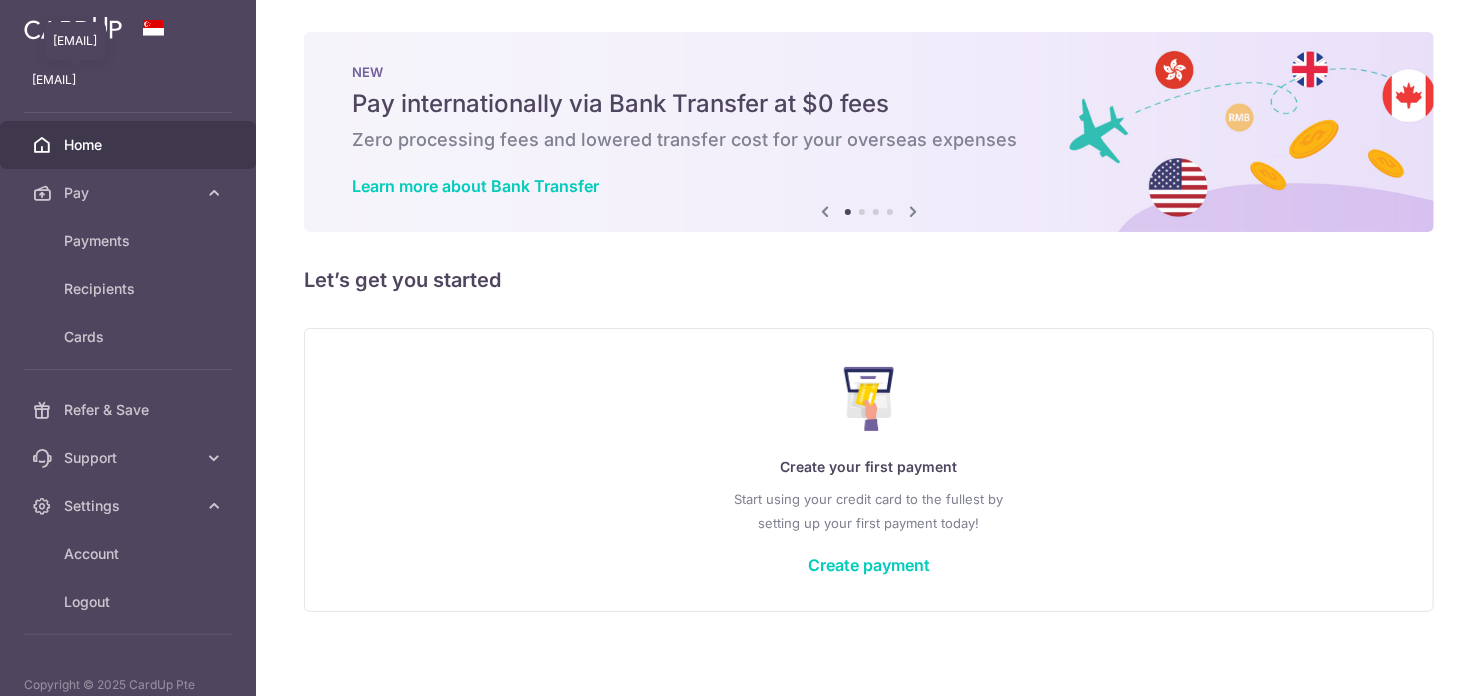 click on "[EMAIL]" at bounding box center (128, 80) 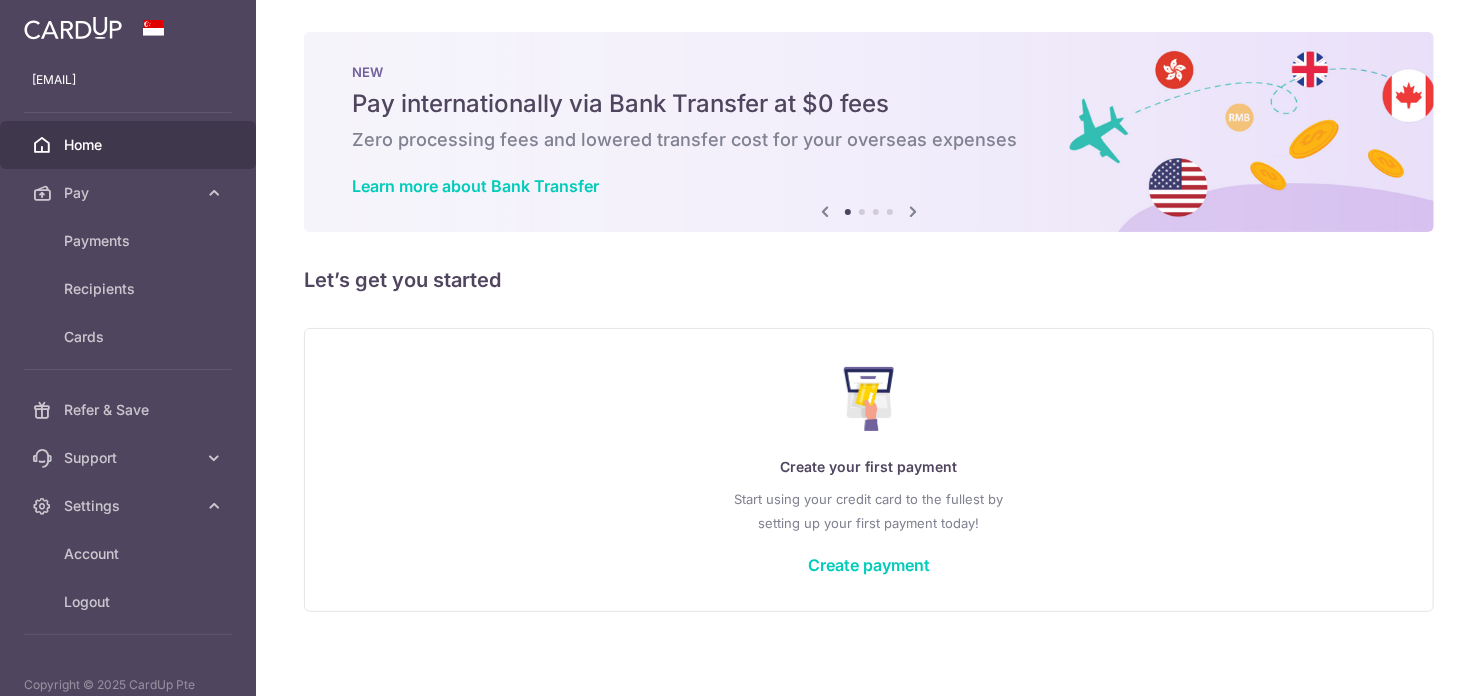 click at bounding box center [73, 28] 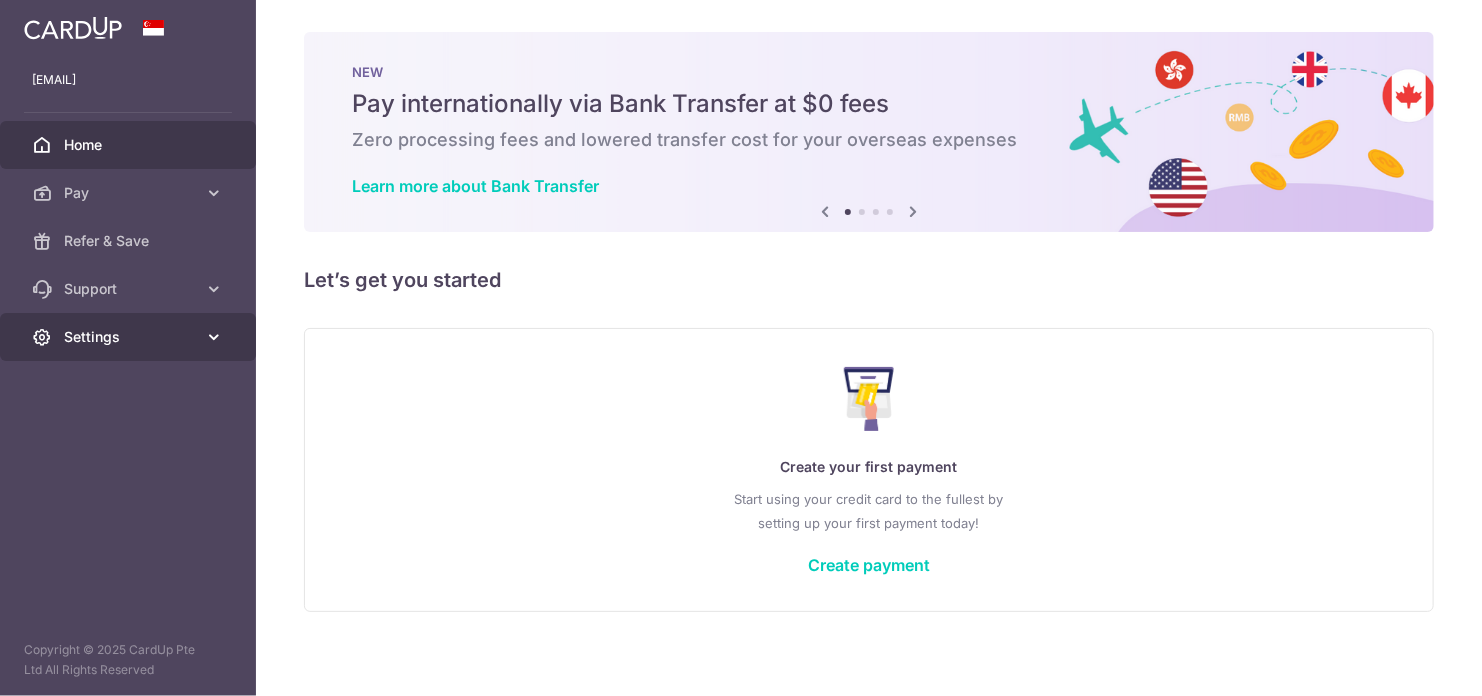 click on "Settings" at bounding box center [130, 337] 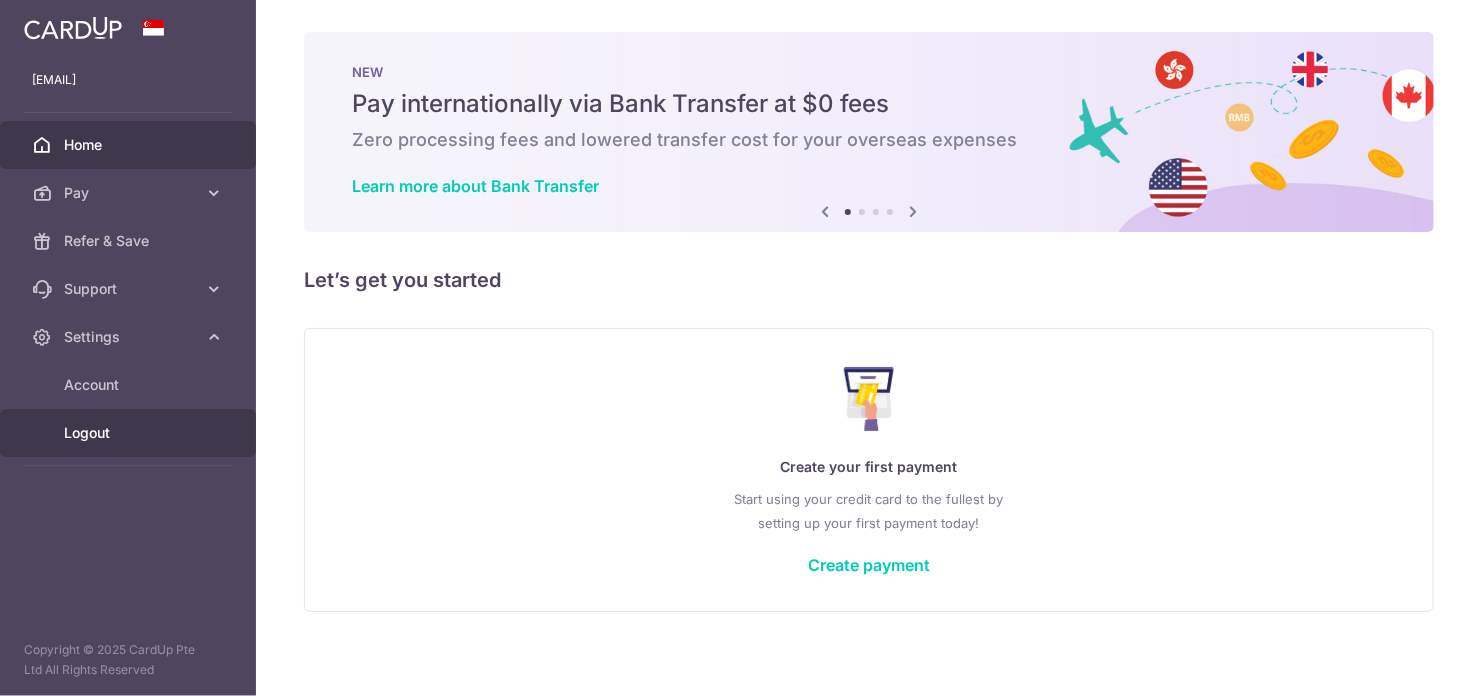 click on "Logout" at bounding box center (128, 433) 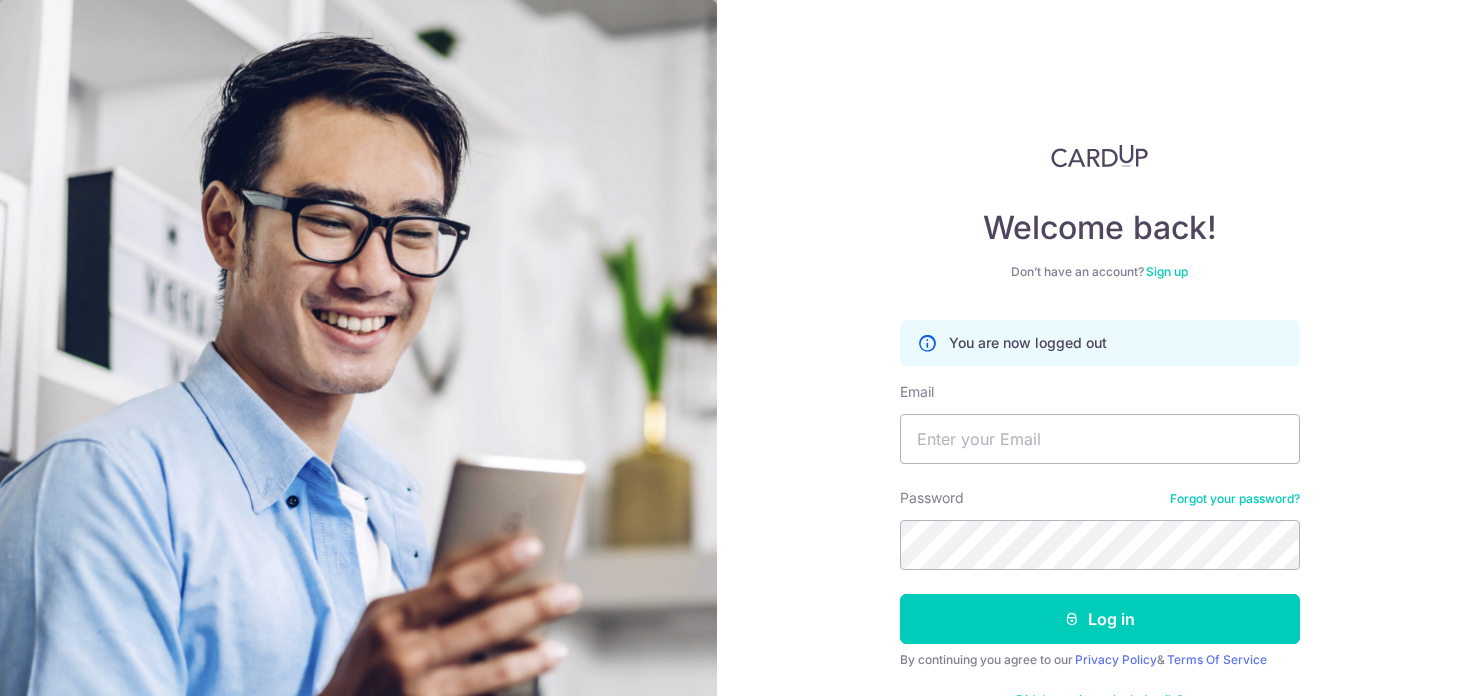 scroll, scrollTop: 0, scrollLeft: 0, axis: both 